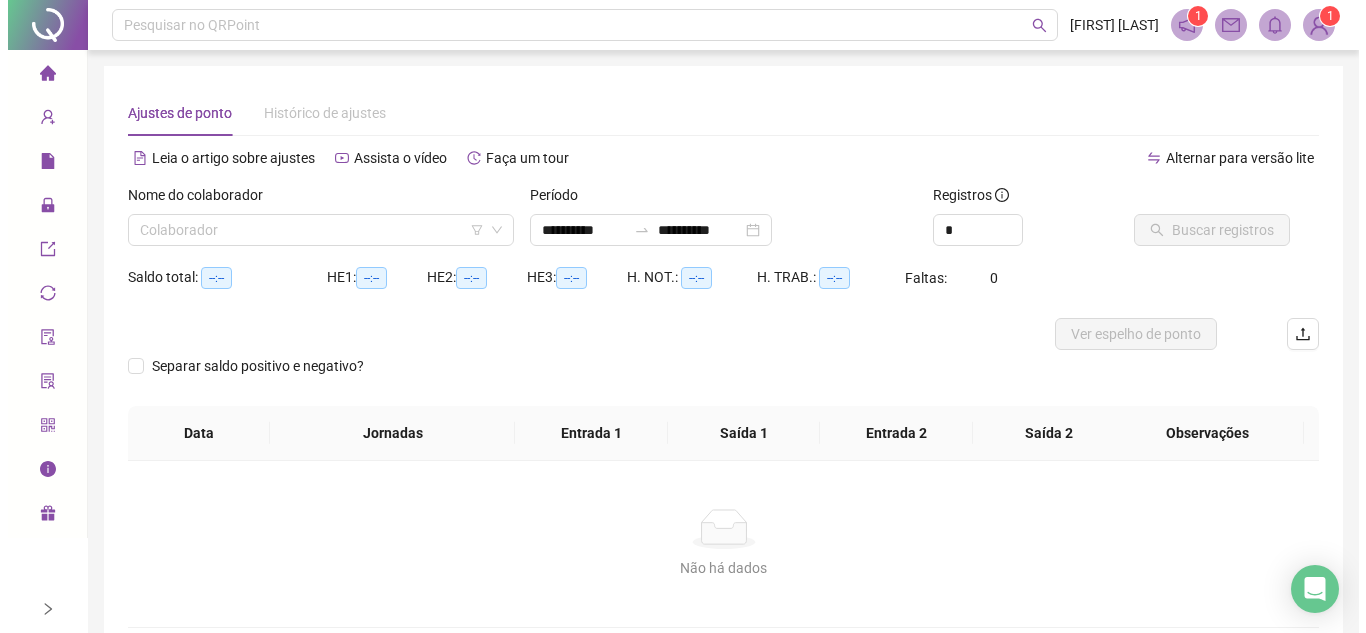 scroll, scrollTop: 19, scrollLeft: 0, axis: vertical 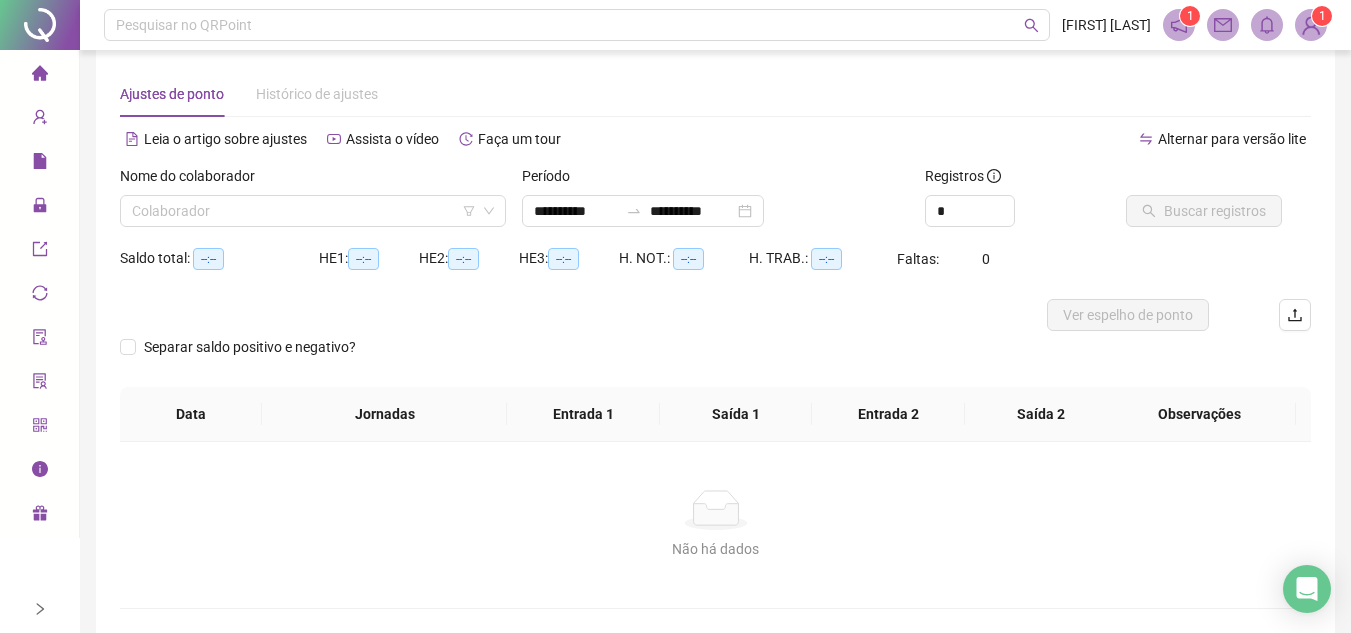 click at bounding box center [1311, 25] 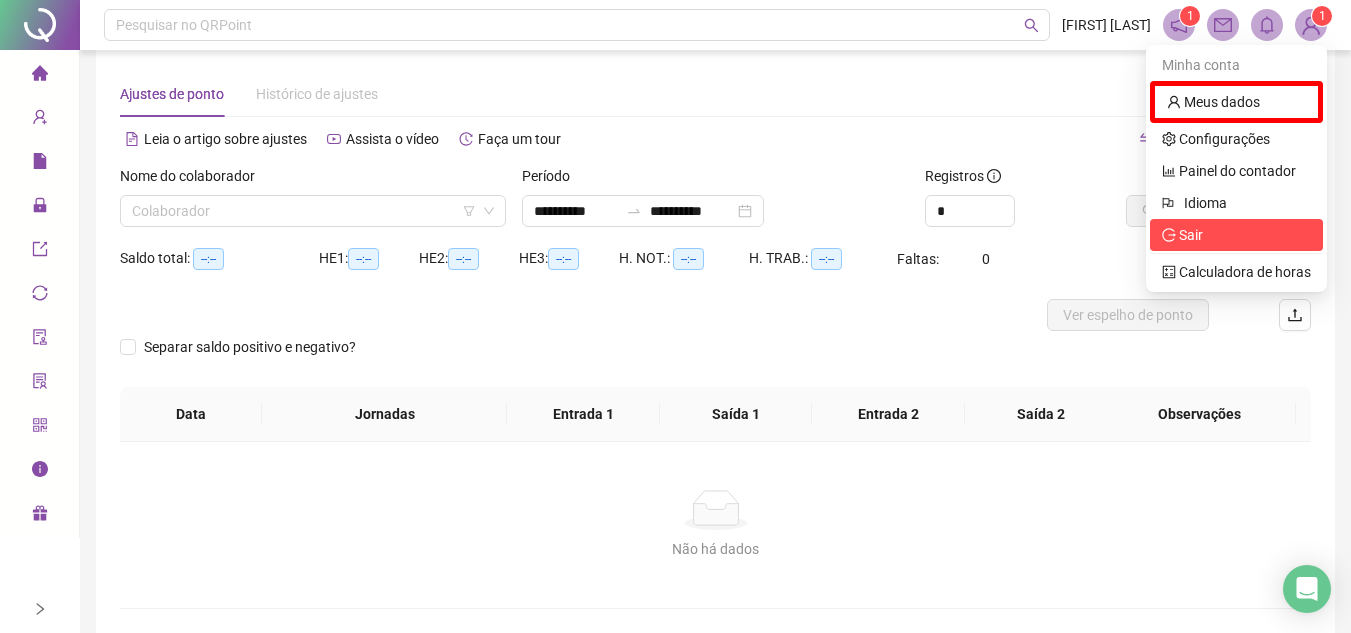 click on "Sair" at bounding box center [1191, 235] 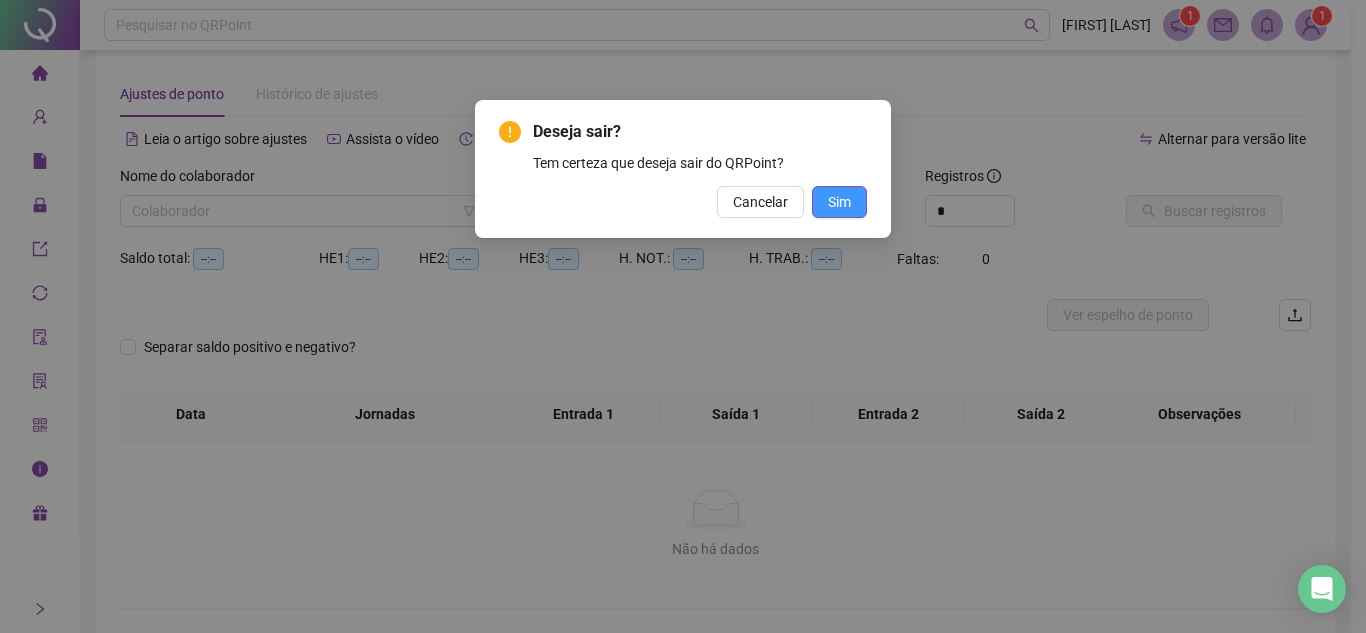 click on "Sim" at bounding box center [839, 202] 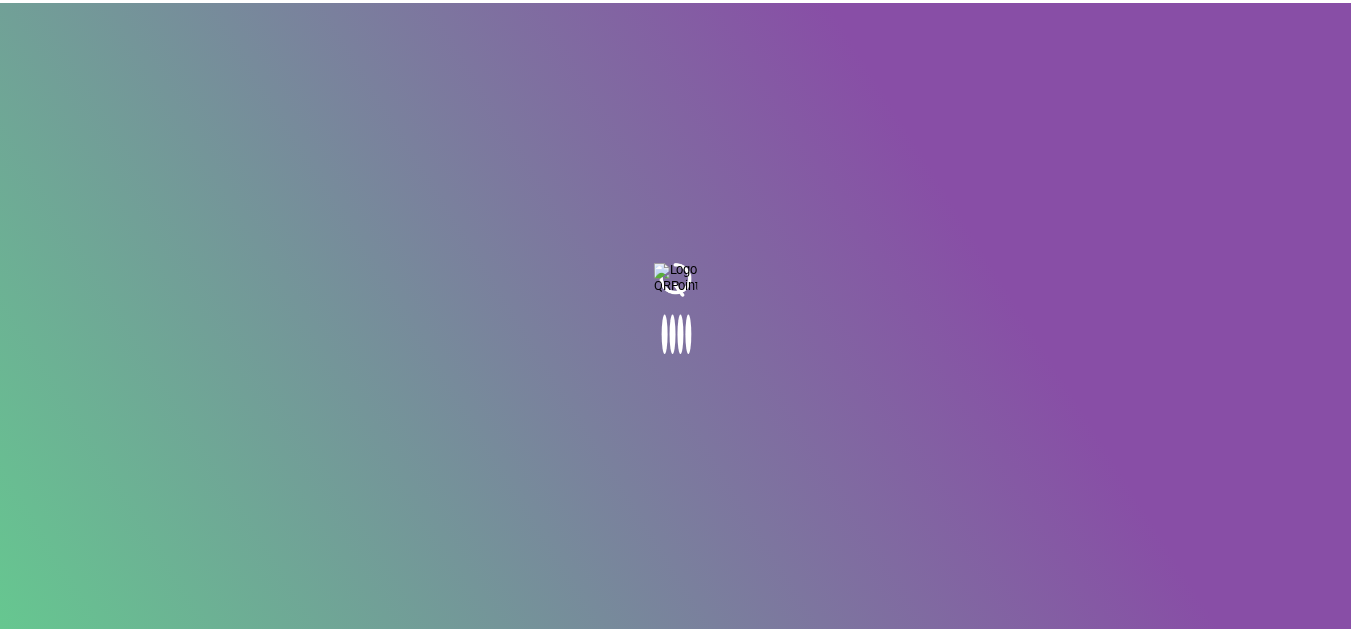 scroll, scrollTop: 0, scrollLeft: 0, axis: both 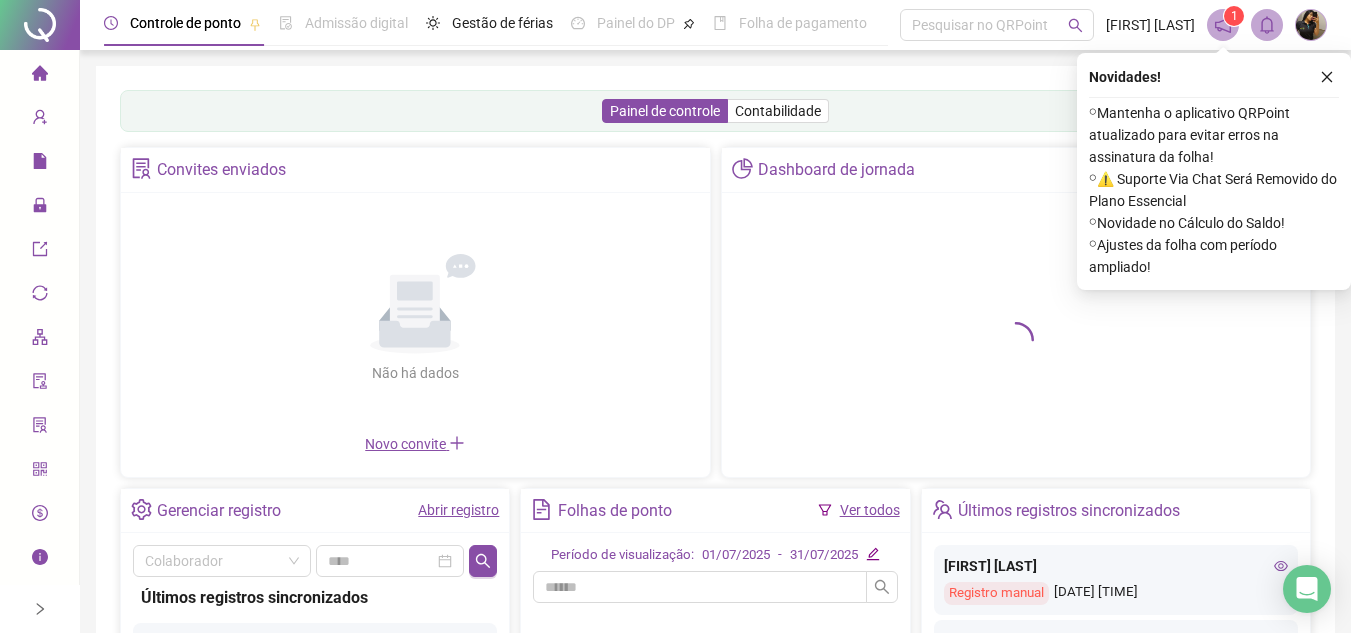 click 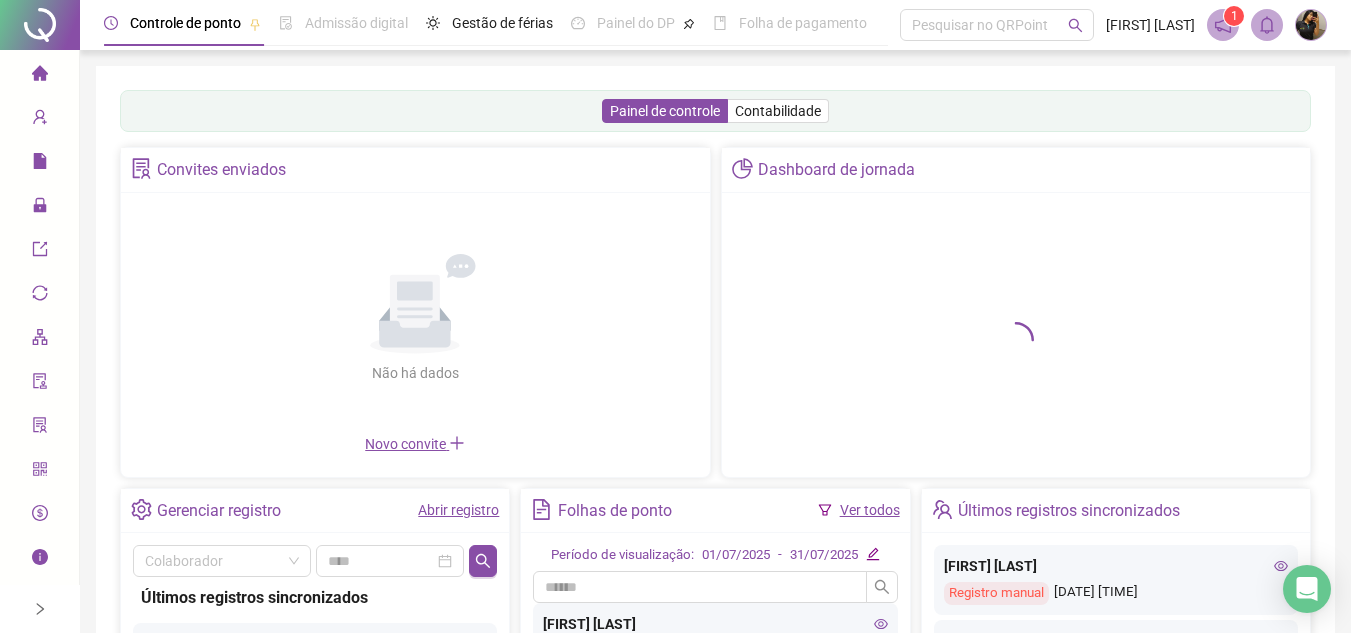 click 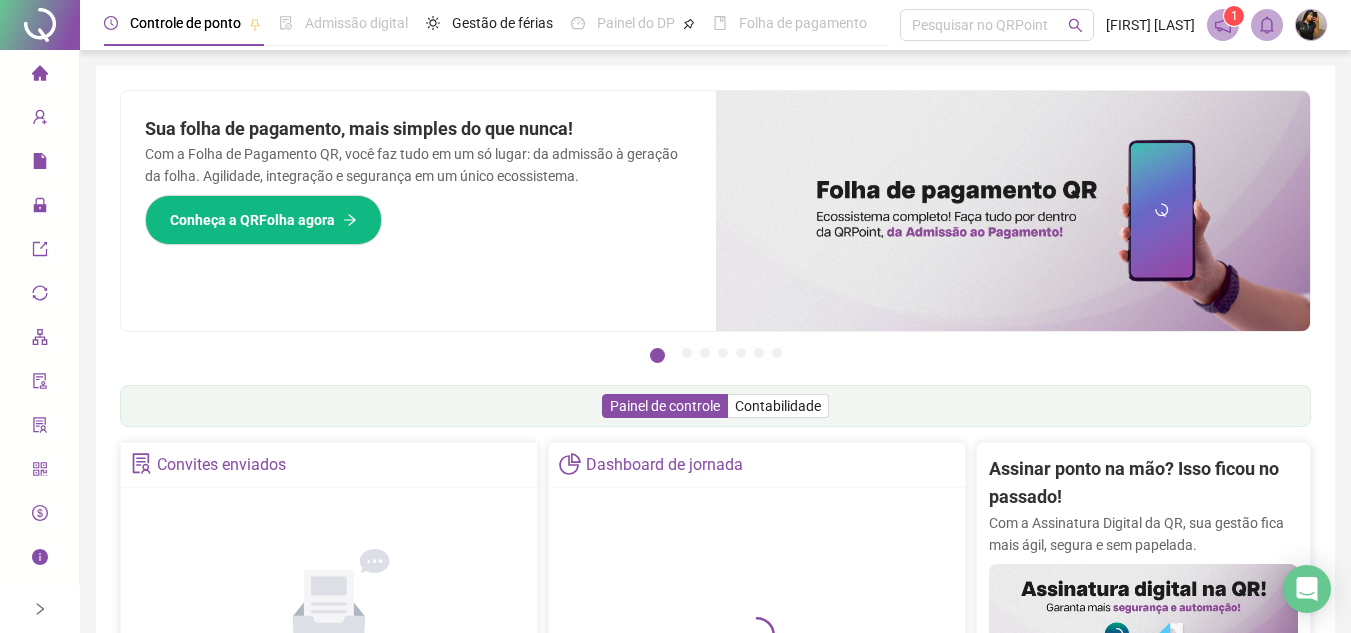 click at bounding box center [40, 609] 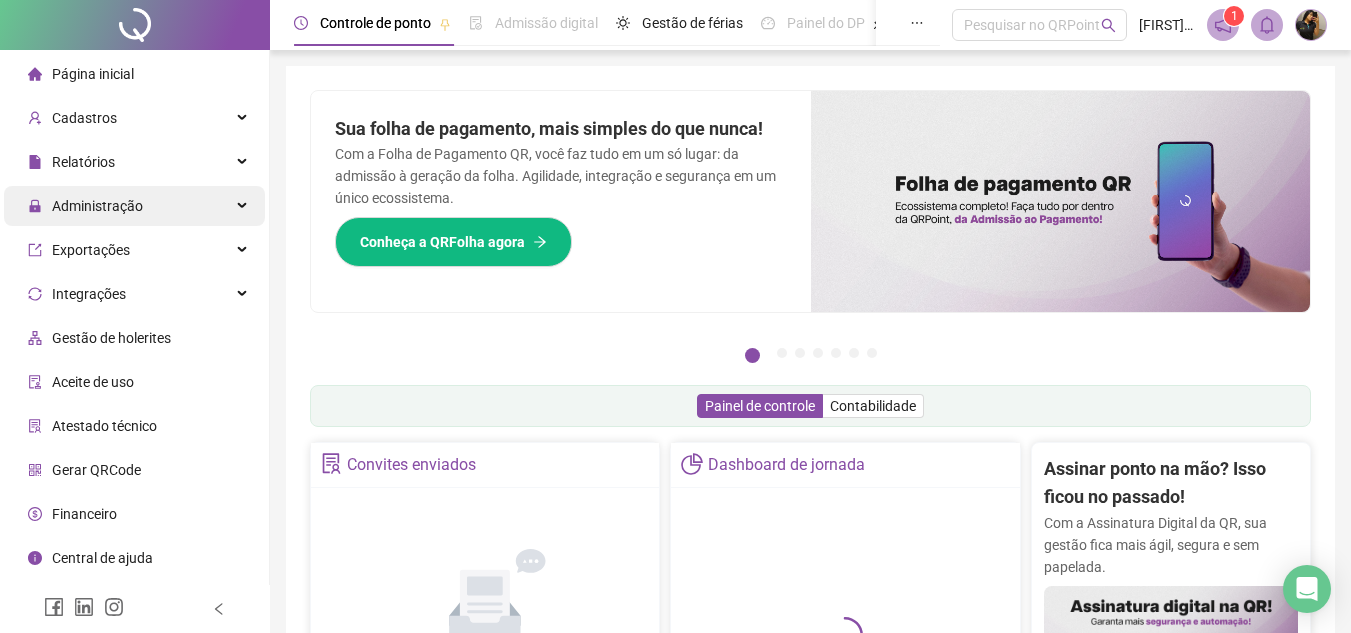 click on "Administração" at bounding box center [134, 206] 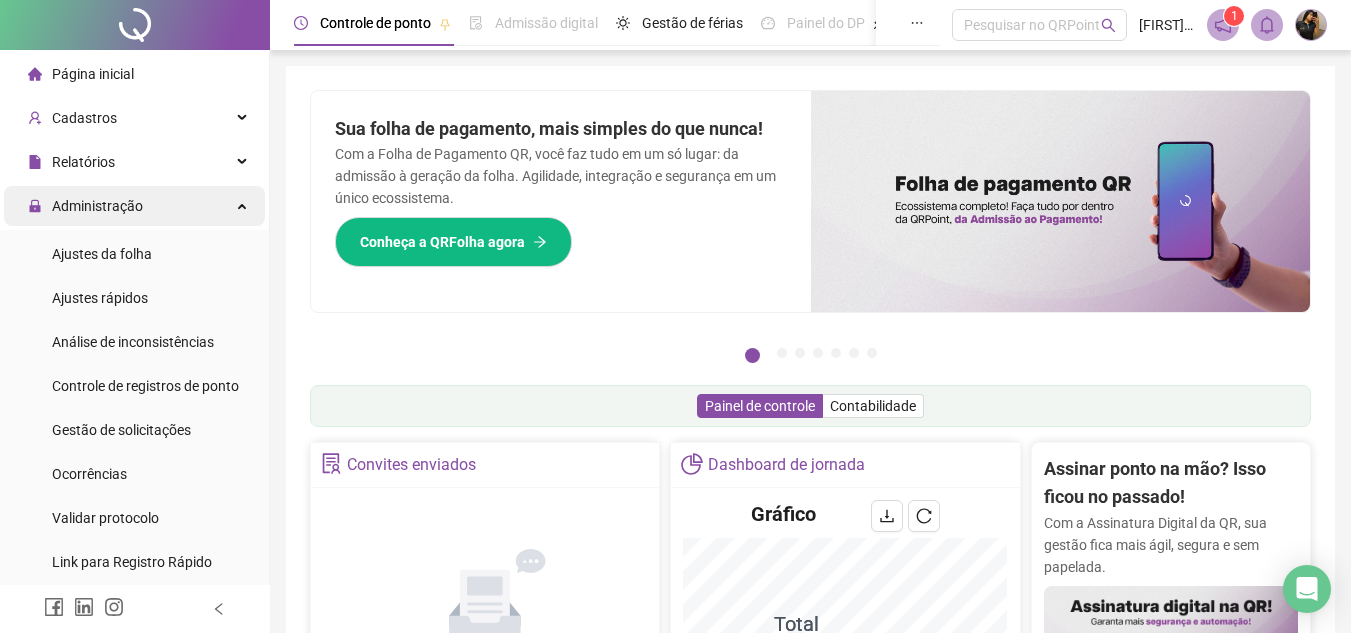 click on "Administração" at bounding box center [134, 206] 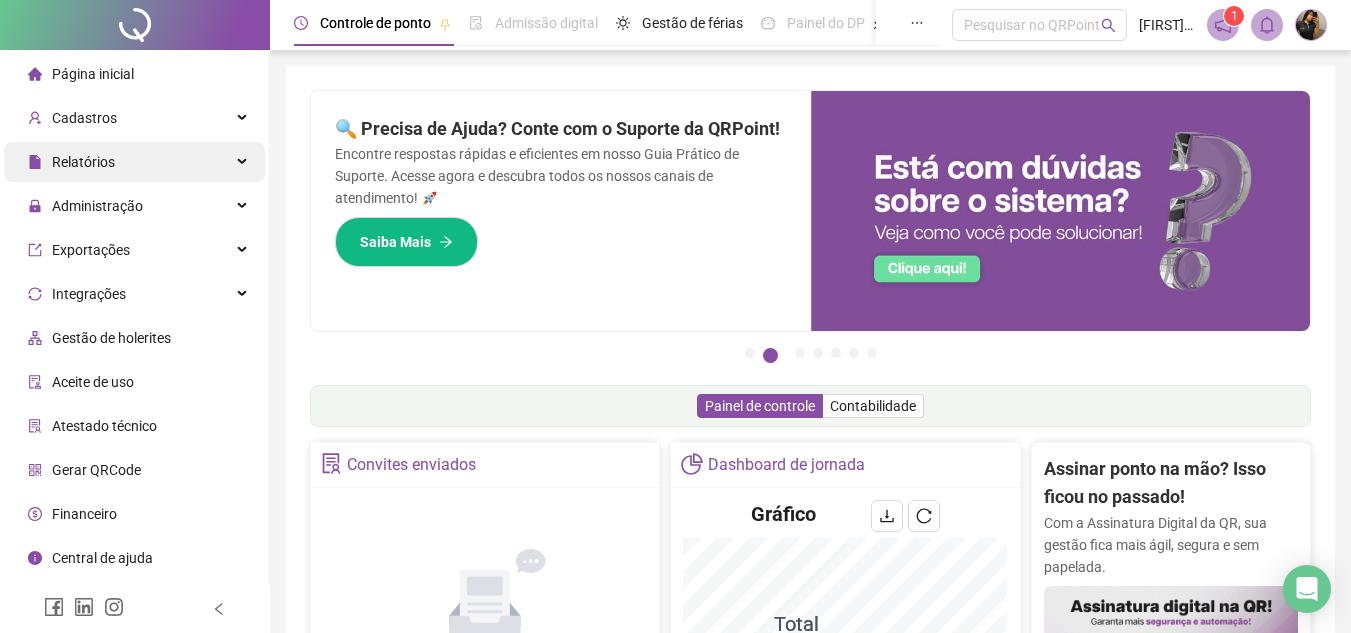 click on "Relatórios" at bounding box center (134, 162) 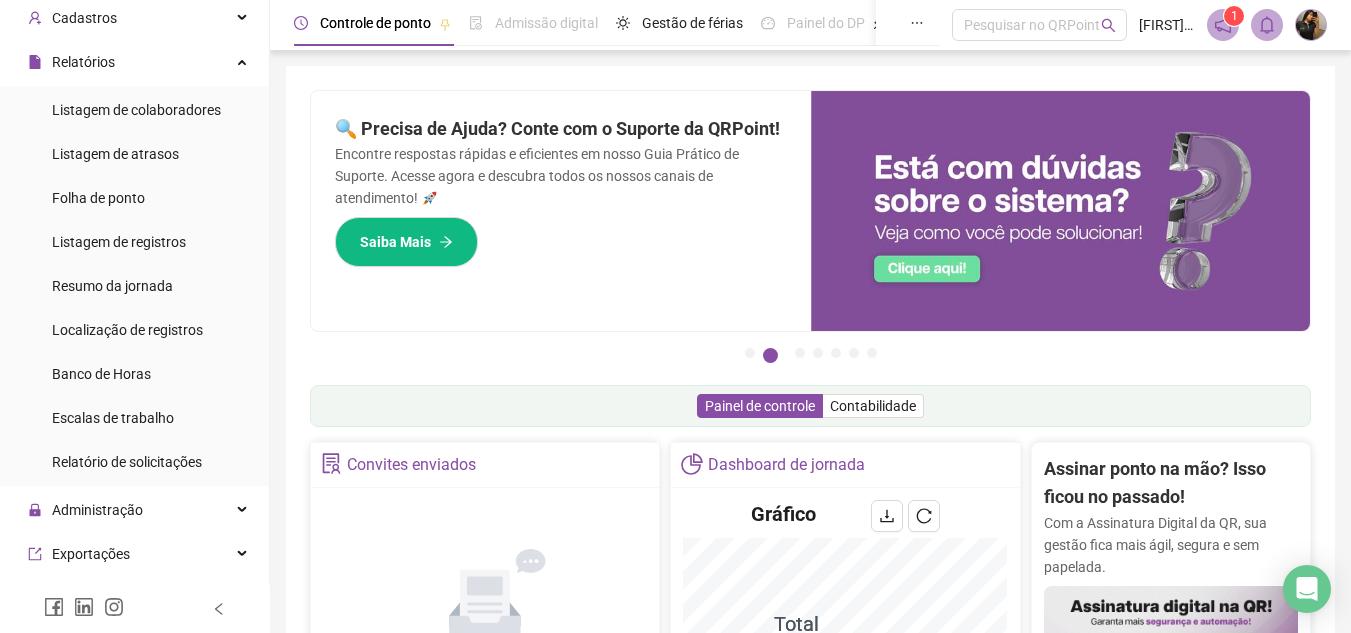 scroll, scrollTop: 0, scrollLeft: 0, axis: both 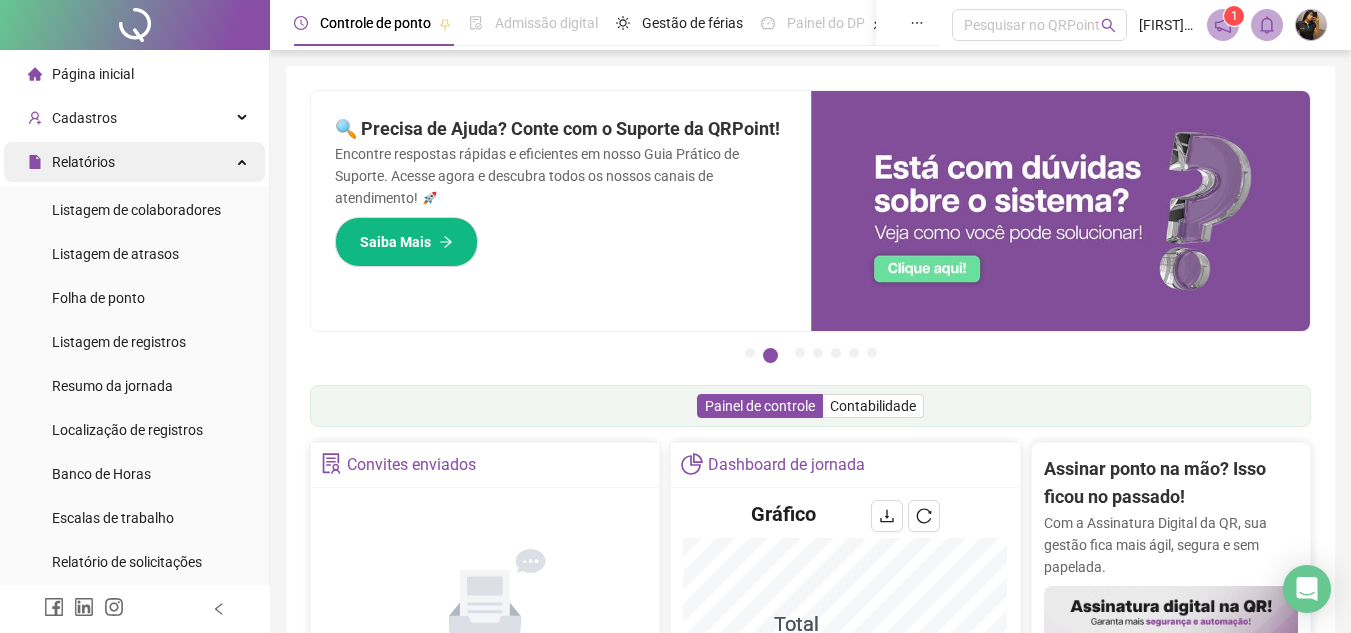 click on "Relatórios" at bounding box center [134, 162] 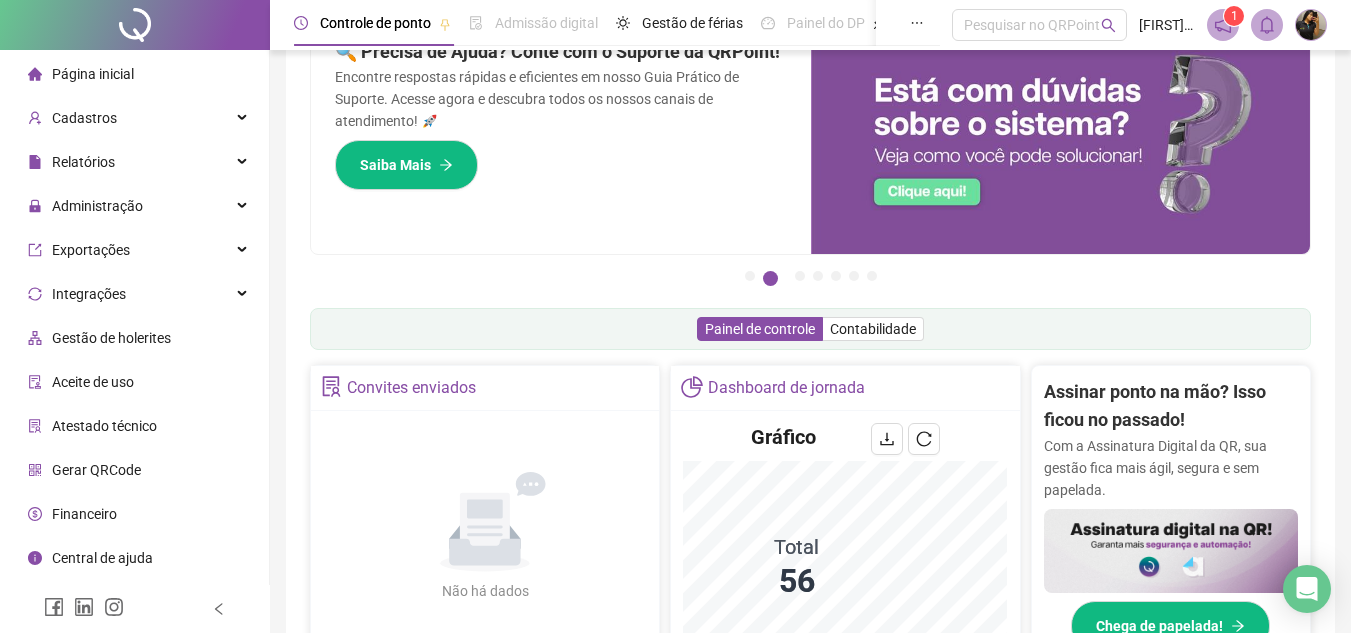 scroll, scrollTop: 100, scrollLeft: 0, axis: vertical 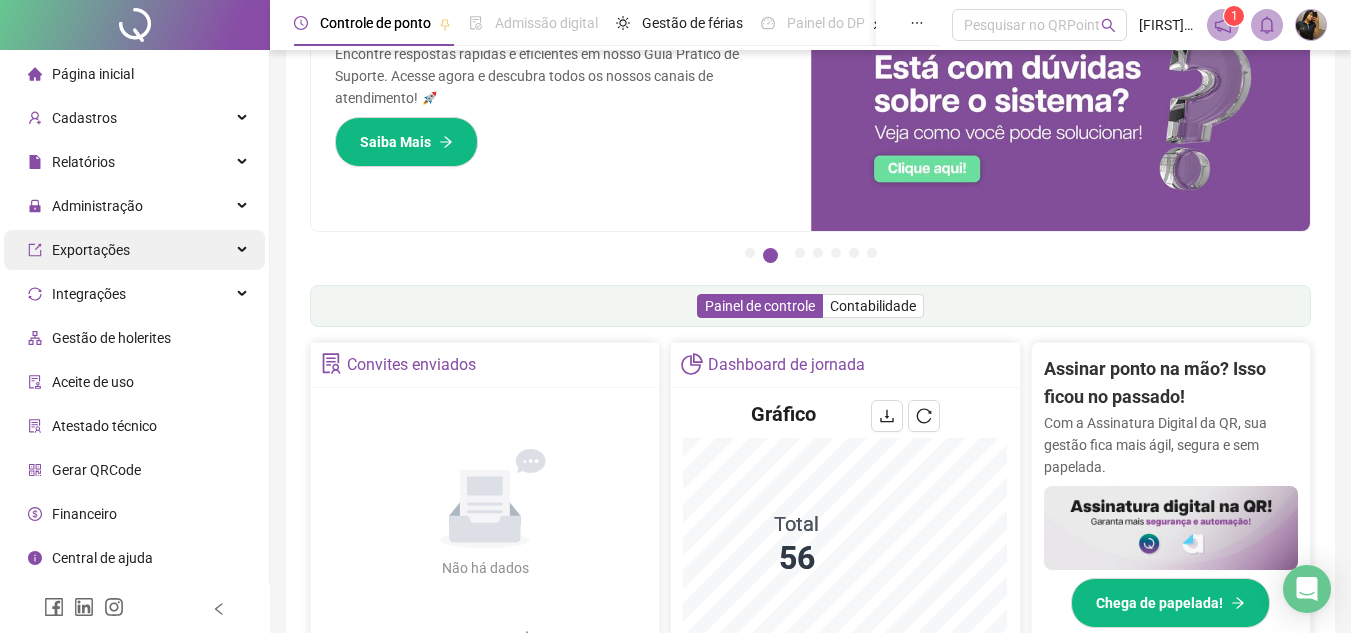 click on "Exportações" at bounding box center [134, 250] 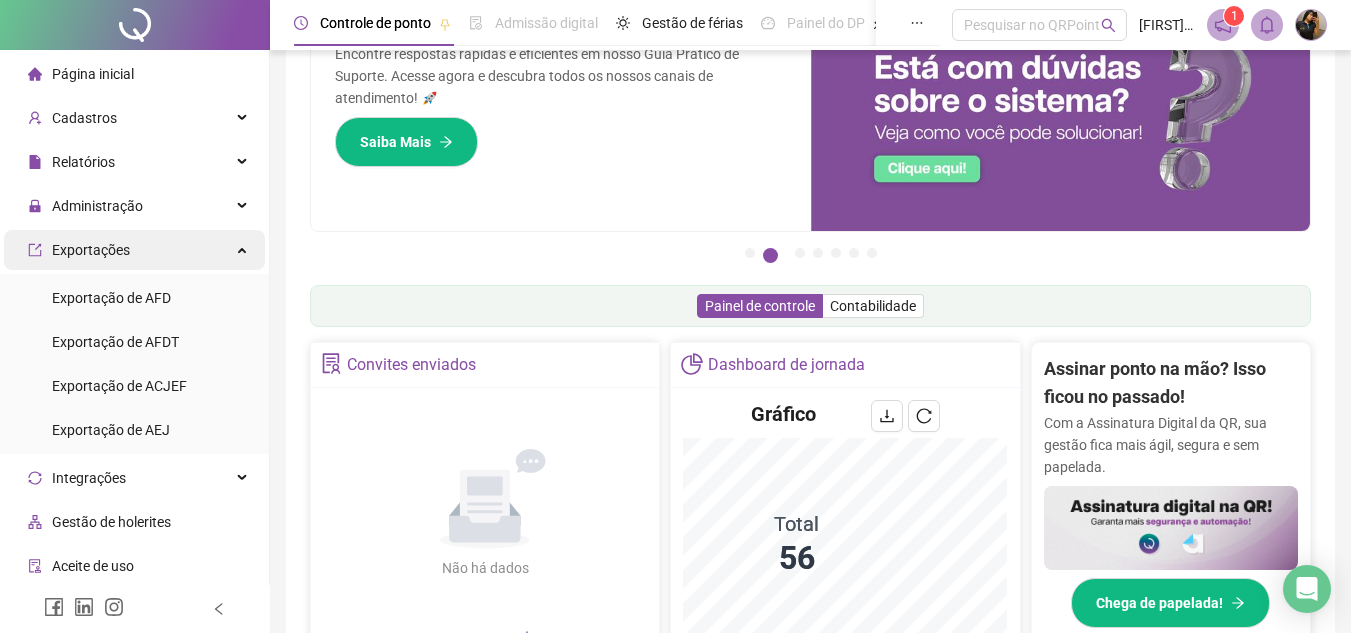 click on "Exportações" at bounding box center [134, 250] 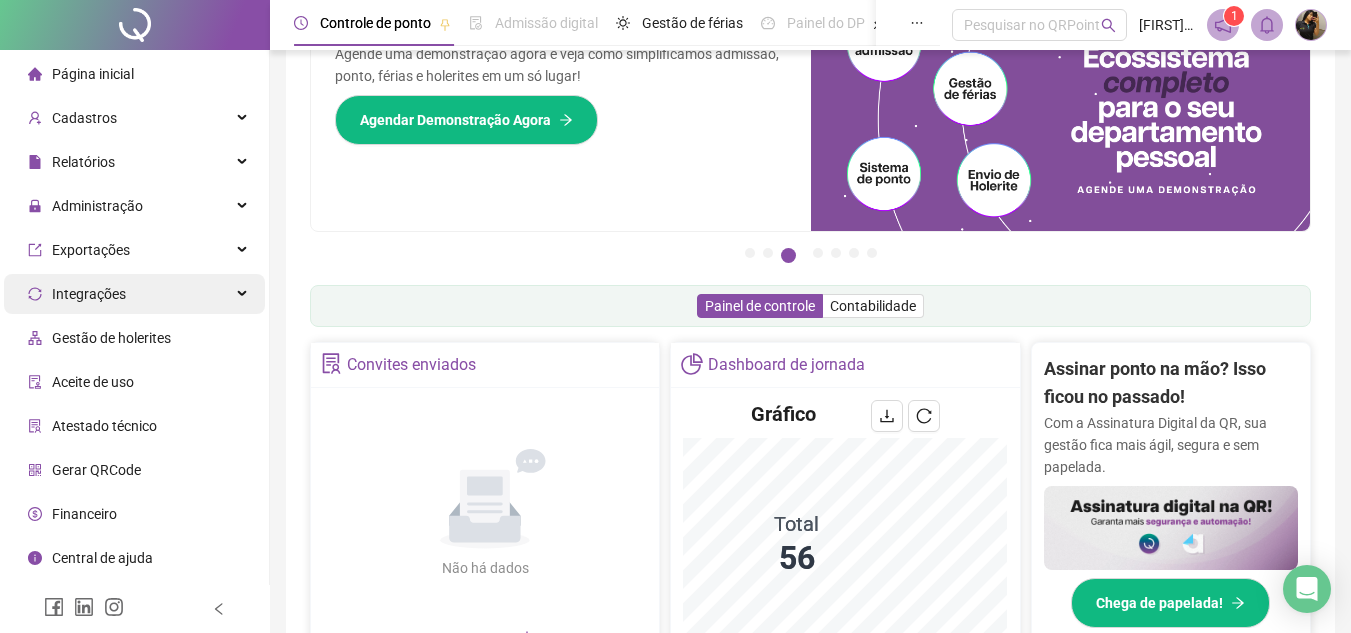 click on "Integrações" at bounding box center [134, 294] 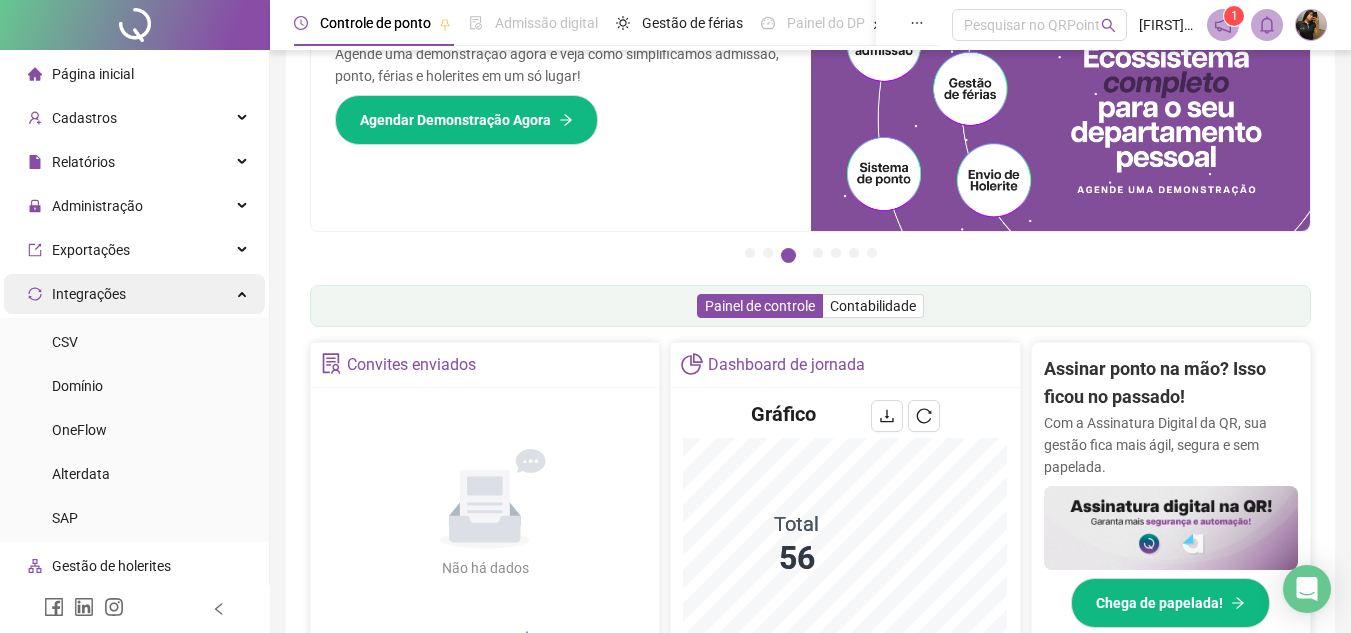 click on "Integrações" at bounding box center [134, 294] 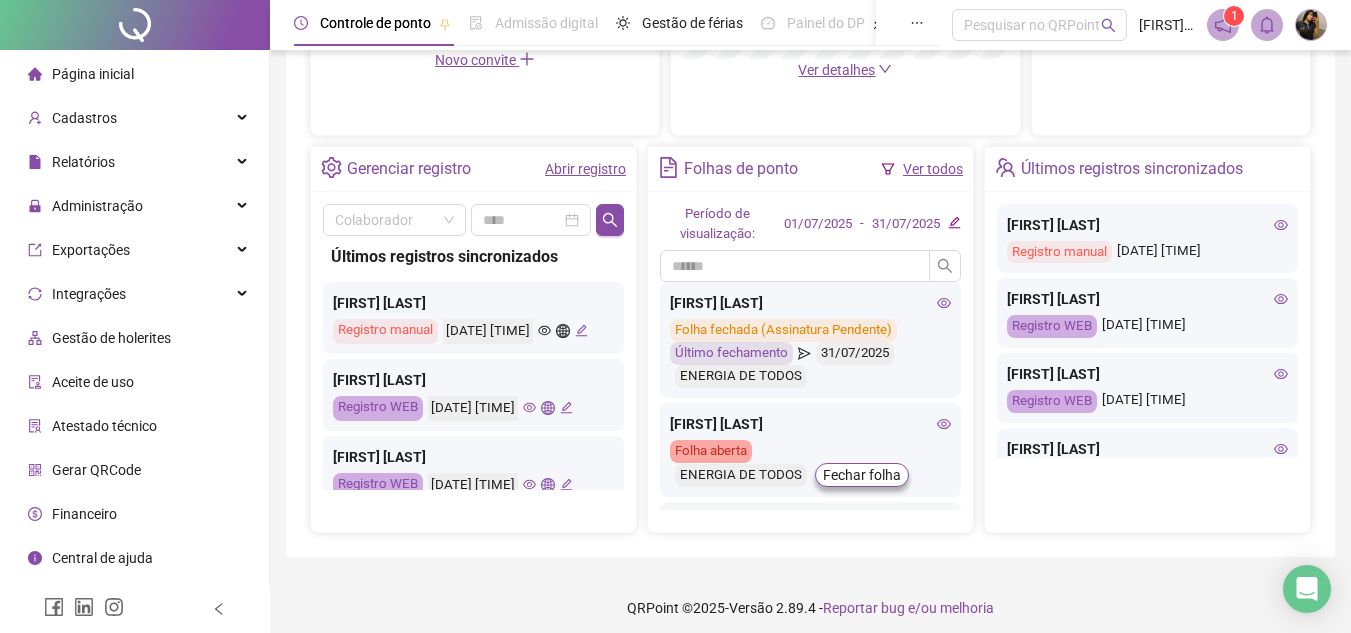 scroll, scrollTop: 689, scrollLeft: 0, axis: vertical 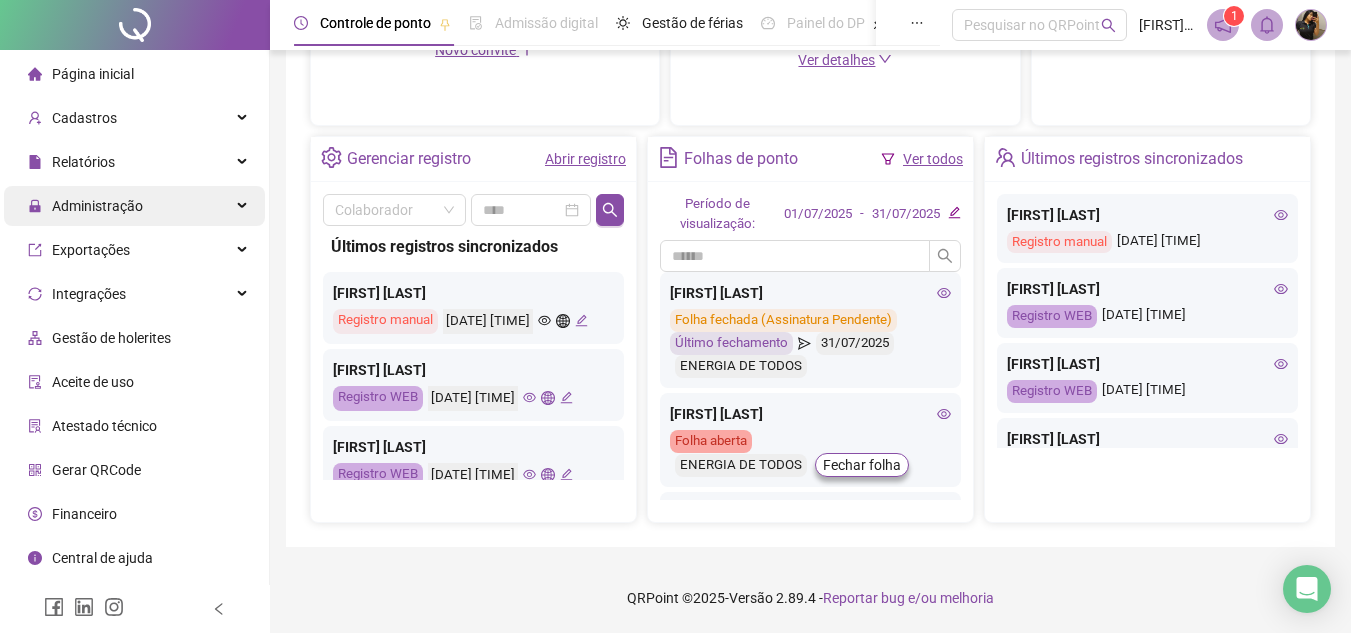 click at bounding box center [244, 206] 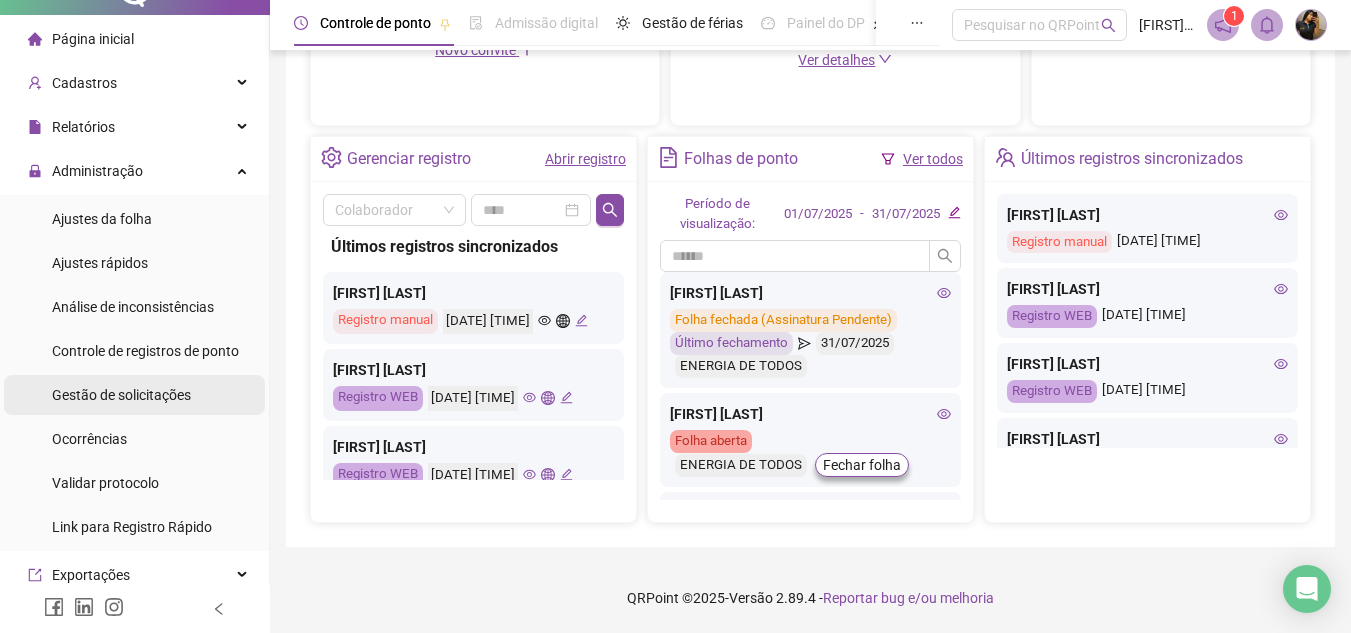 scroll, scrollTop: 0, scrollLeft: 0, axis: both 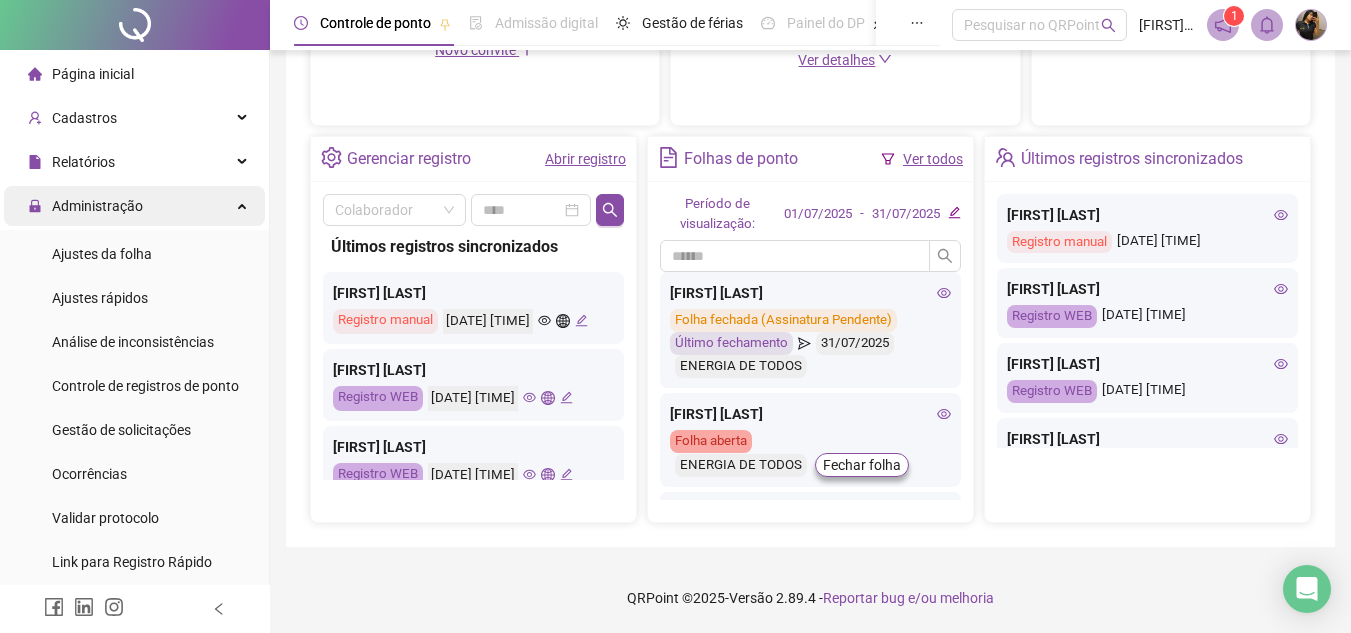 click on "Administração" at bounding box center (134, 206) 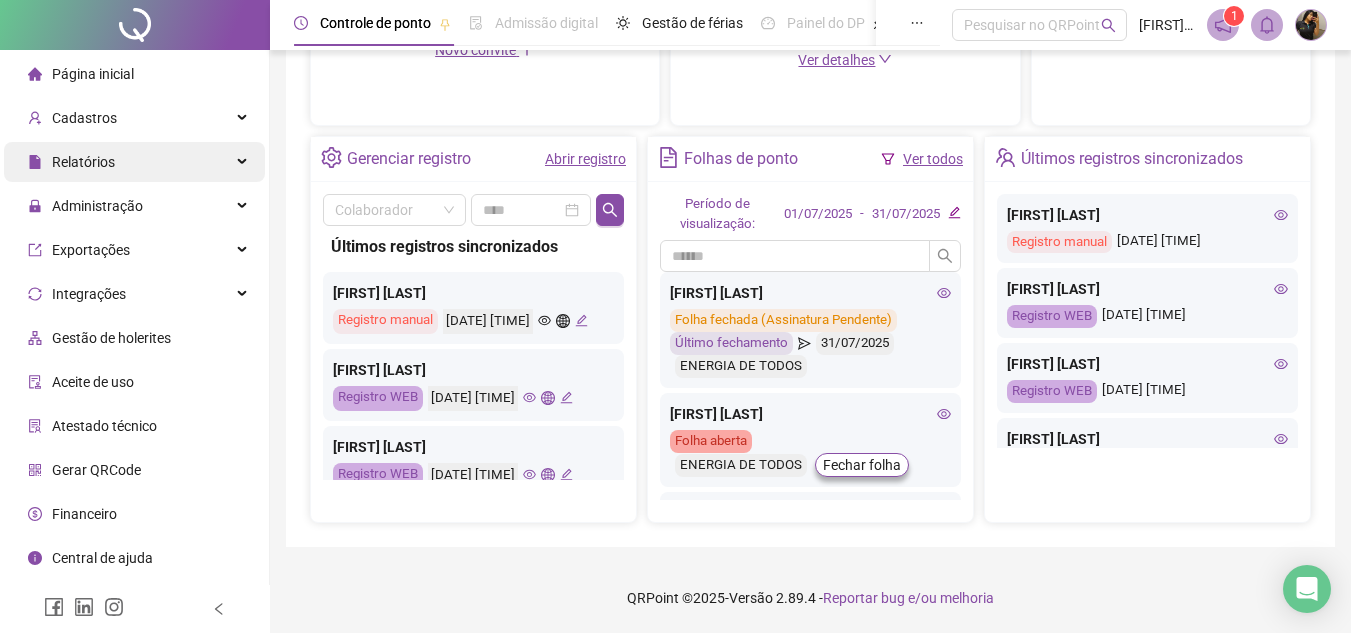 click on "Relatórios" at bounding box center [134, 162] 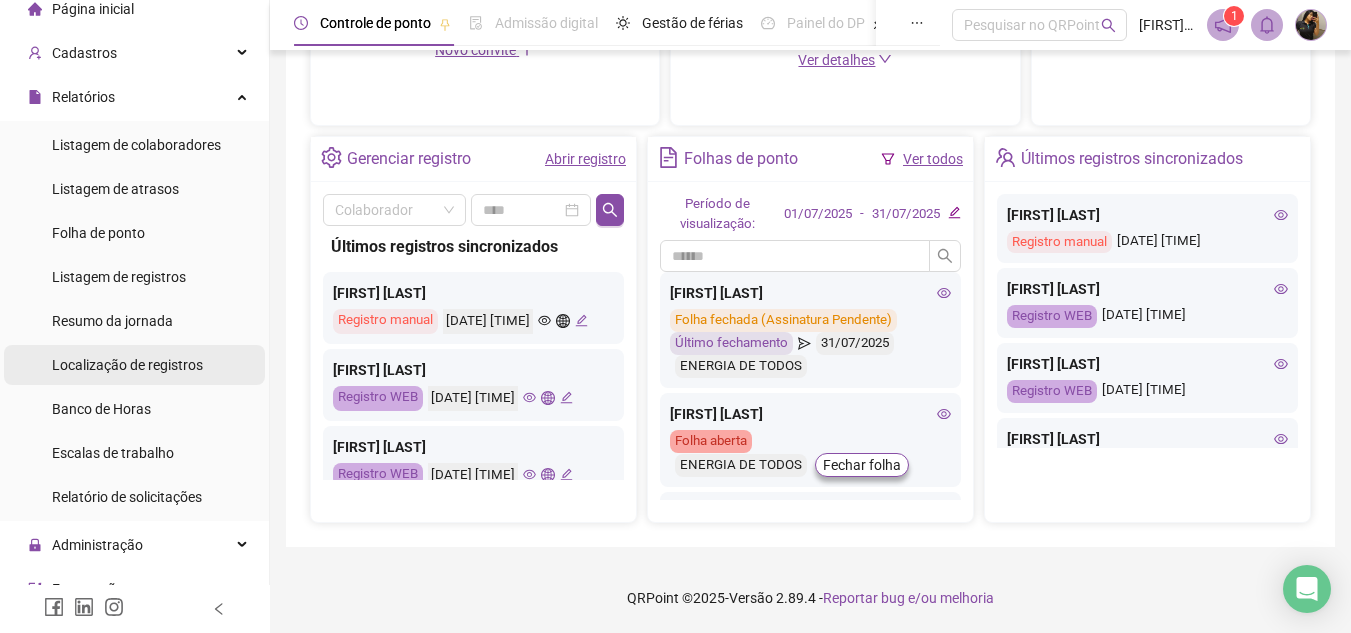 scroll, scrollTop: 100, scrollLeft: 0, axis: vertical 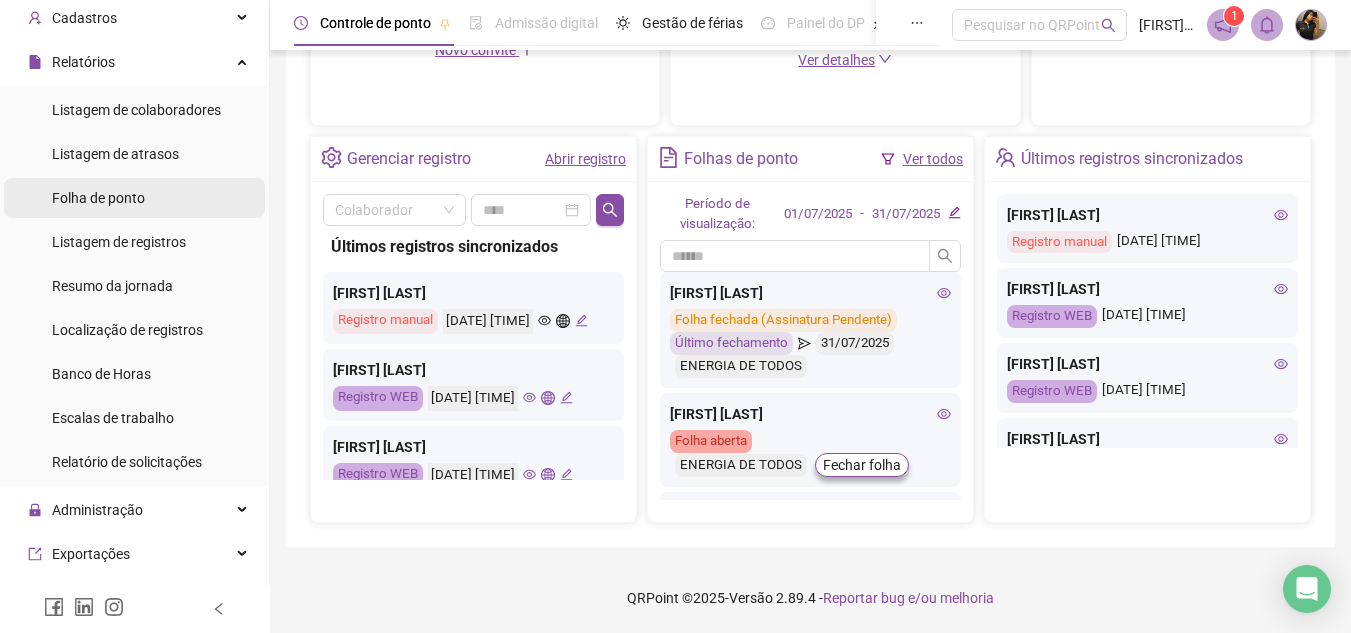 click on "Folha de ponto" at bounding box center (98, 198) 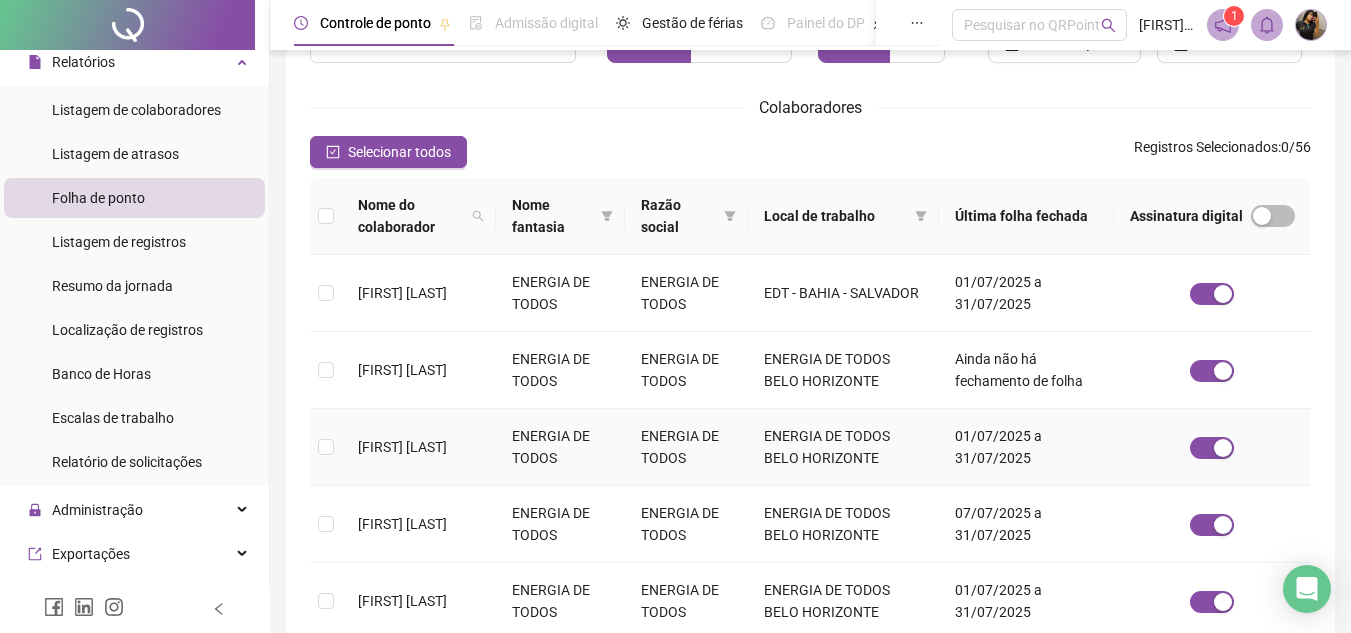 scroll, scrollTop: 759, scrollLeft: 0, axis: vertical 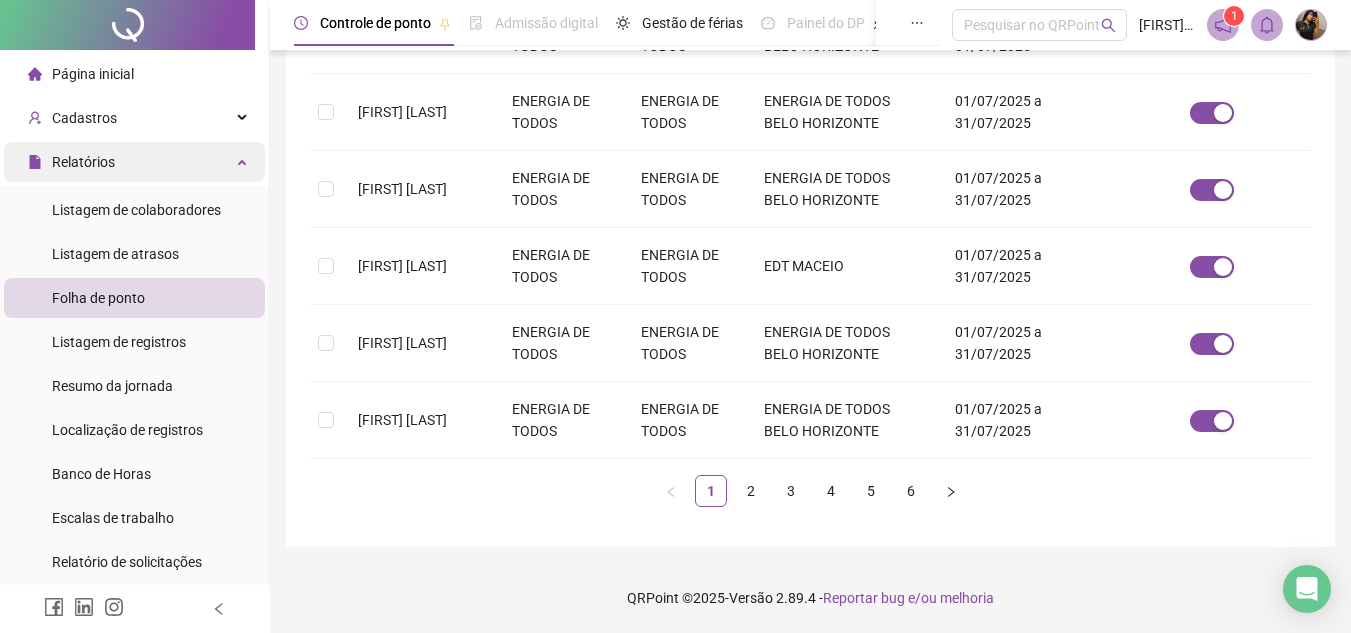 click on "Relatórios" at bounding box center [134, 162] 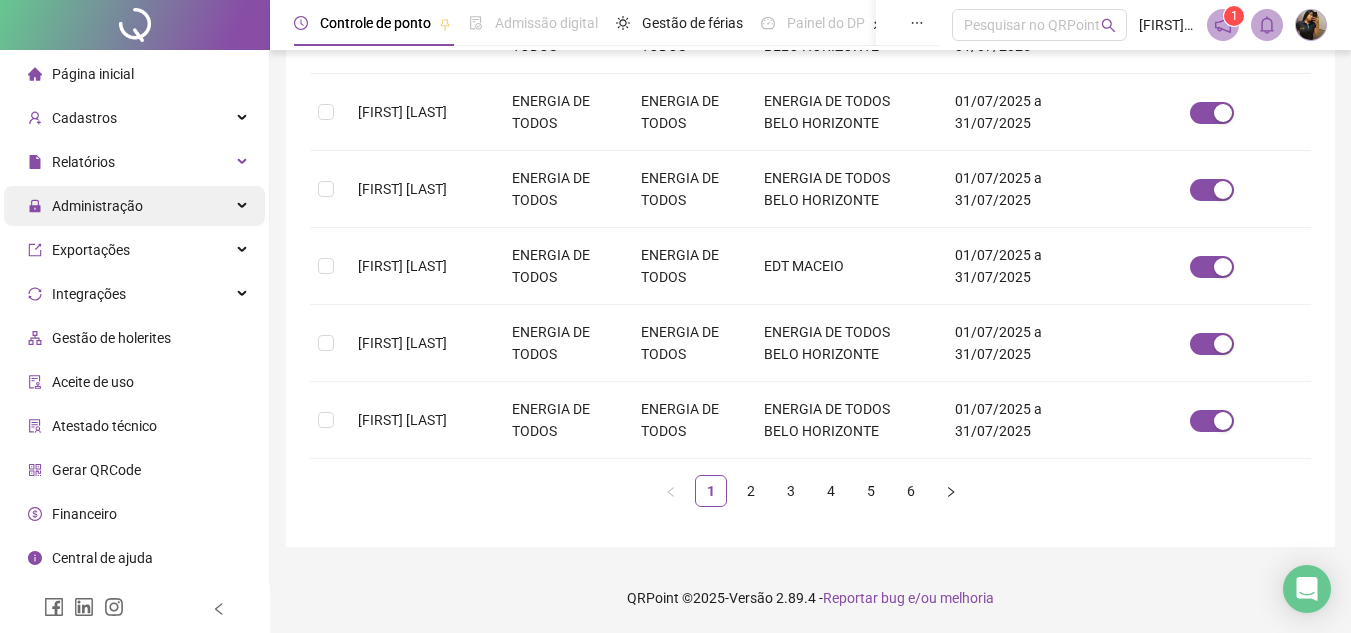 click on "Administração" at bounding box center [134, 206] 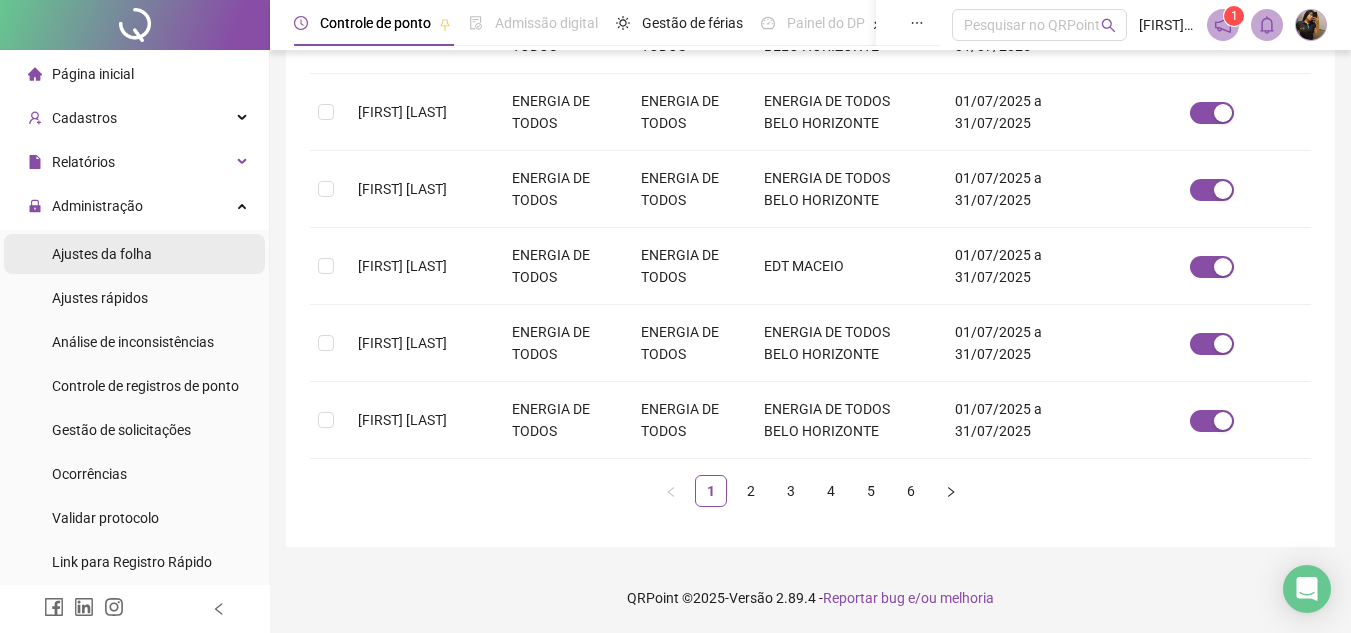 click on "Ajustes da folha" at bounding box center [102, 254] 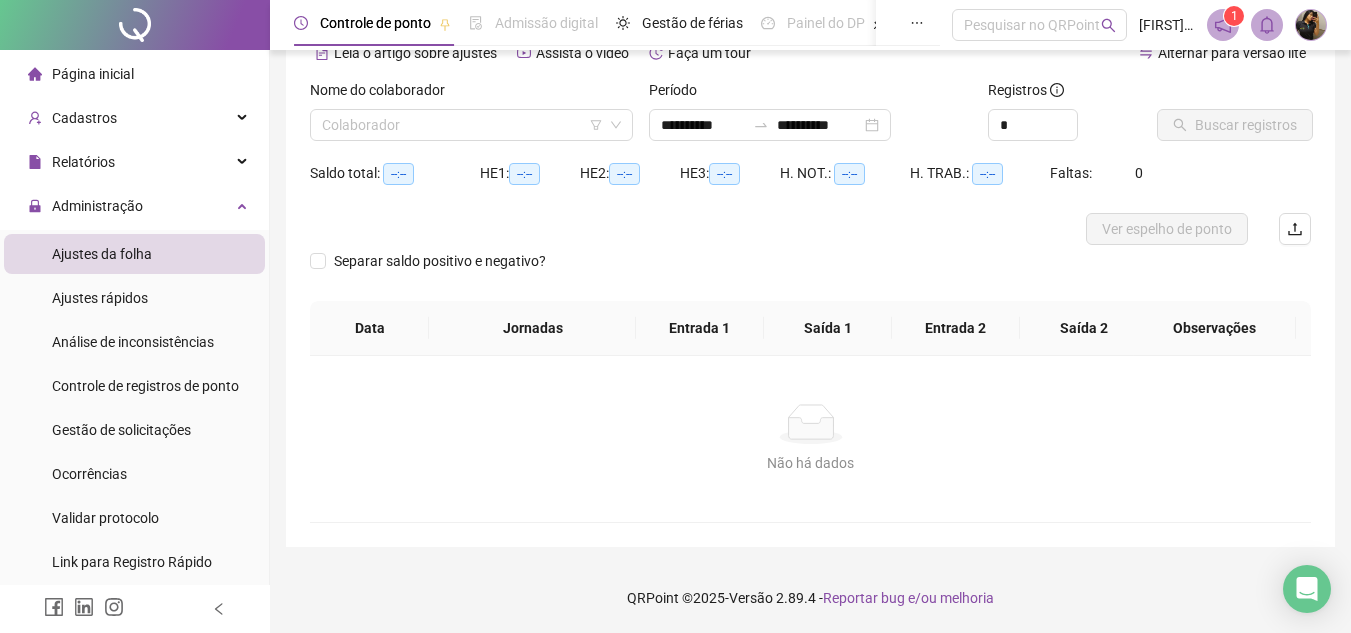 scroll, scrollTop: 105, scrollLeft: 0, axis: vertical 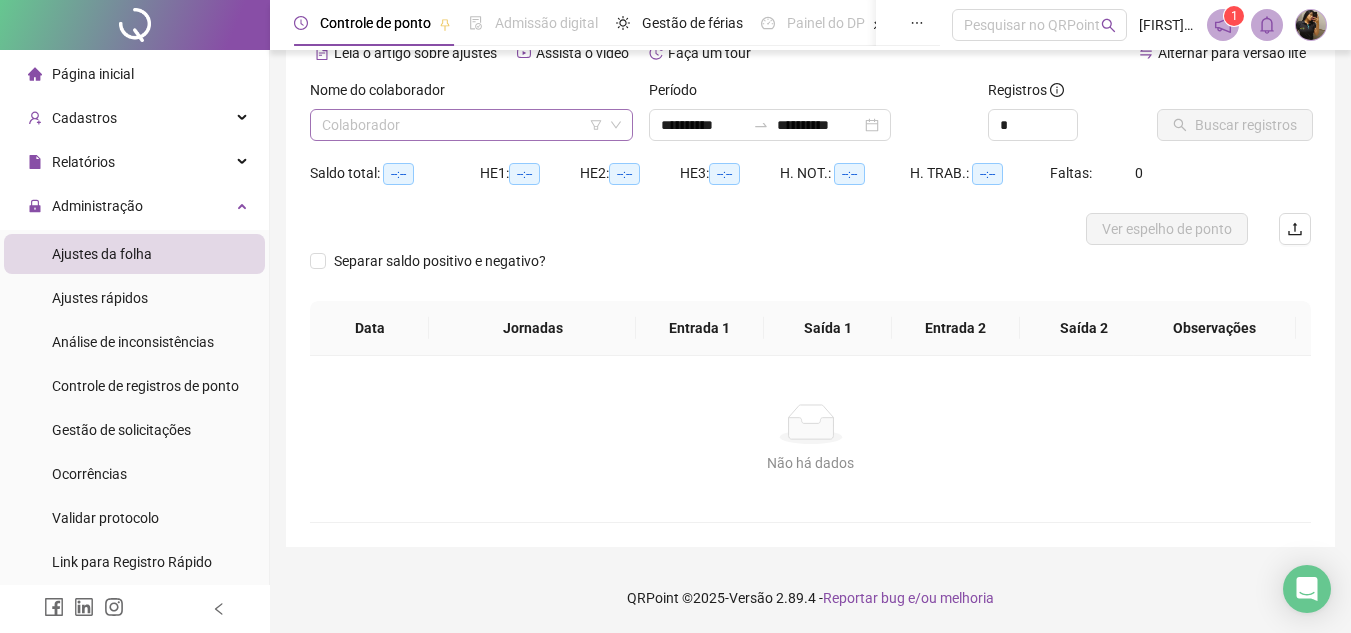 click at bounding box center (462, 125) 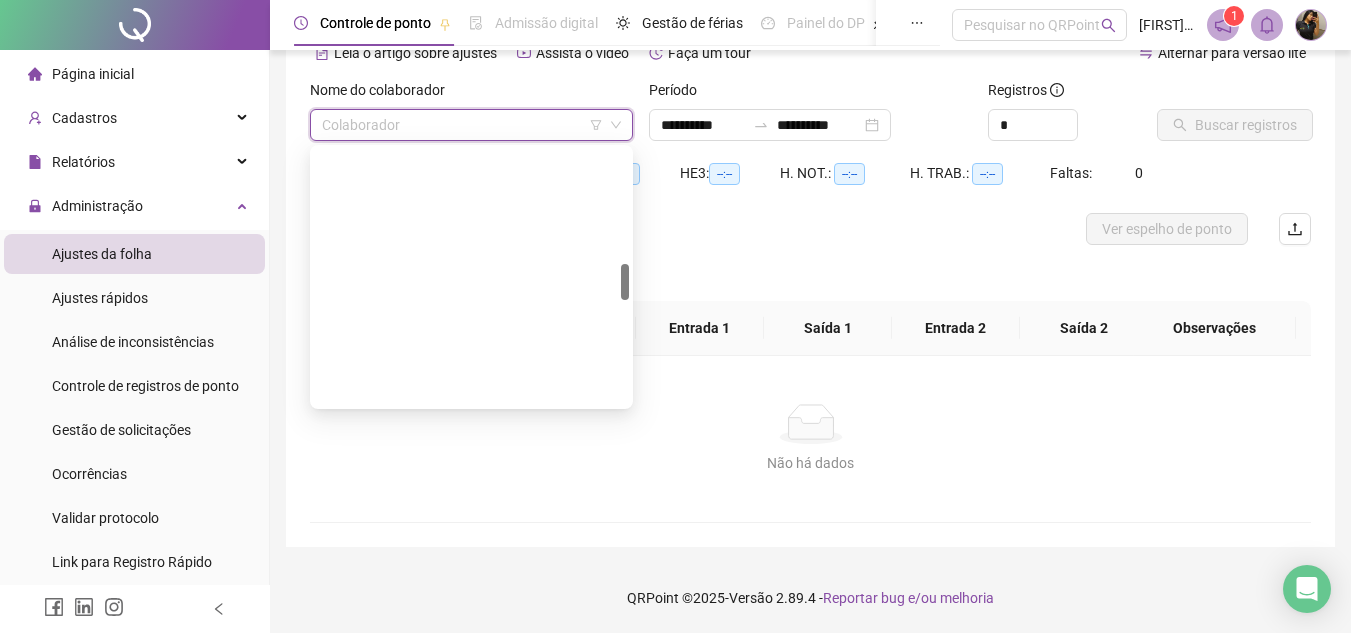 scroll, scrollTop: 1536, scrollLeft: 0, axis: vertical 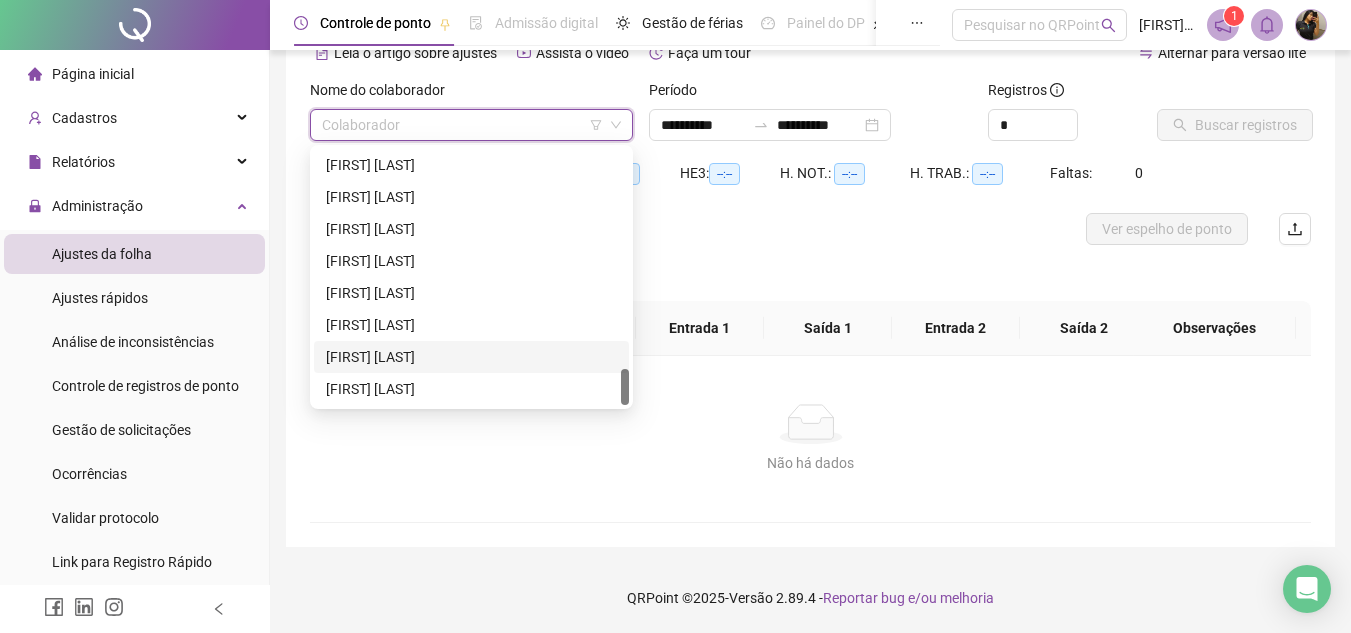 click on "[FIRST] [LAST]" at bounding box center [471, 357] 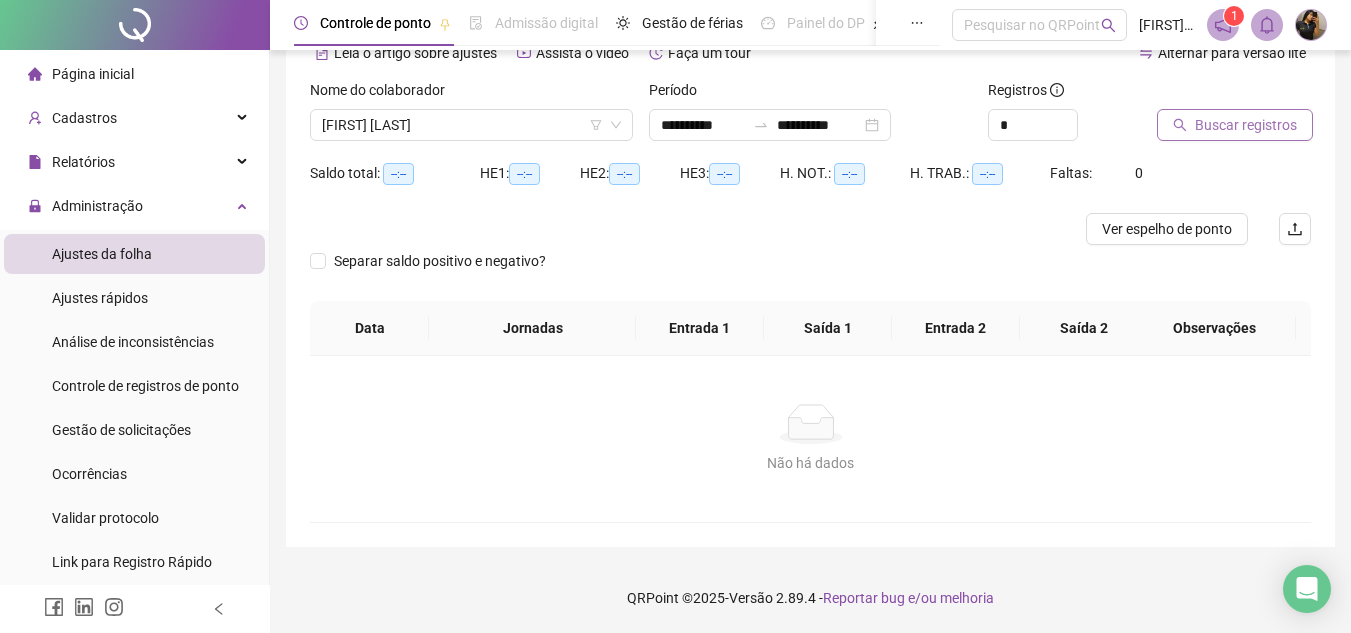 click on "Buscar registros" at bounding box center (1246, 125) 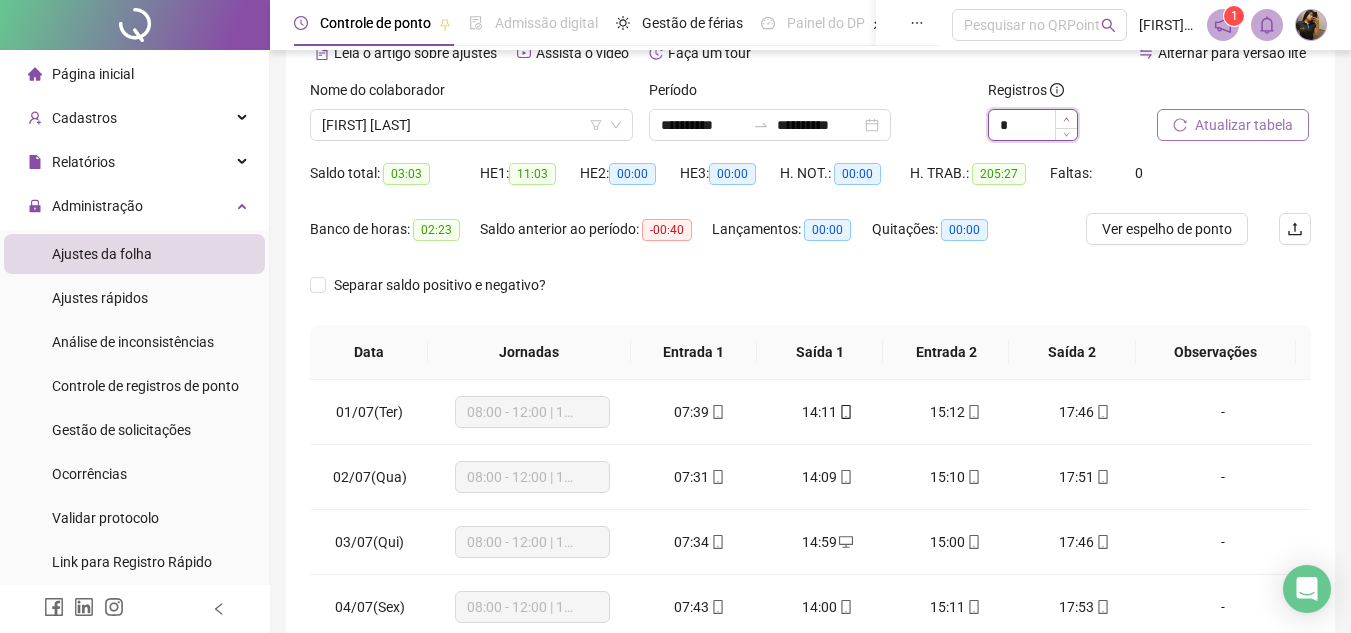 click at bounding box center (1066, 119) 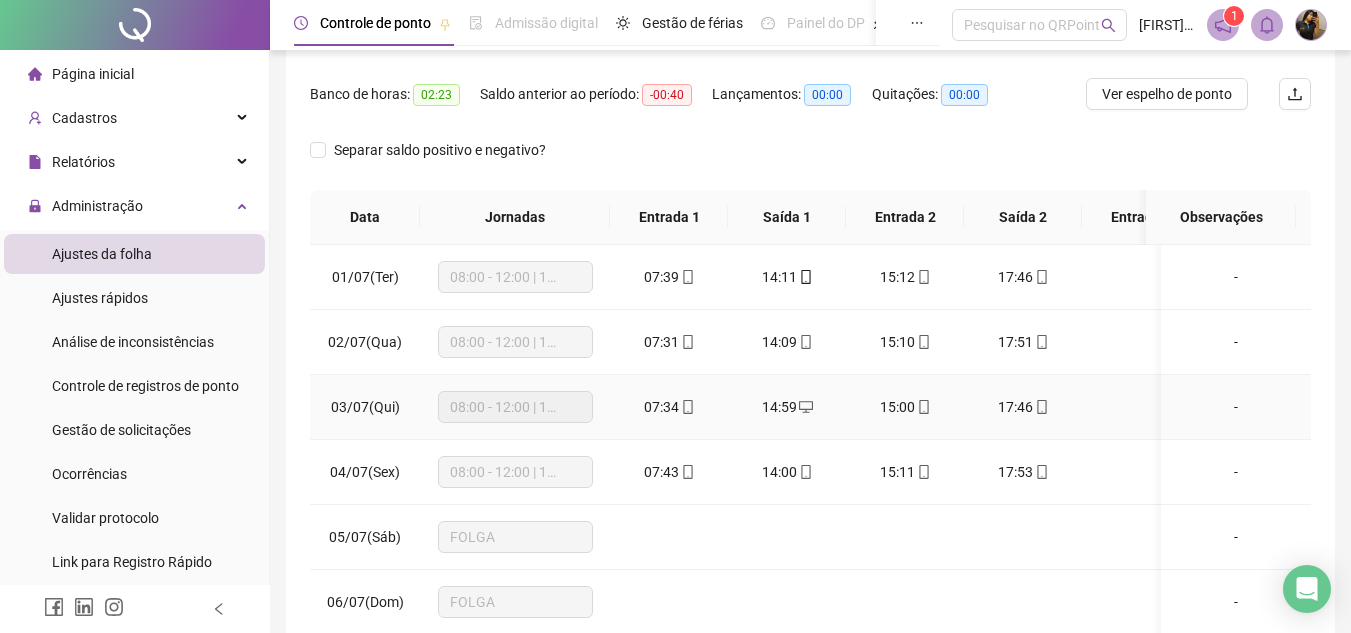scroll, scrollTop: 389, scrollLeft: 0, axis: vertical 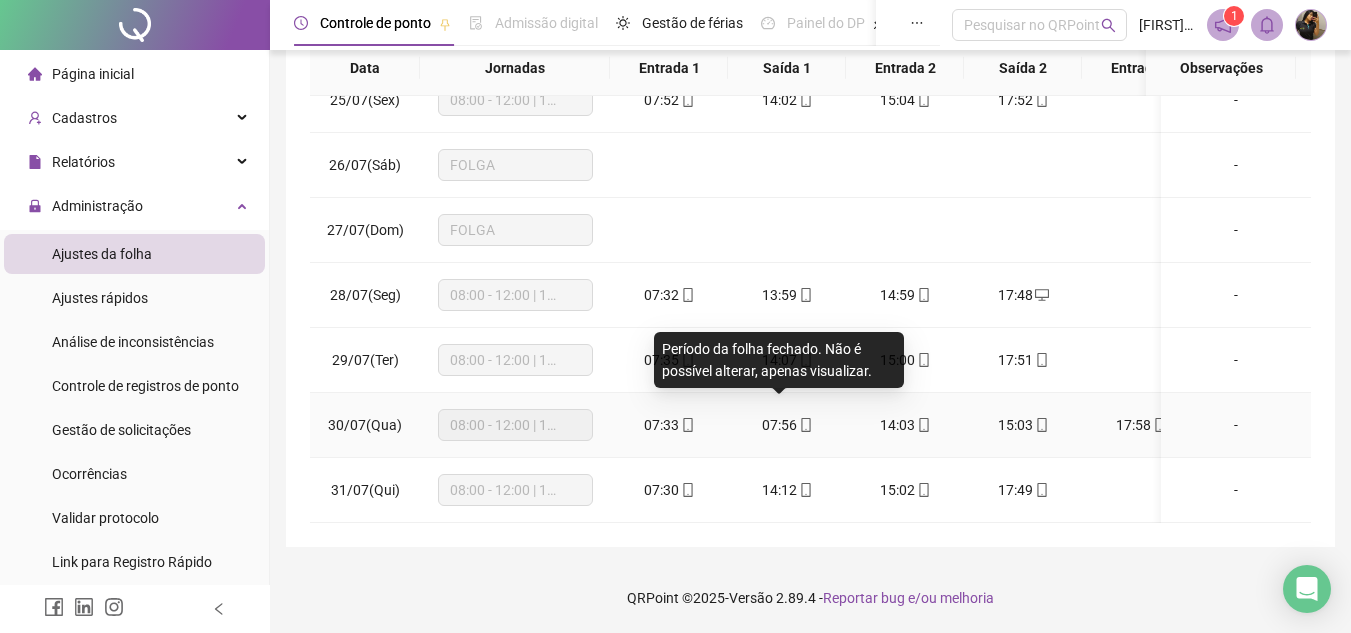 click 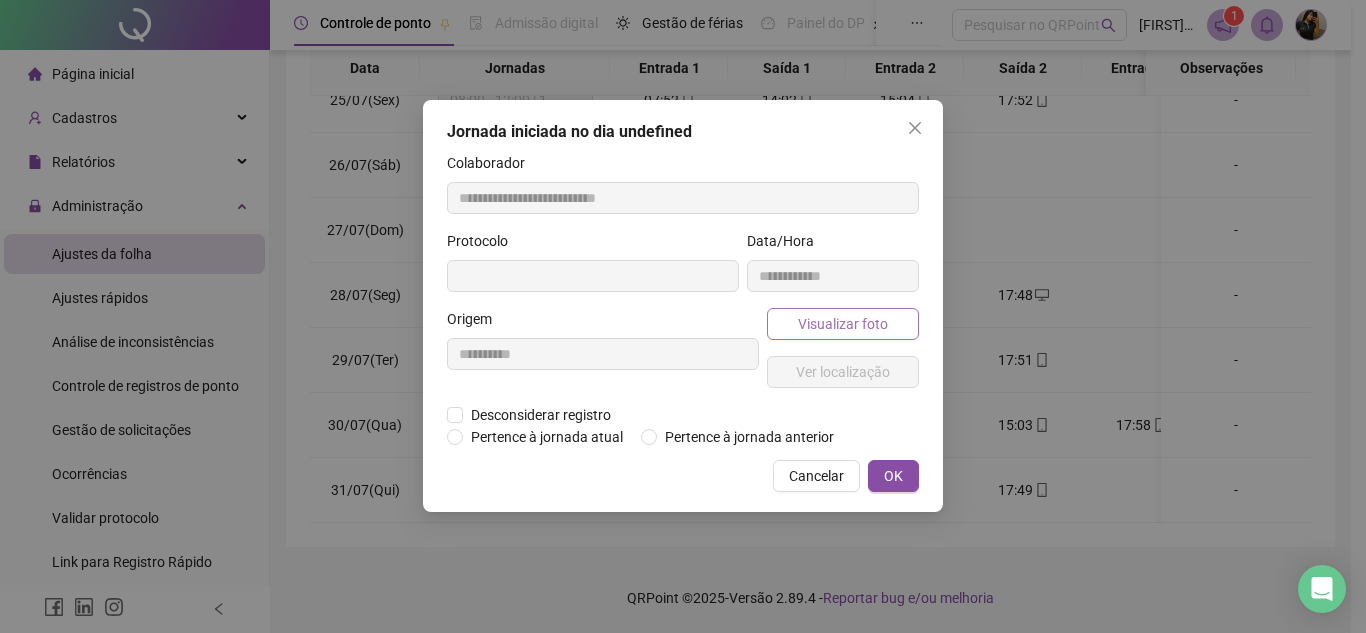 click on "Visualizar foto" at bounding box center (843, 324) 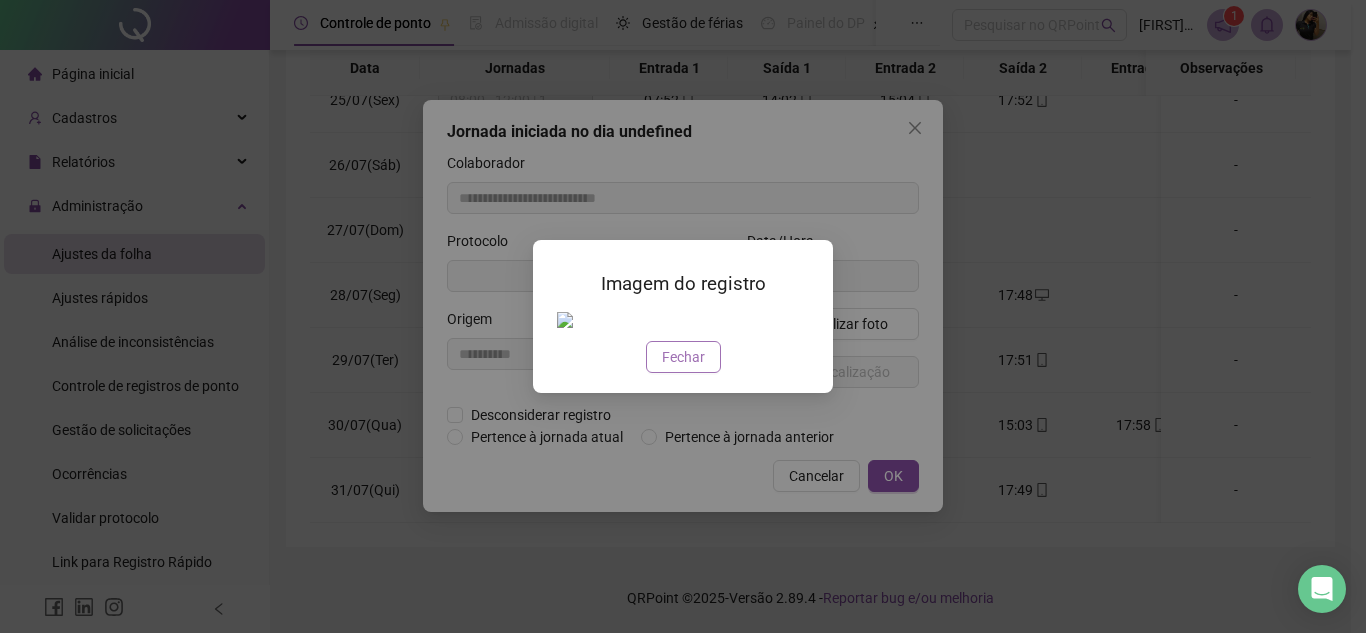 click on "Fechar" at bounding box center [683, 357] 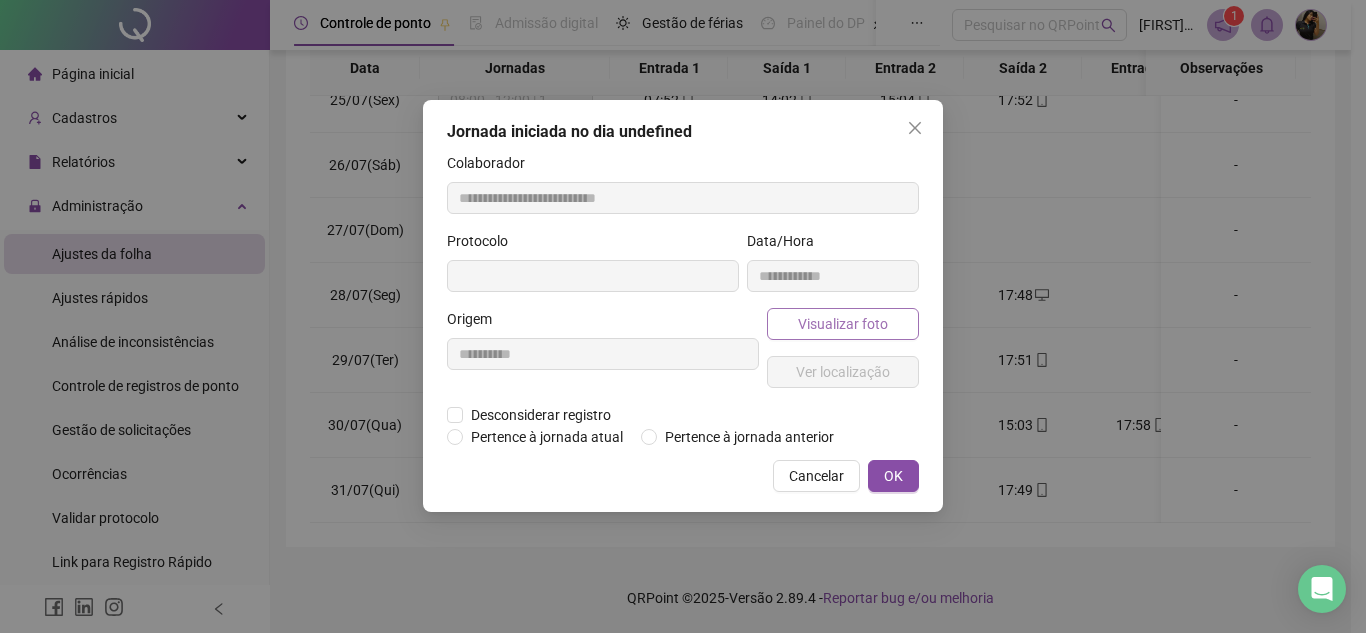 click on "Visualizar foto" at bounding box center [843, 324] 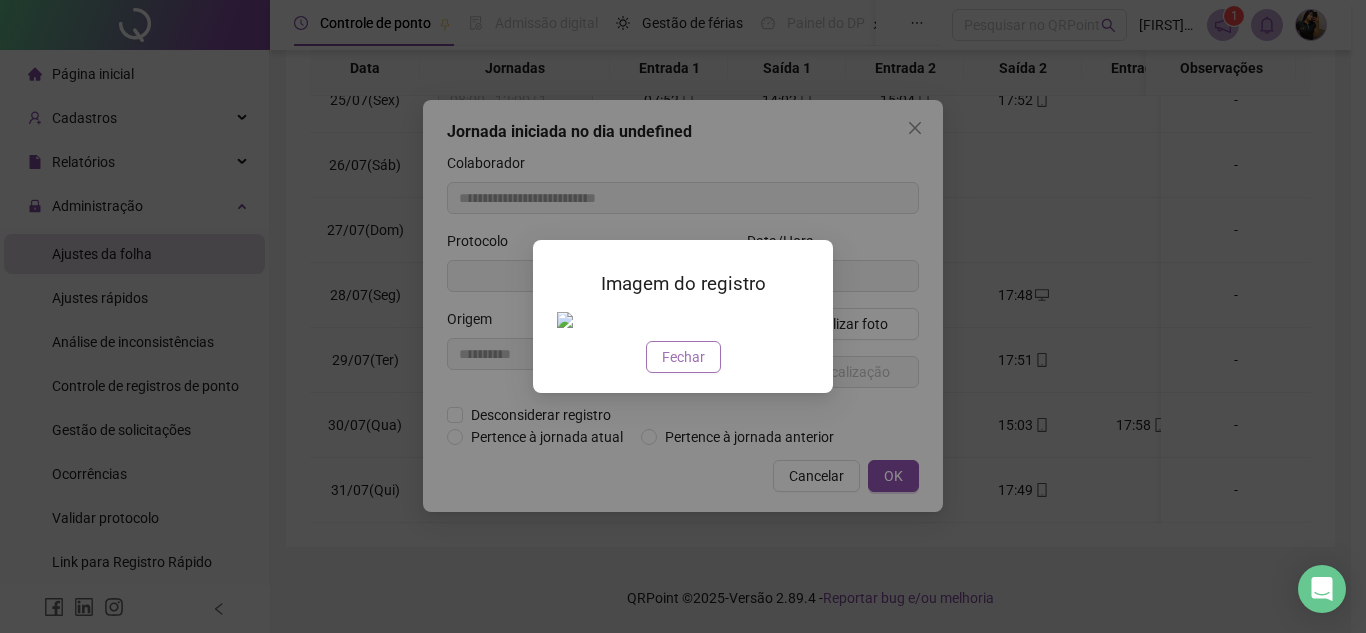 click on "Fechar" at bounding box center (683, 357) 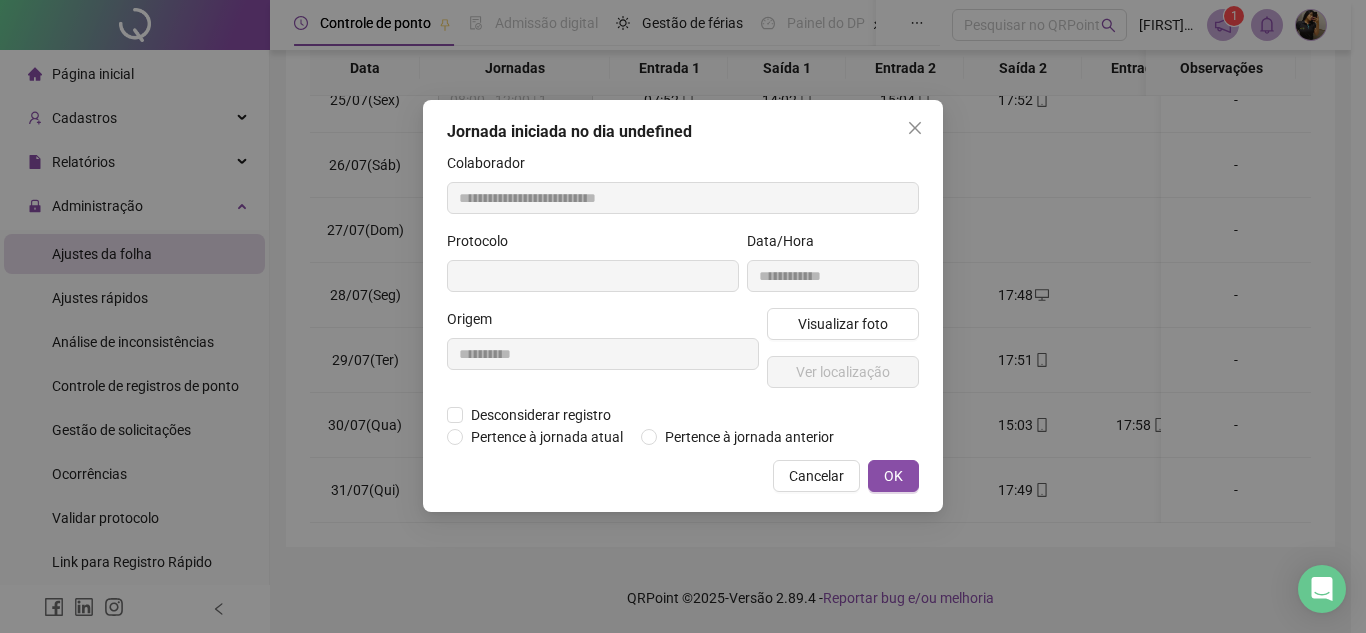 click on "**********" at bounding box center [683, 306] 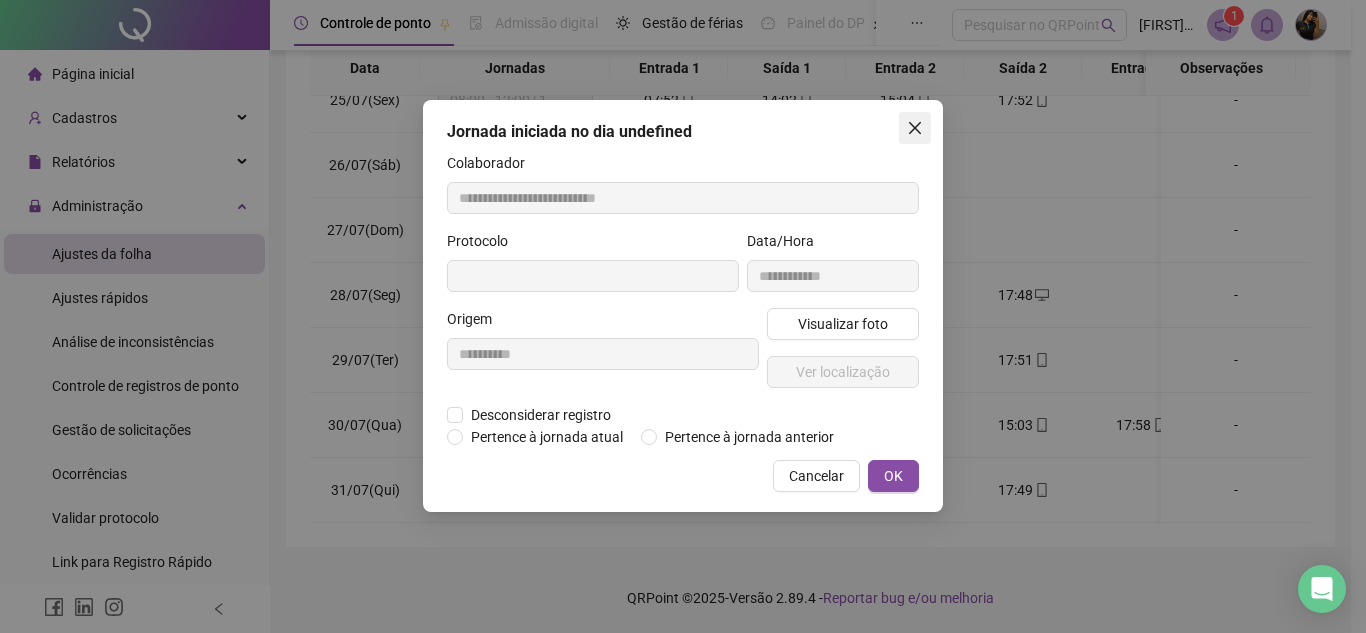 click at bounding box center (915, 128) 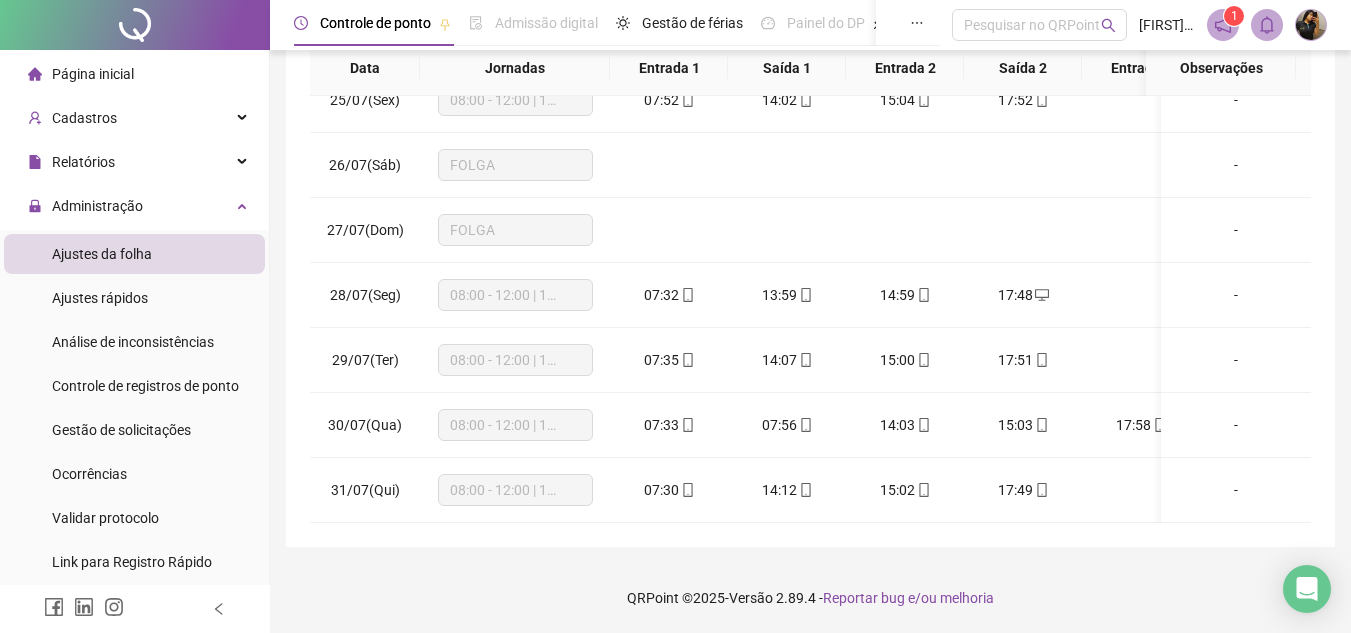 scroll, scrollTop: 1603, scrollLeft: 109, axis: both 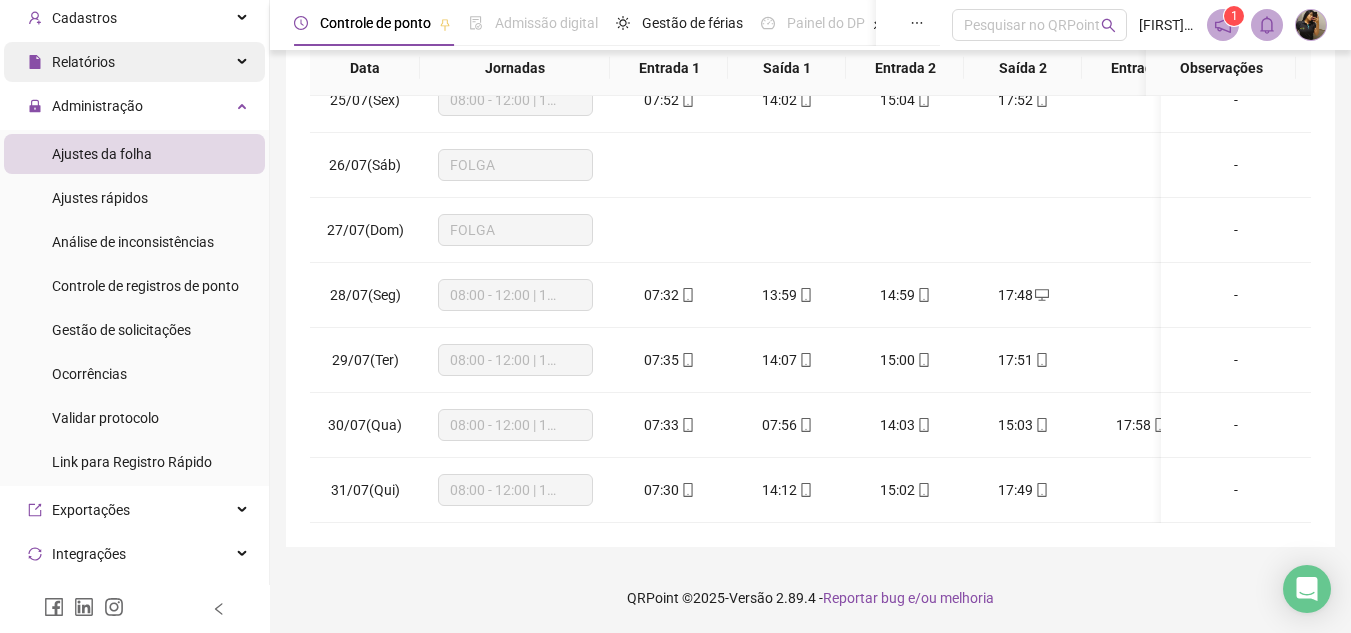 click at bounding box center [244, 62] 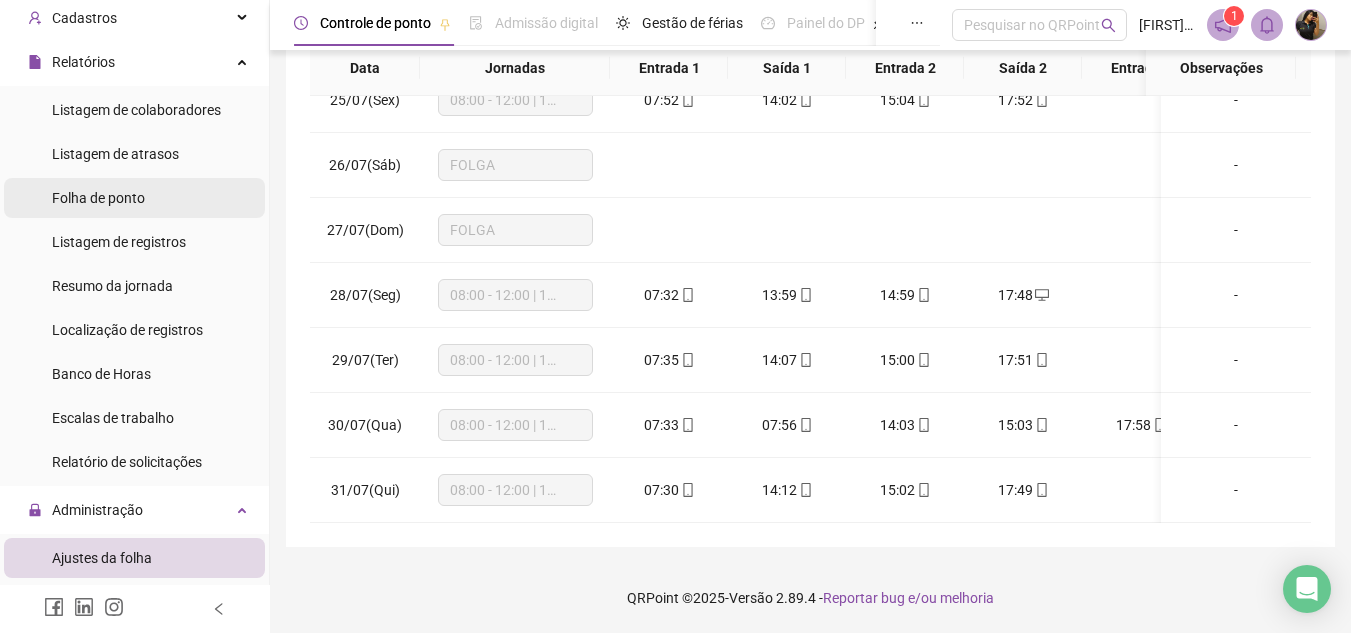 click on "Folha de ponto" at bounding box center (98, 198) 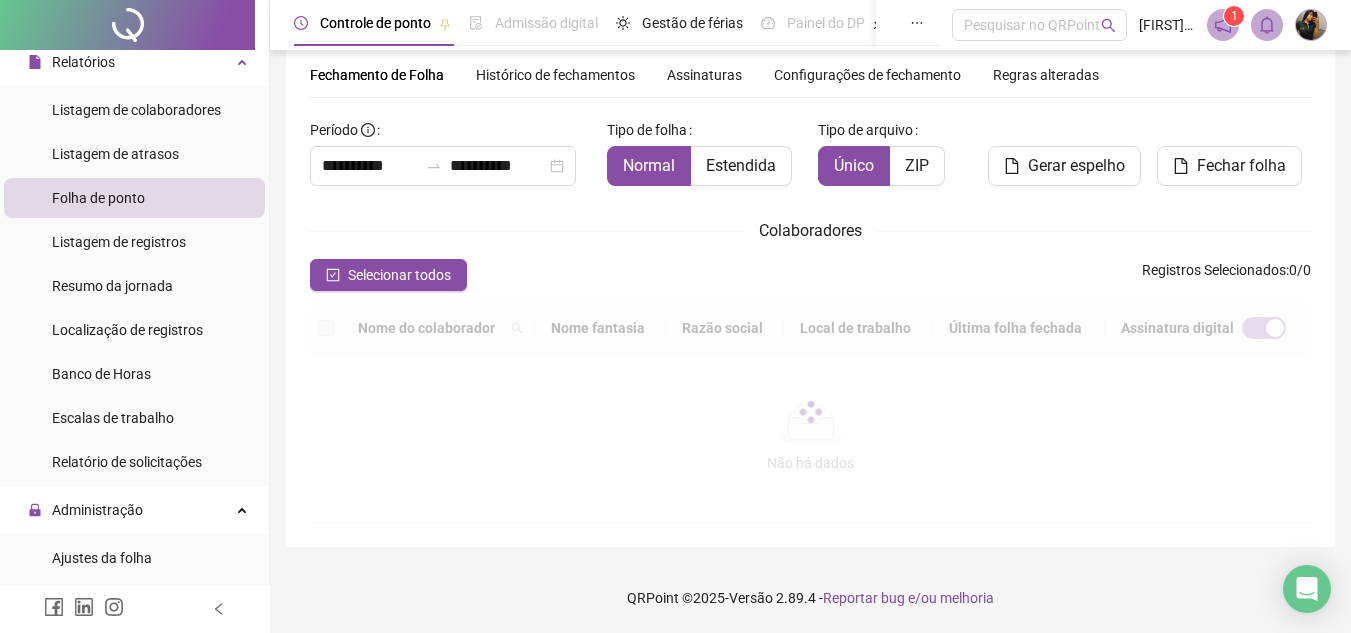 scroll, scrollTop: 70, scrollLeft: 0, axis: vertical 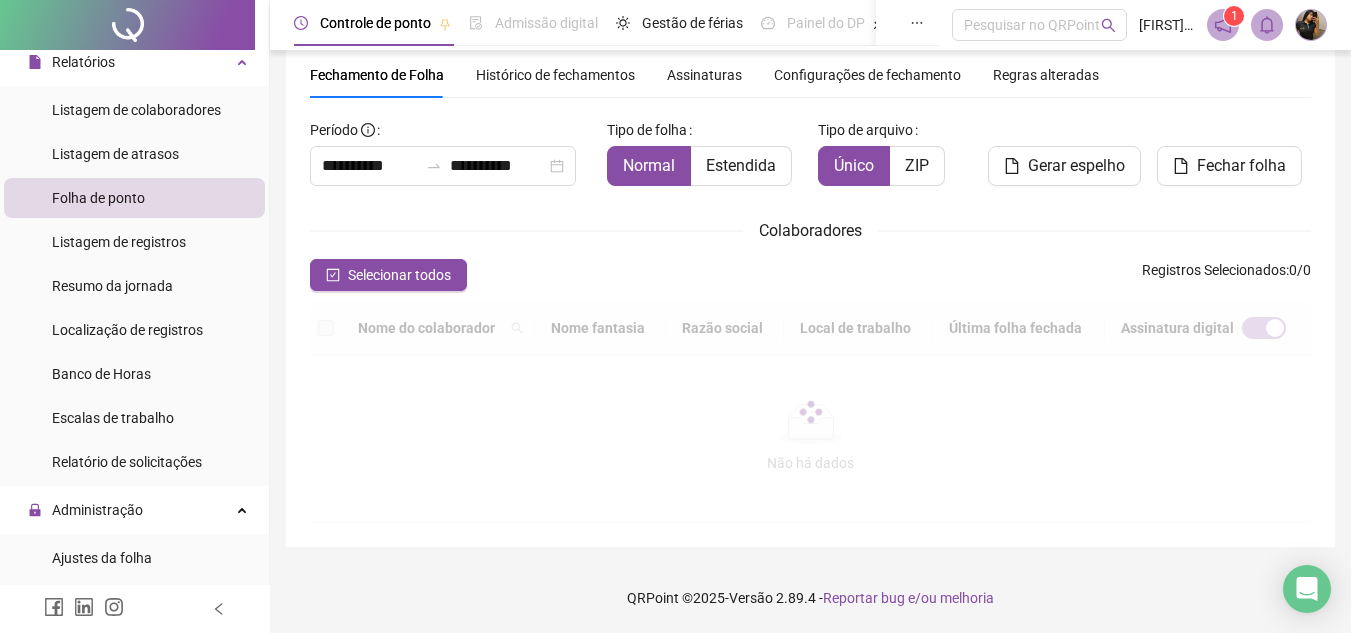 click on "Histórico de fechamentos" at bounding box center [555, 75] 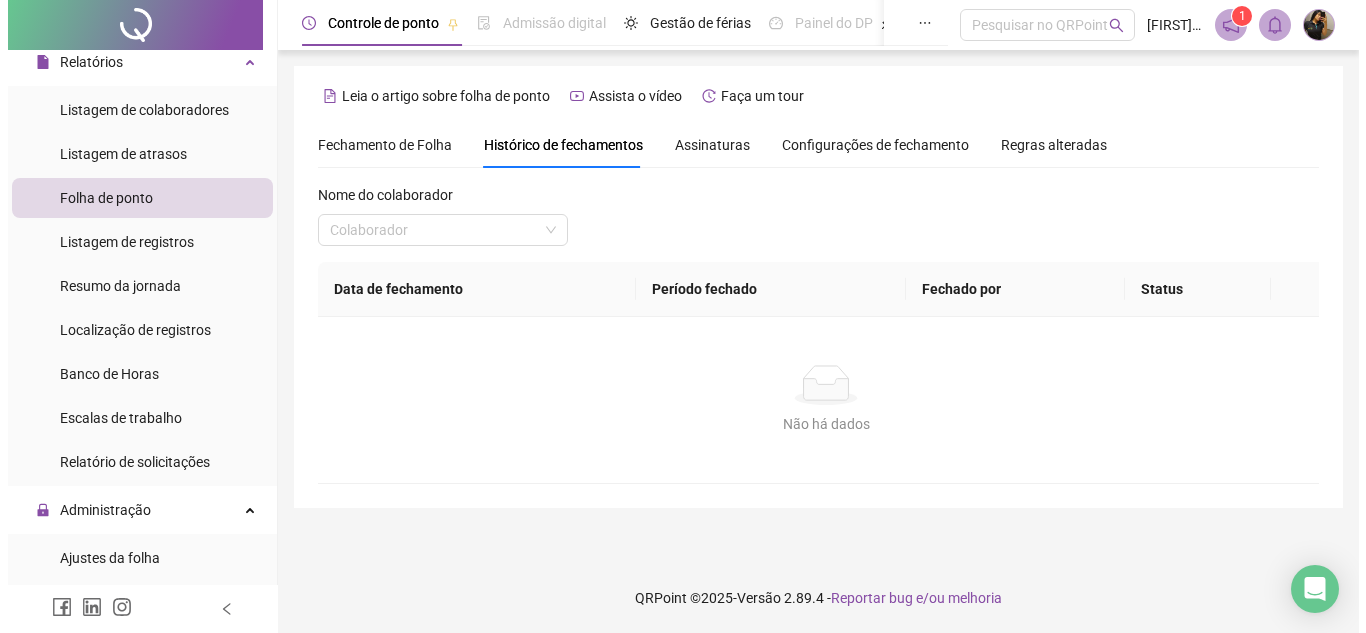 scroll, scrollTop: 0, scrollLeft: 0, axis: both 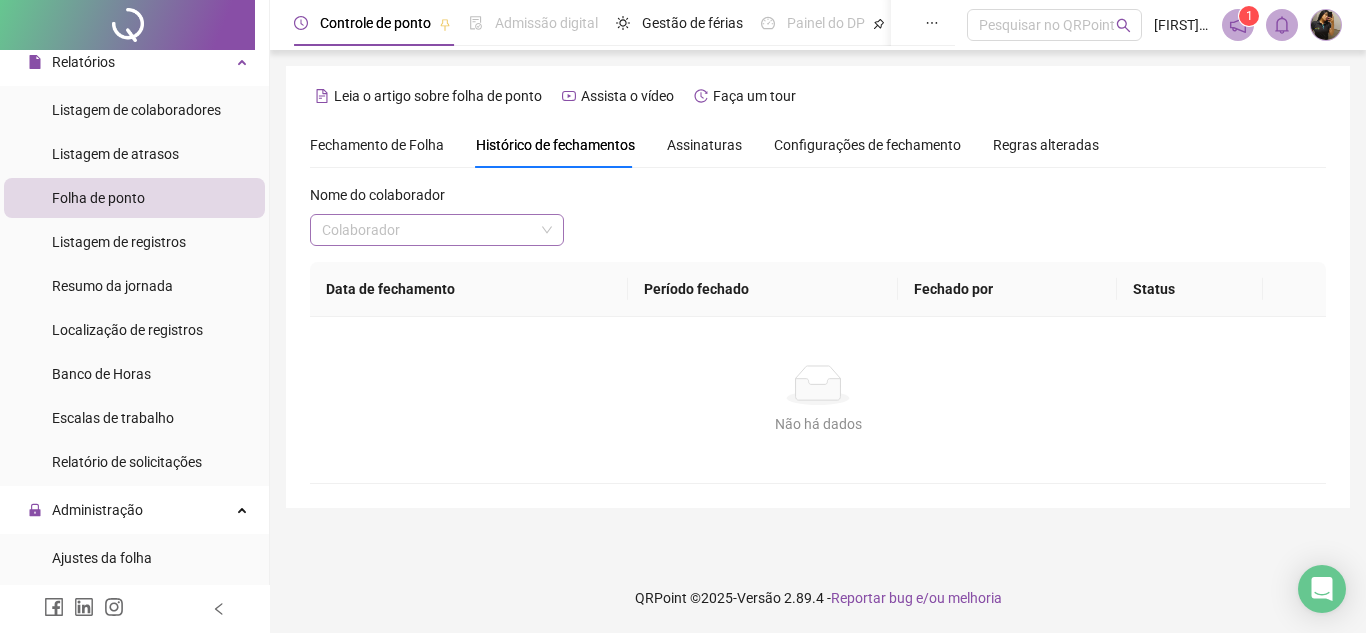 click at bounding box center (428, 230) 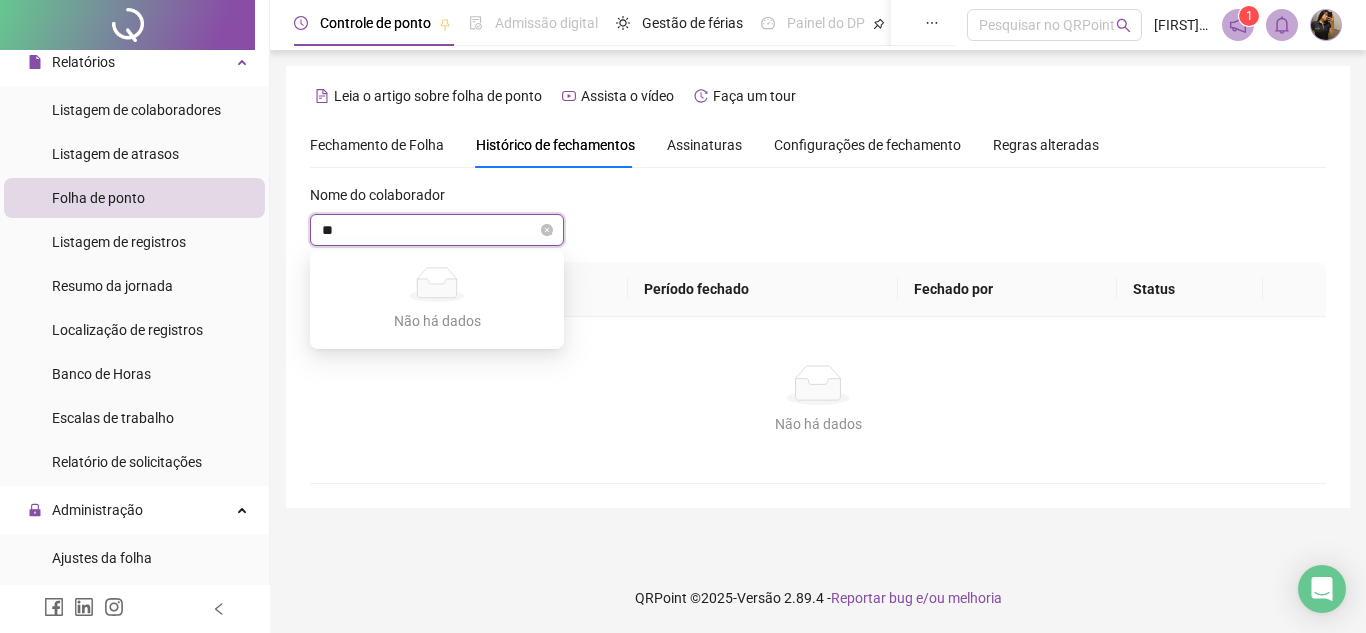 type on "***" 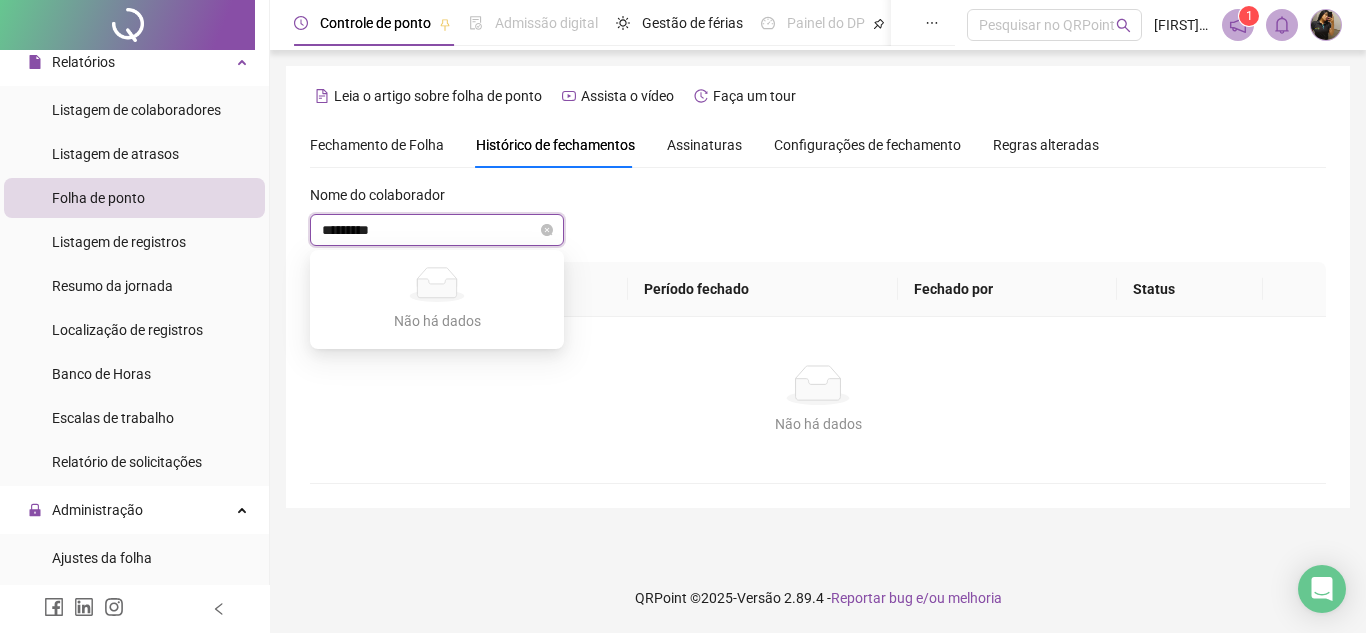type on "********" 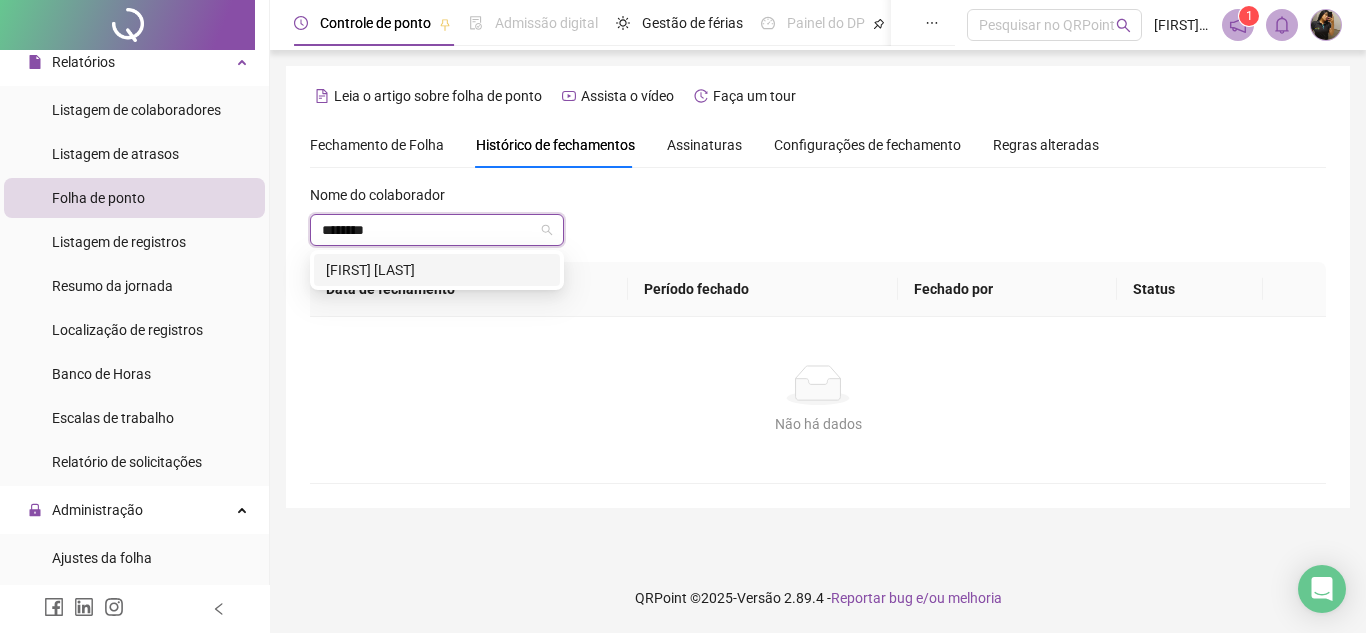 click on "[FIRST] [LAST]" at bounding box center (437, 270) 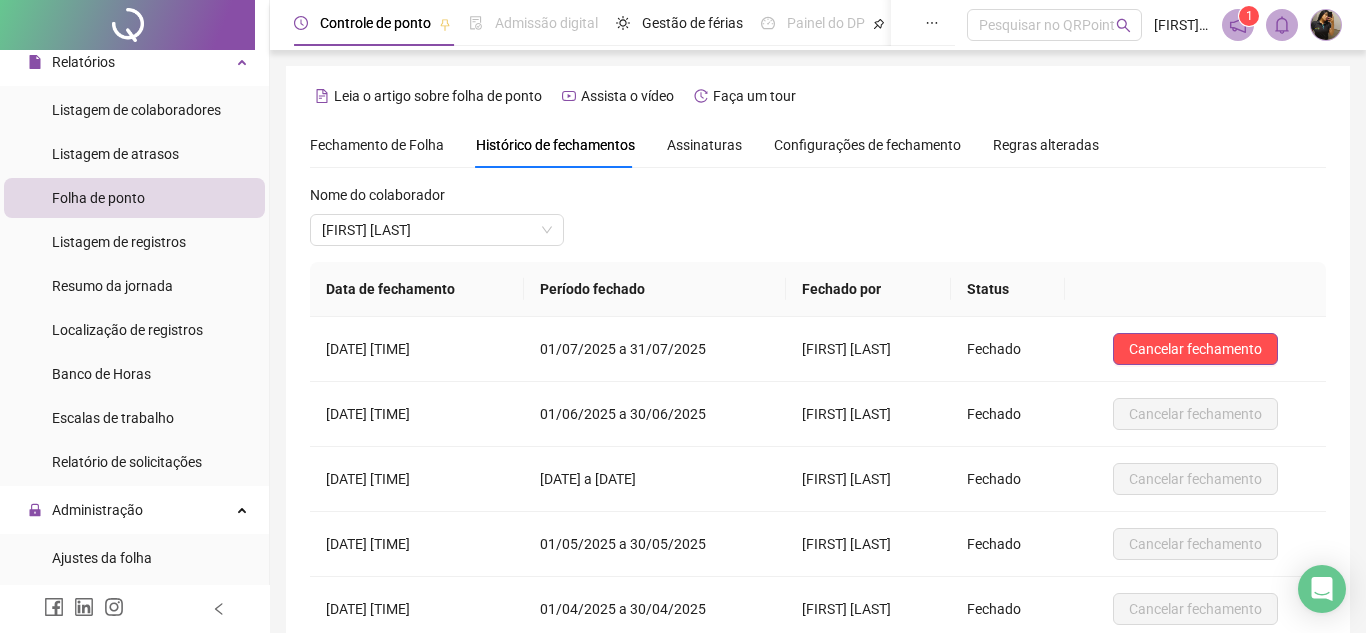 scroll, scrollTop: 248, scrollLeft: 0, axis: vertical 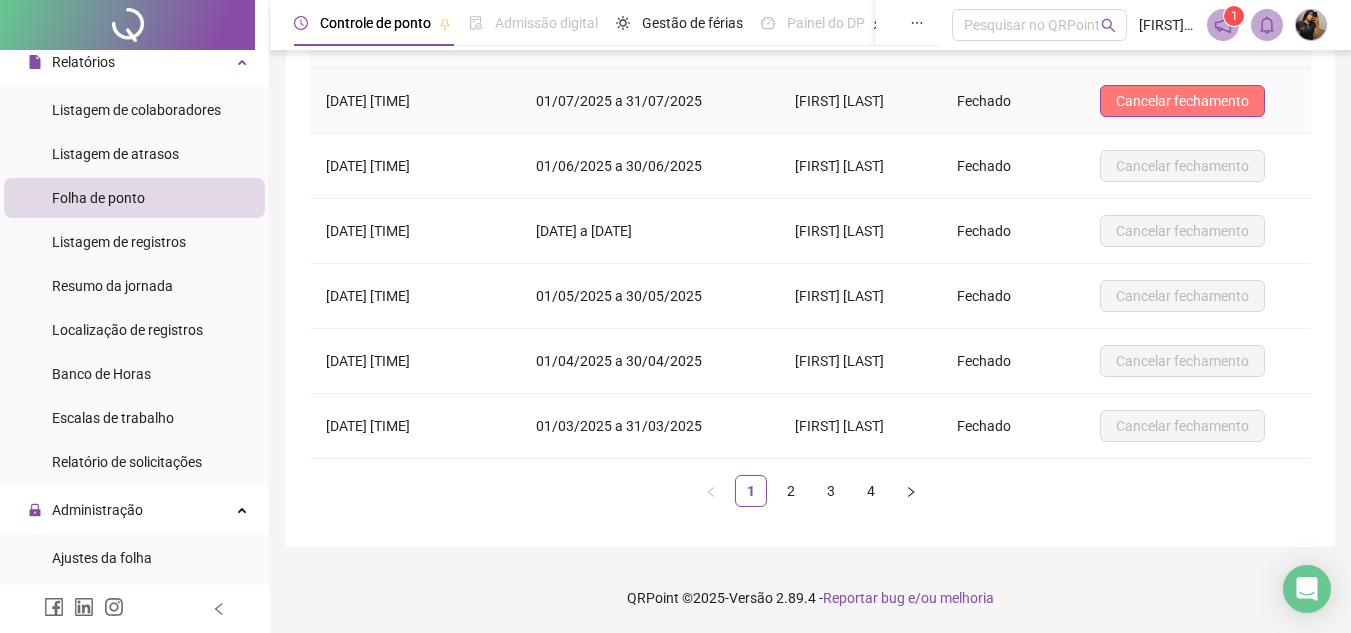 click on "Cancelar fechamento" at bounding box center [1182, 101] 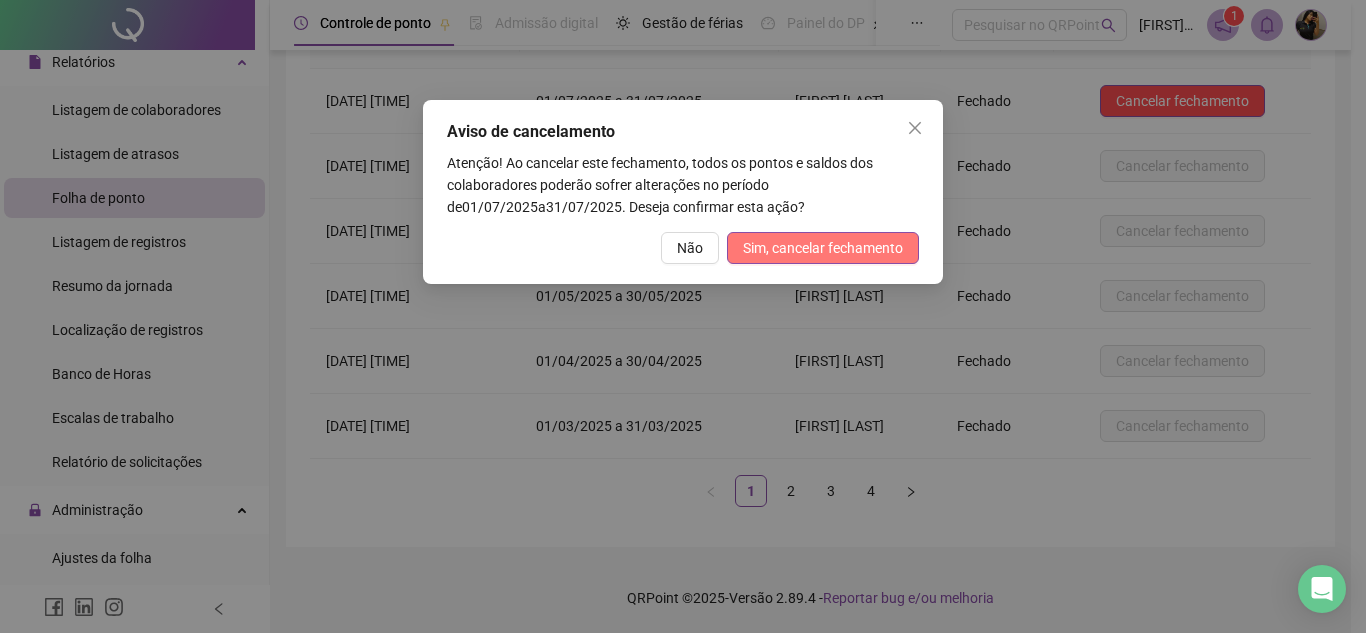 click on "Sim, cancelar fechamento" at bounding box center (823, 248) 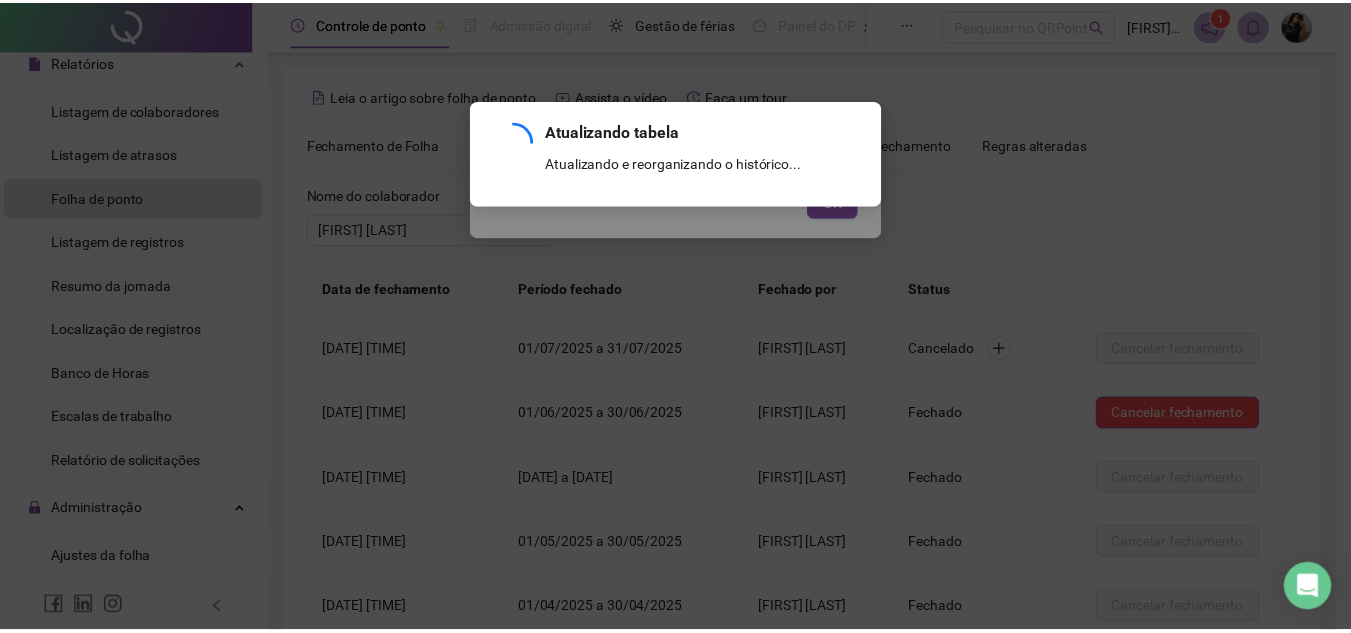 scroll, scrollTop: 248, scrollLeft: 0, axis: vertical 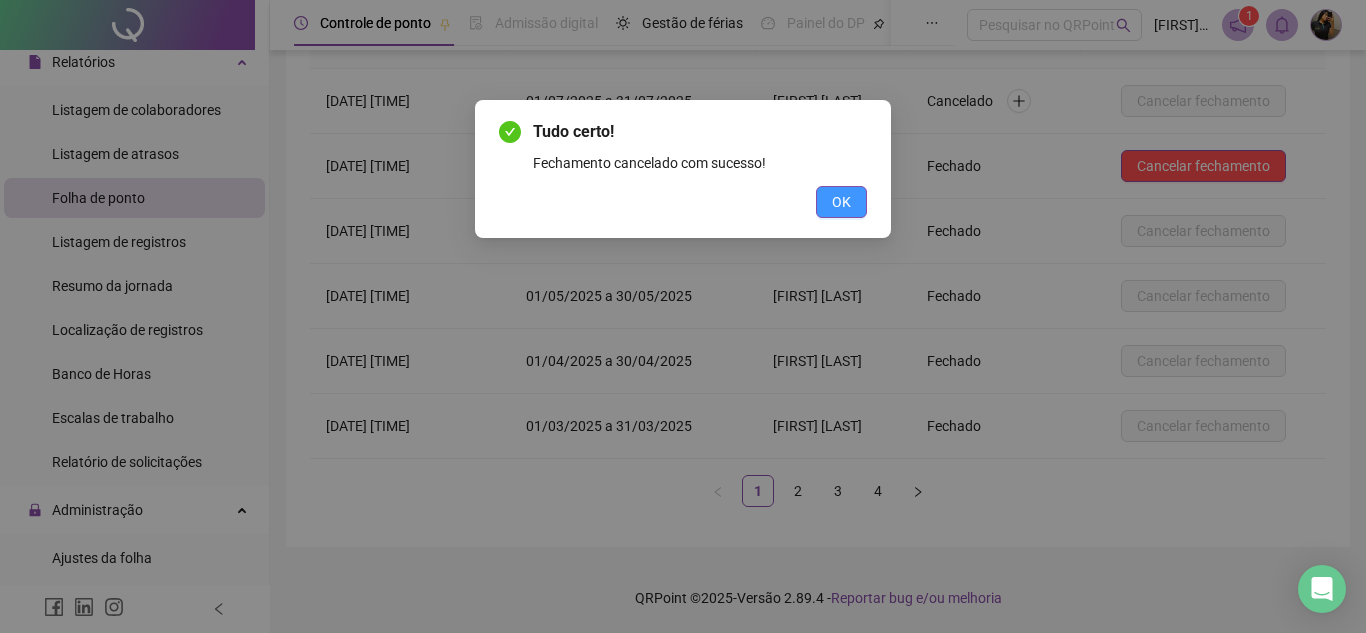 click on "OK" at bounding box center (841, 202) 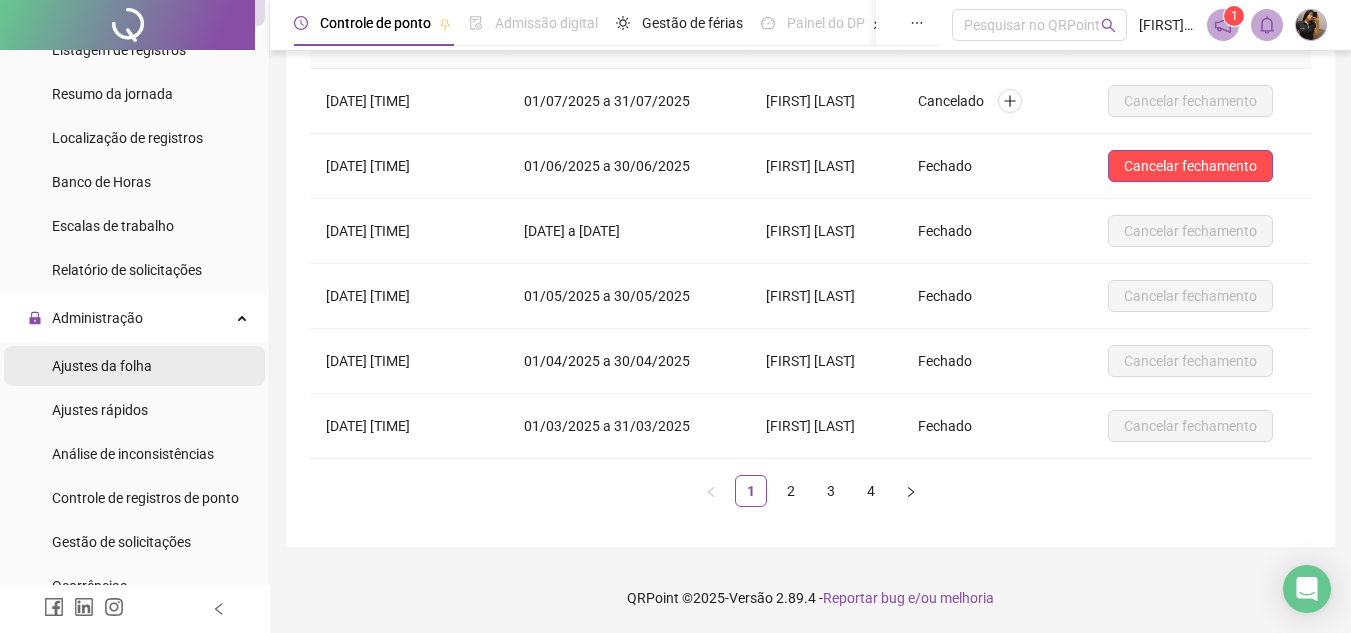 scroll, scrollTop: 300, scrollLeft: 0, axis: vertical 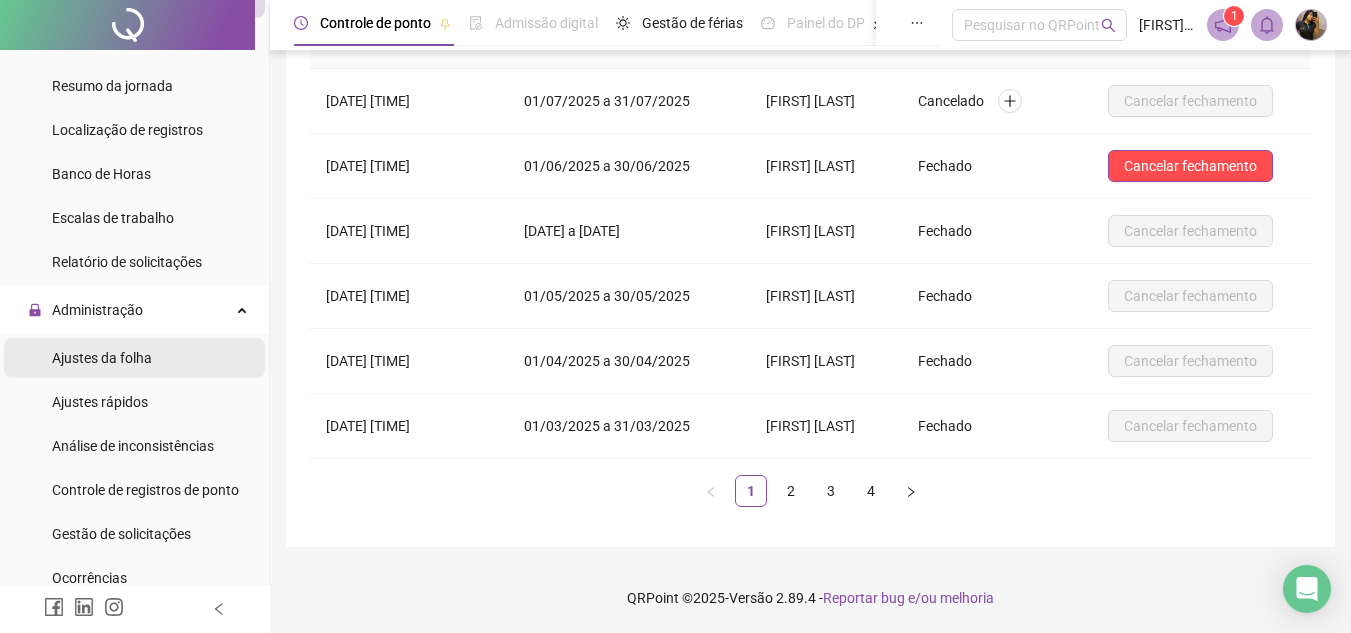 click on "Ajustes da folha" at bounding box center (102, 358) 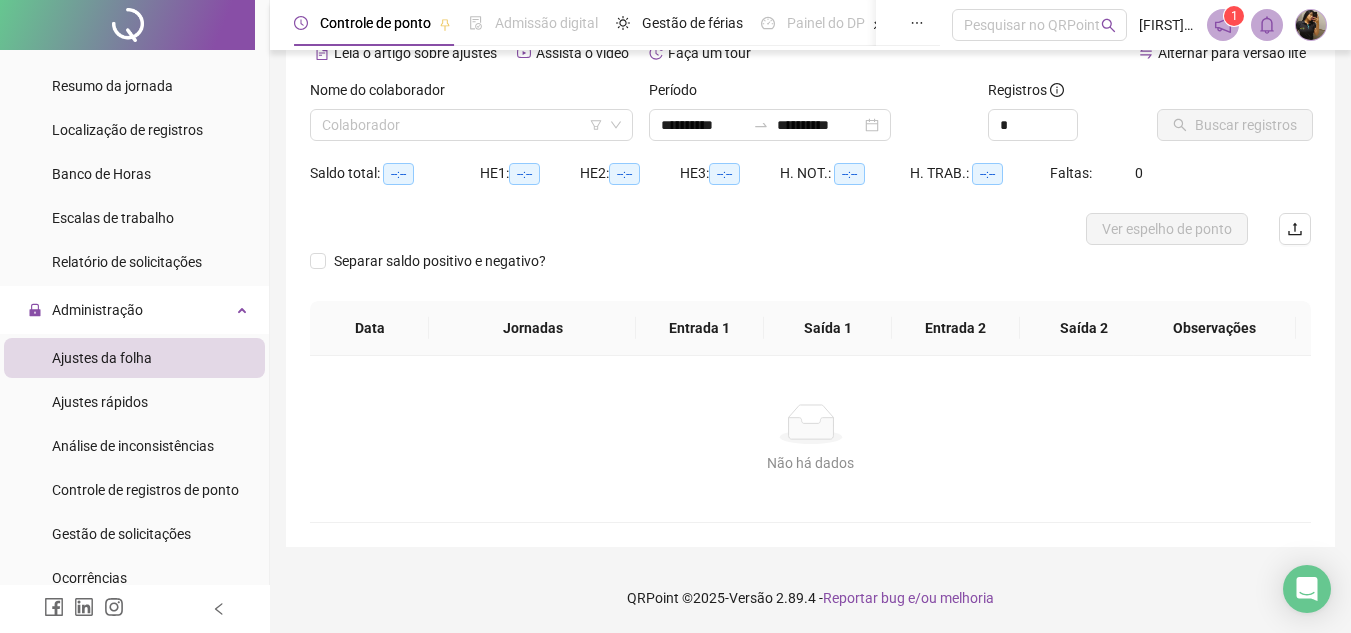 scroll, scrollTop: 105, scrollLeft: 0, axis: vertical 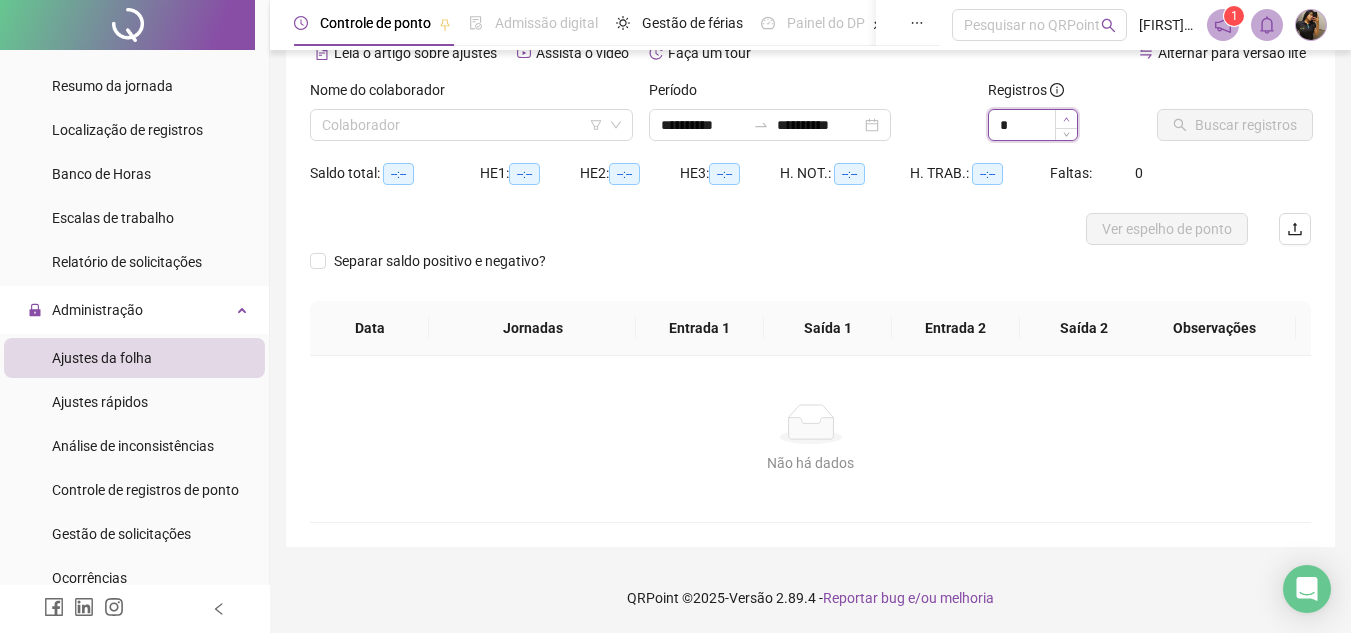 click at bounding box center [1066, 119] 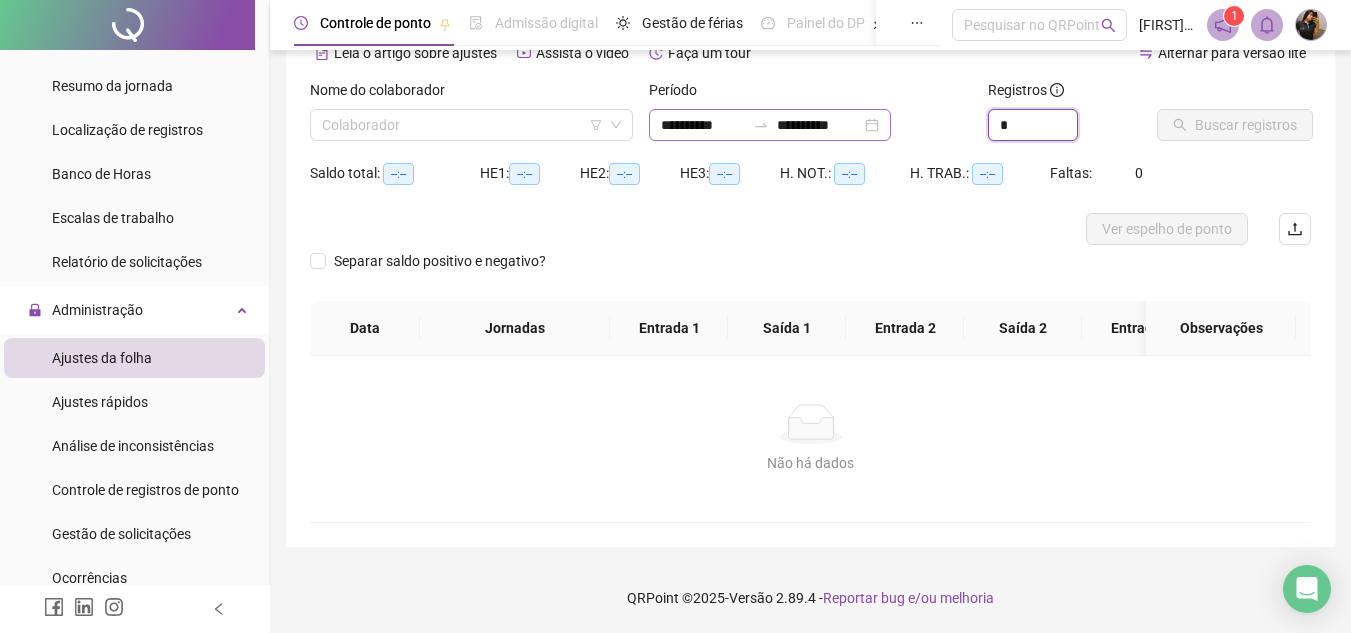 type on "*" 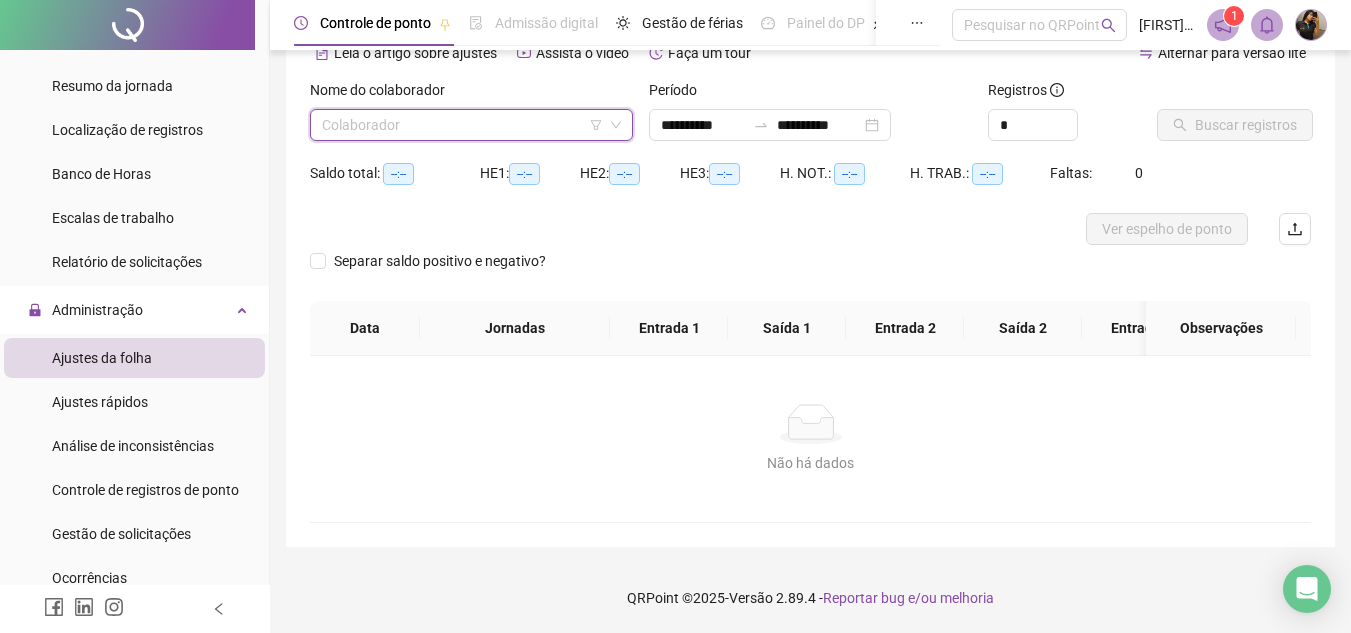 click at bounding box center [462, 125] 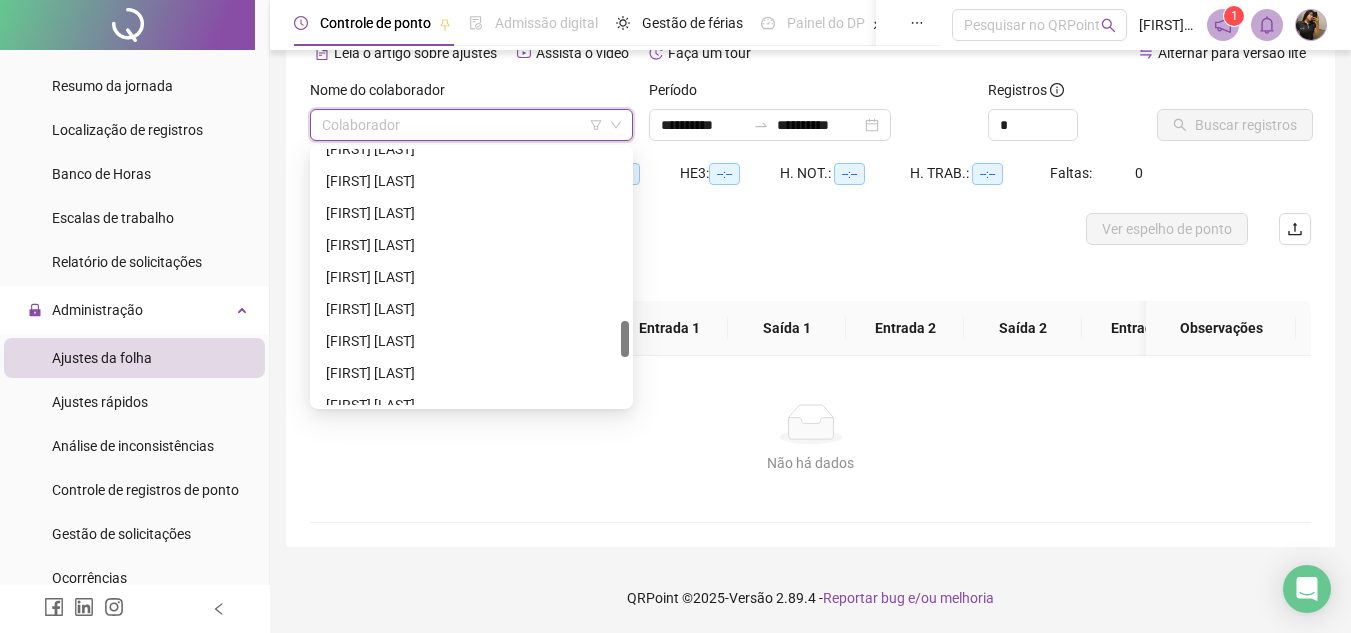 scroll, scrollTop: 1536, scrollLeft: 0, axis: vertical 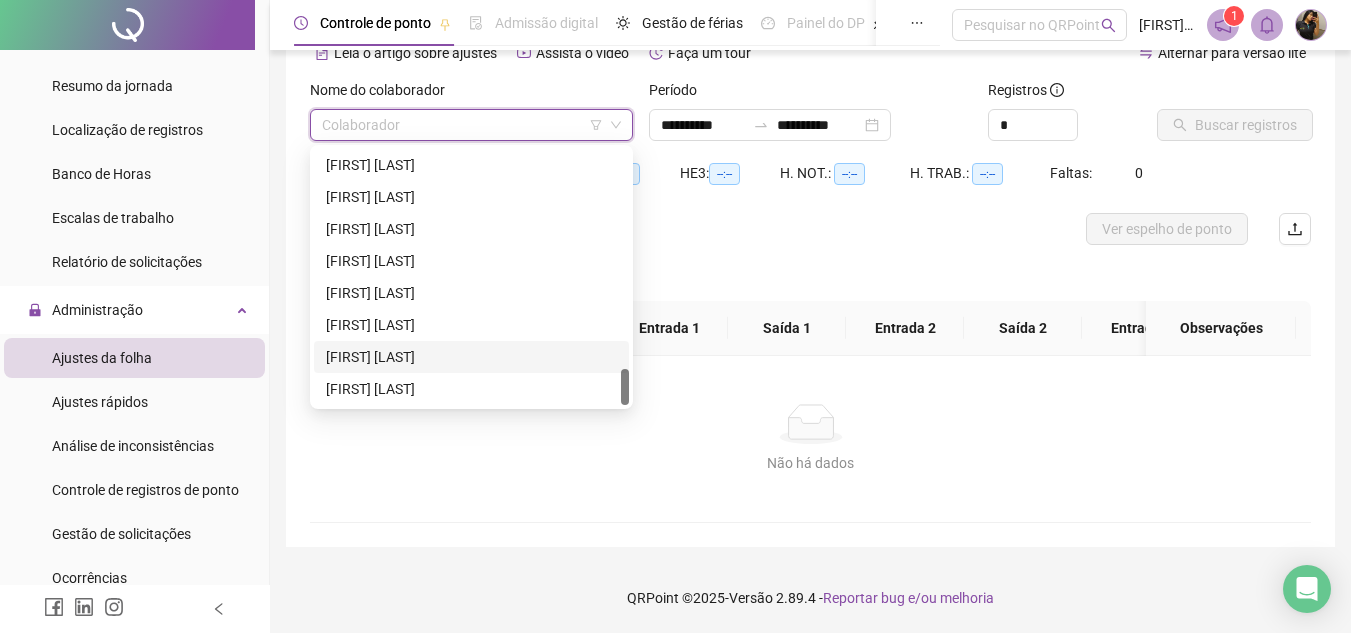 click on "[FIRST] [LAST]" at bounding box center (471, 357) 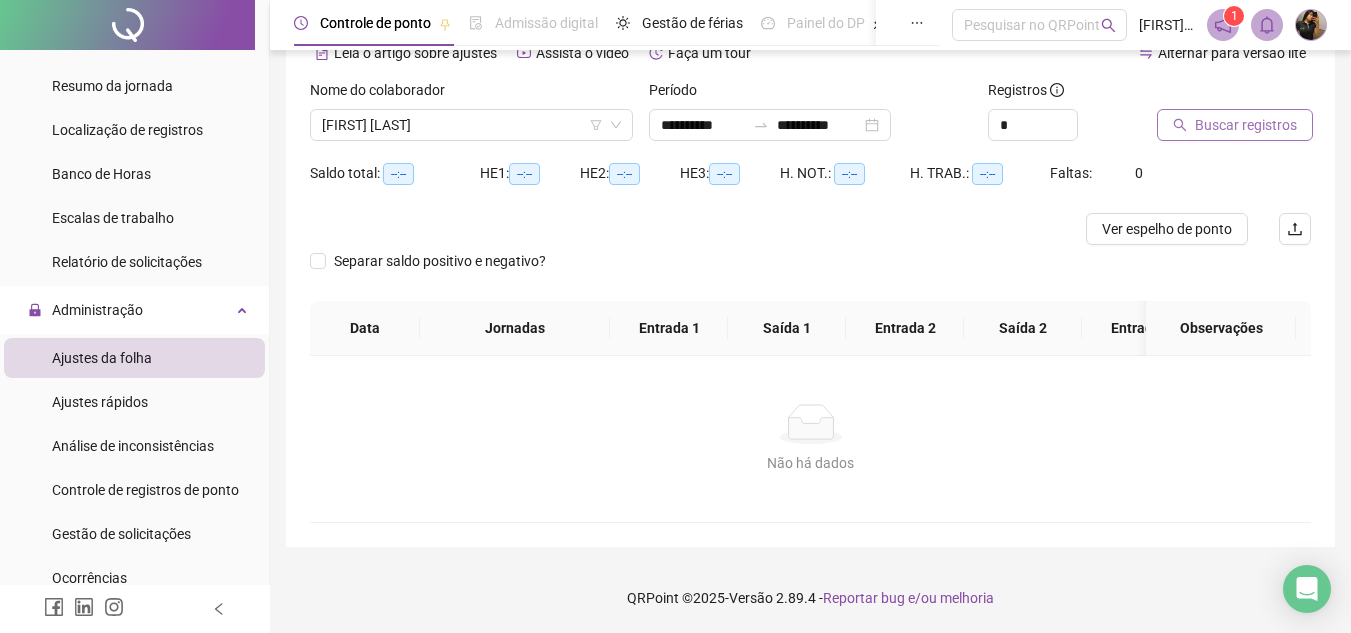 click on "Buscar registros" at bounding box center (1246, 125) 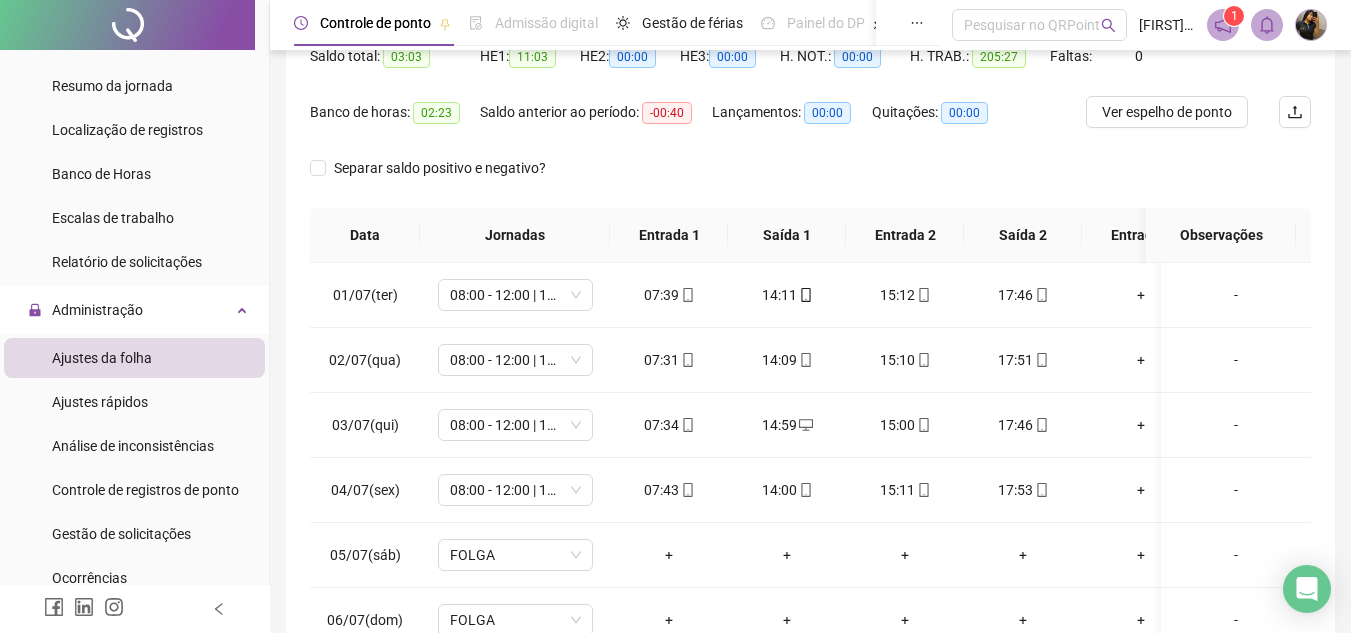 scroll, scrollTop: 389, scrollLeft: 0, axis: vertical 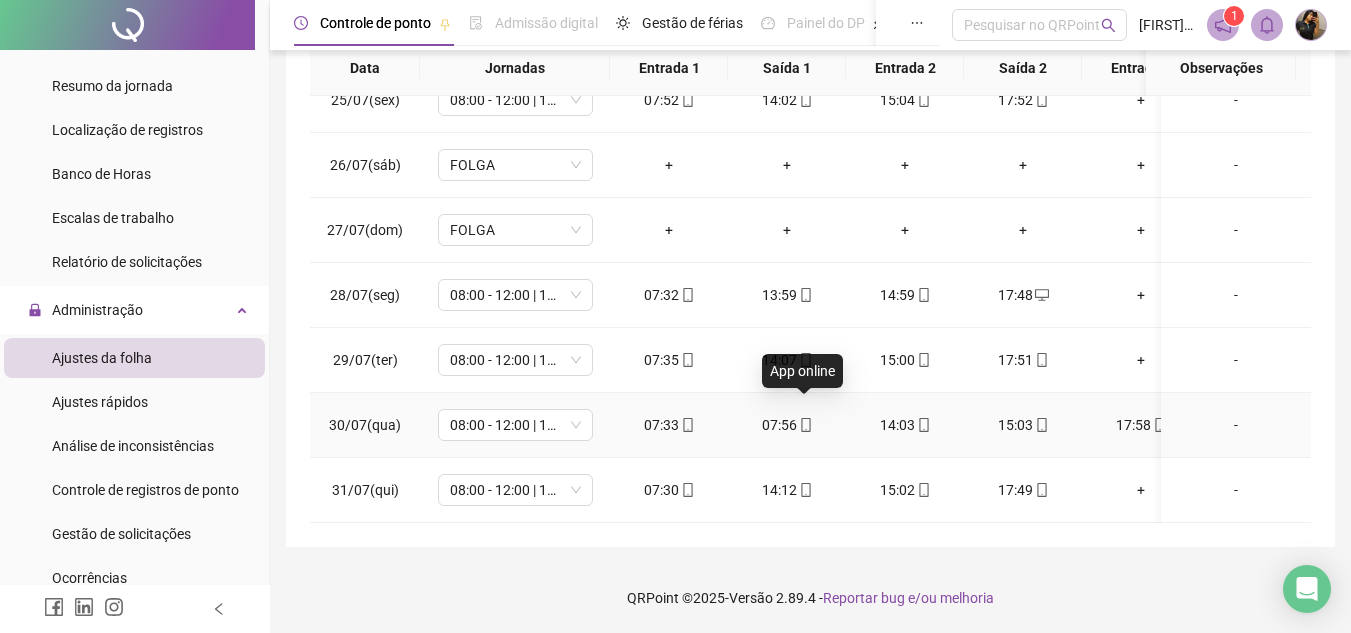 click 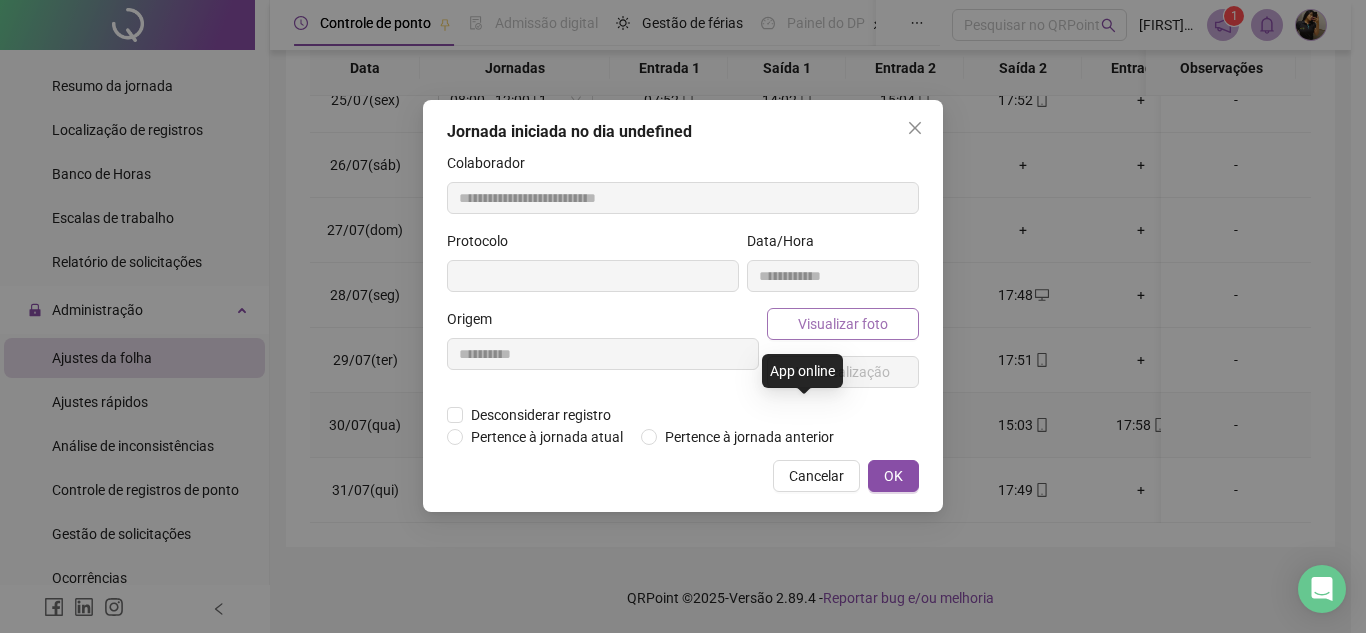 type on "**********" 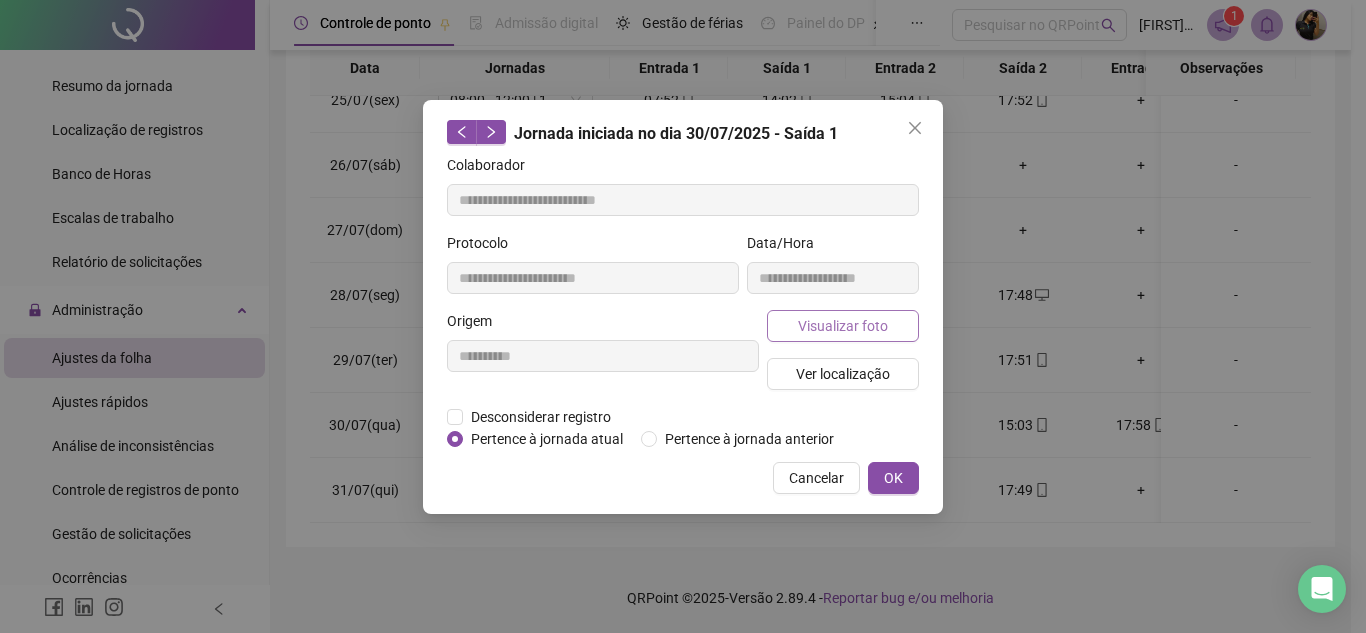 click on "Visualizar foto" at bounding box center (843, 326) 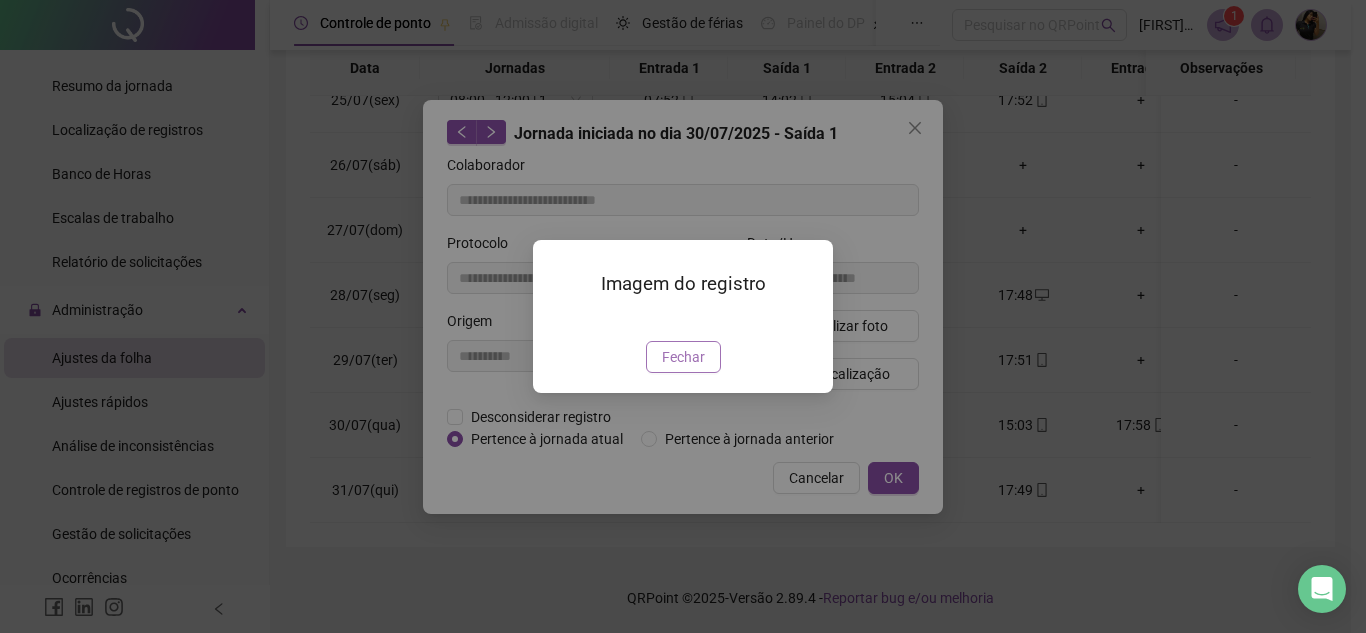 click on "Fechar" at bounding box center (683, 357) 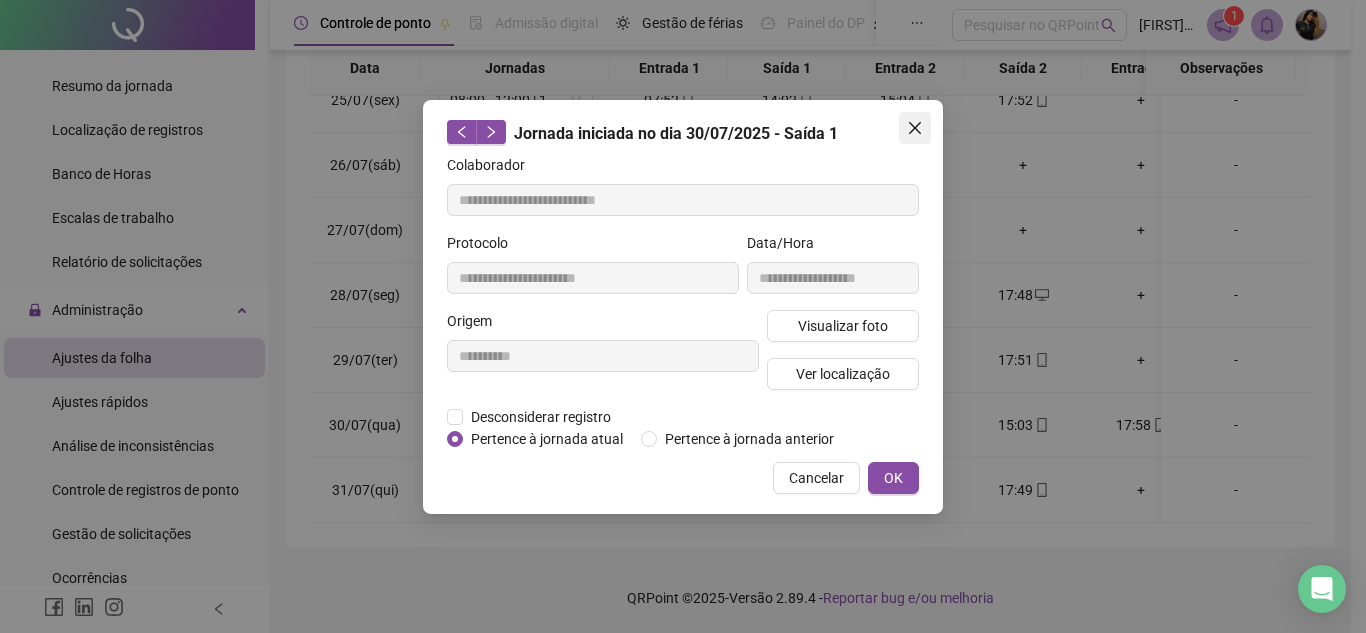 click 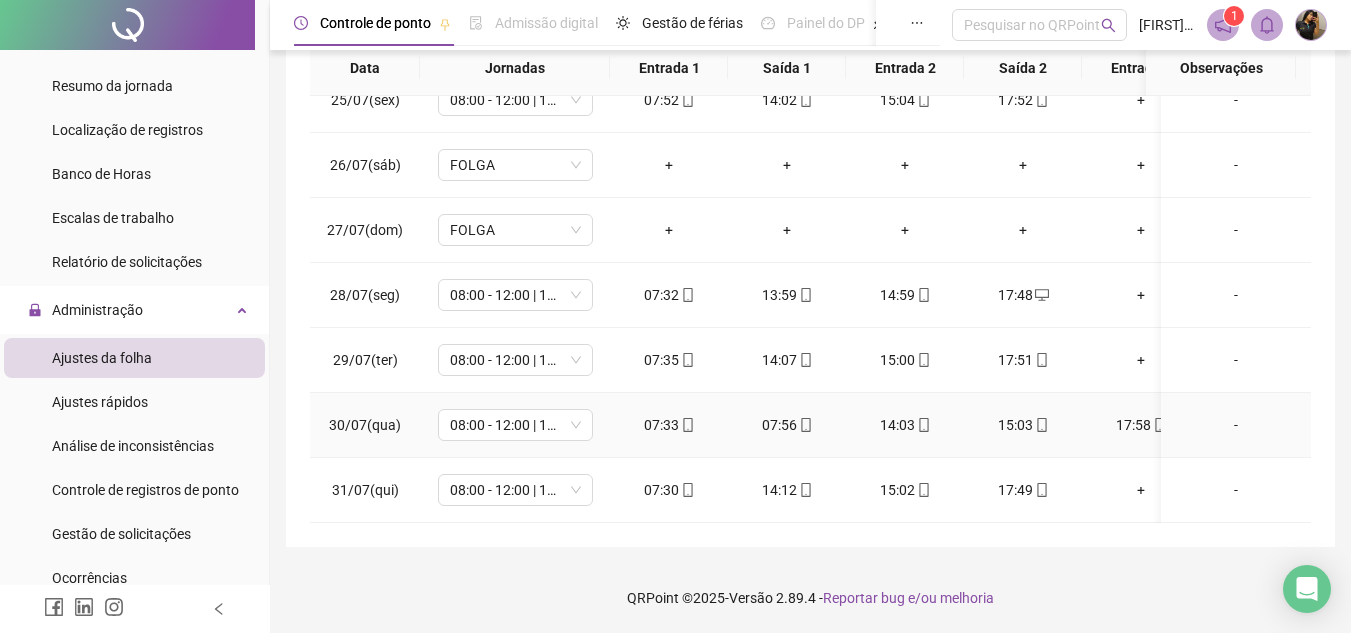 click 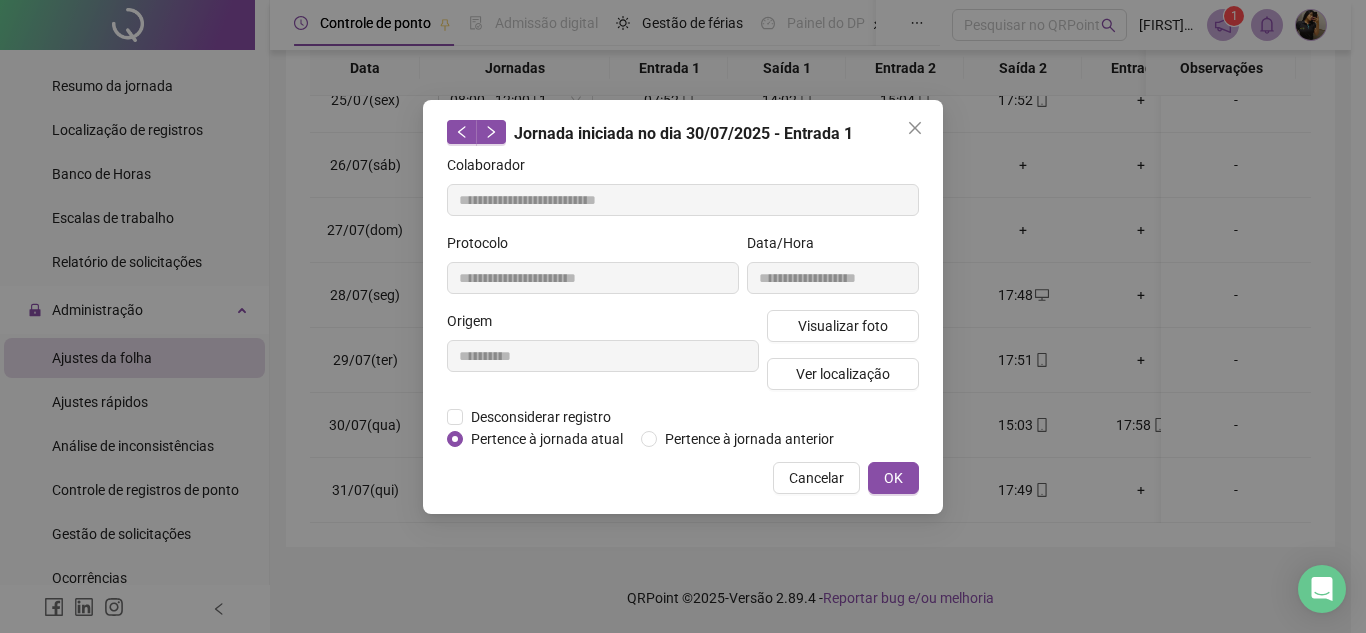 type on "**********" 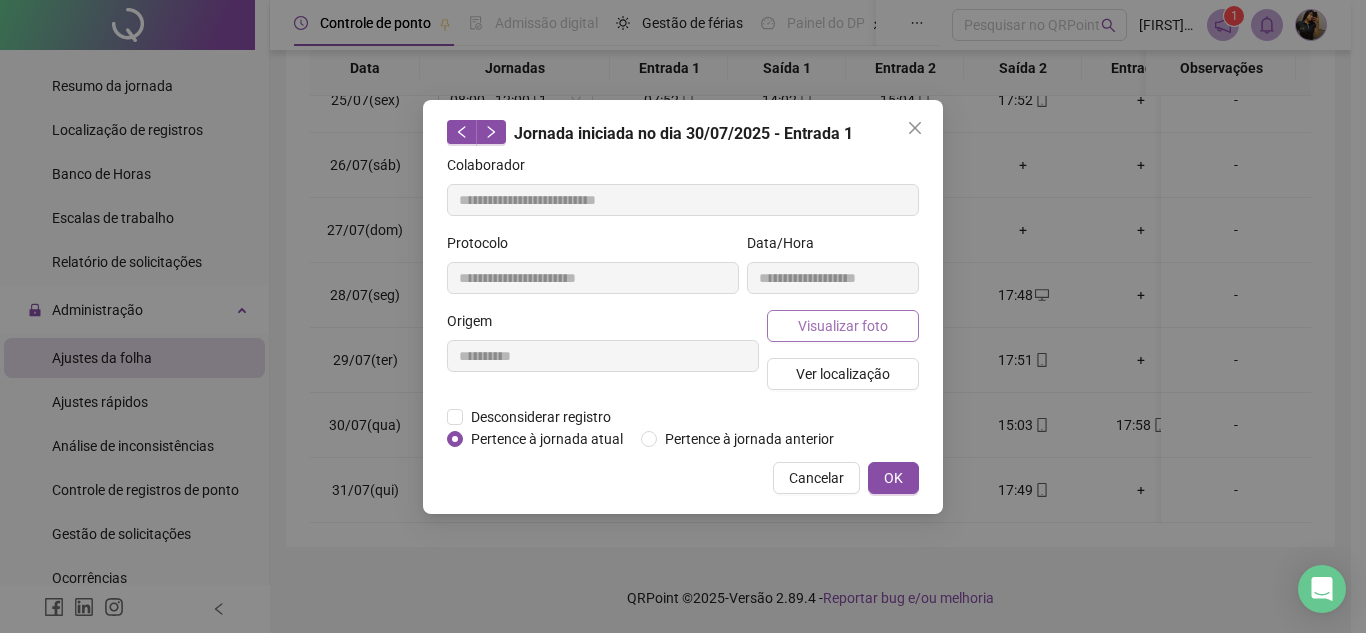 click on "Visualizar foto" at bounding box center (843, 326) 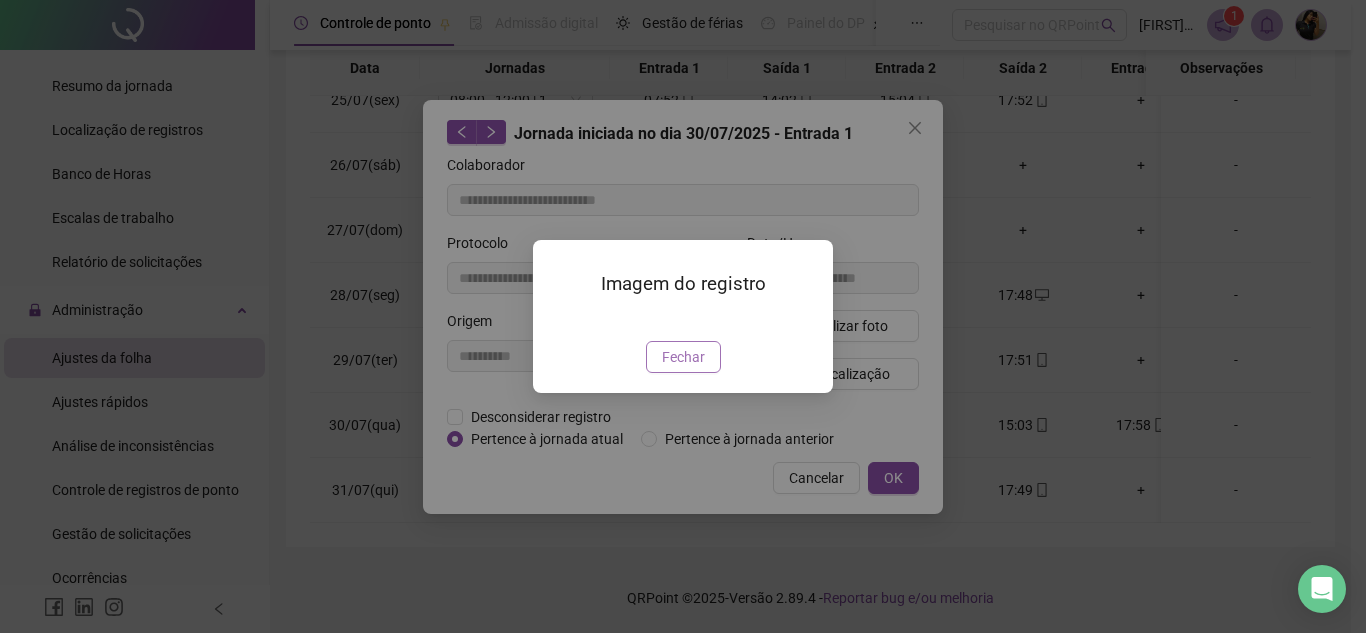 click on "Fechar" at bounding box center (683, 357) 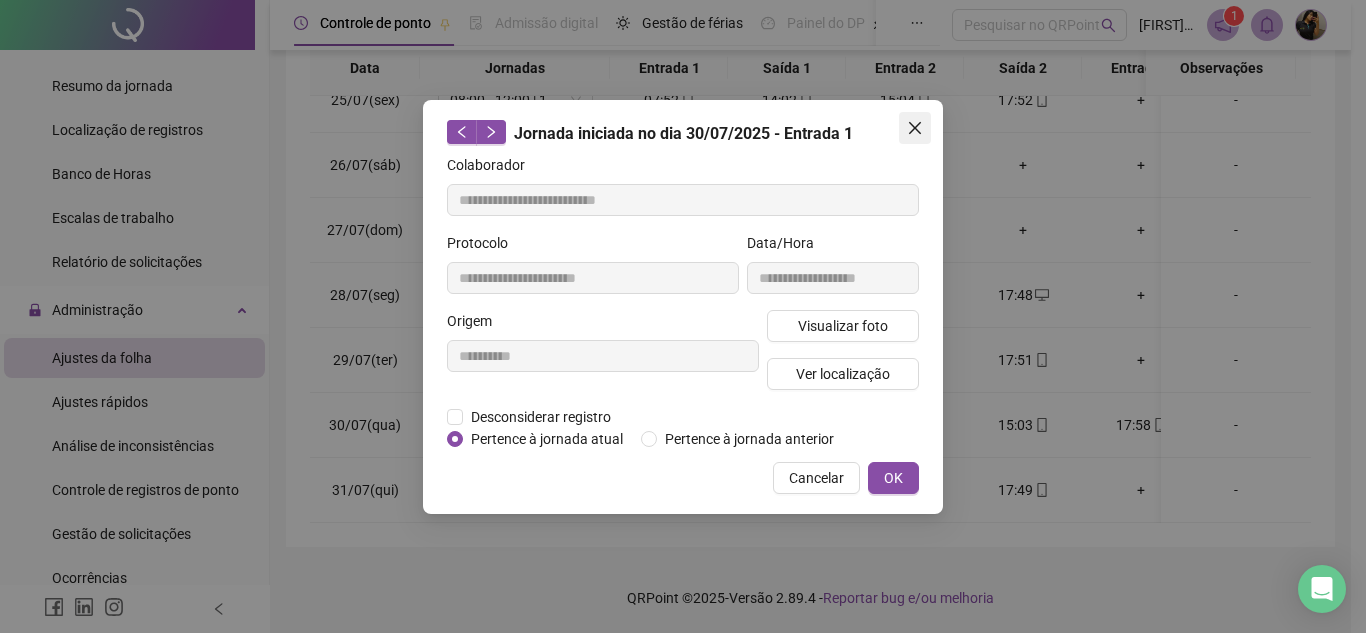 click 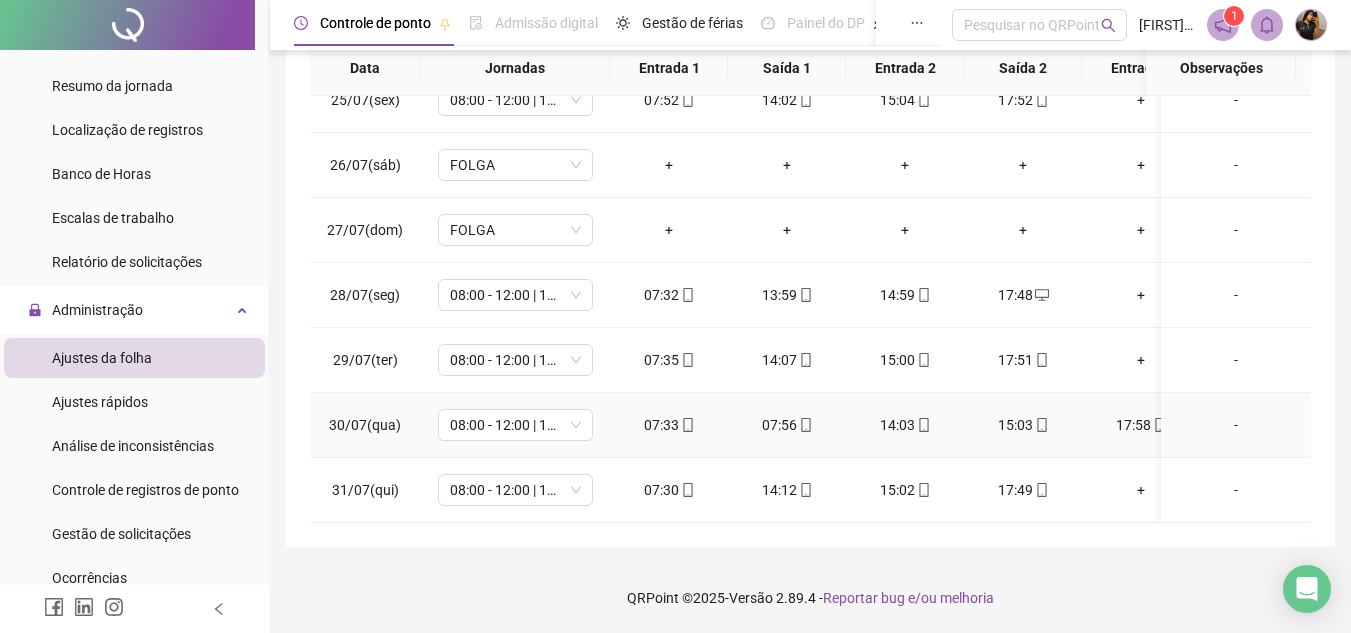 click on "07:56" at bounding box center [787, 425] 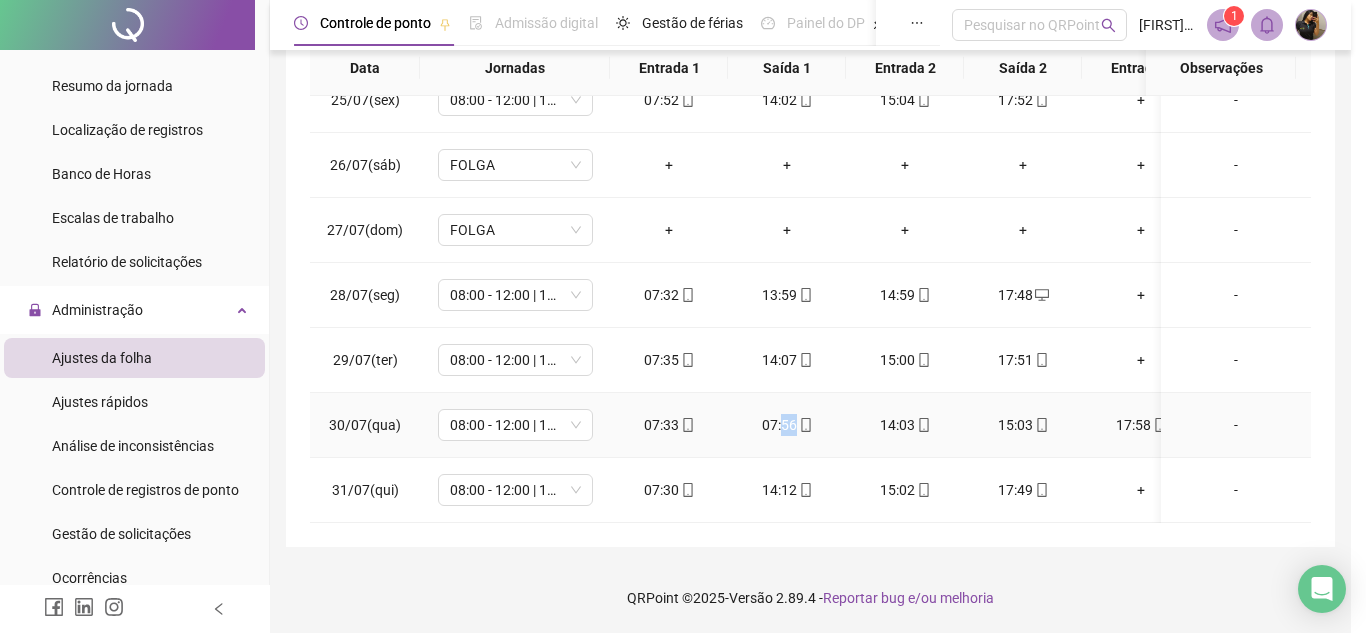type on "**********" 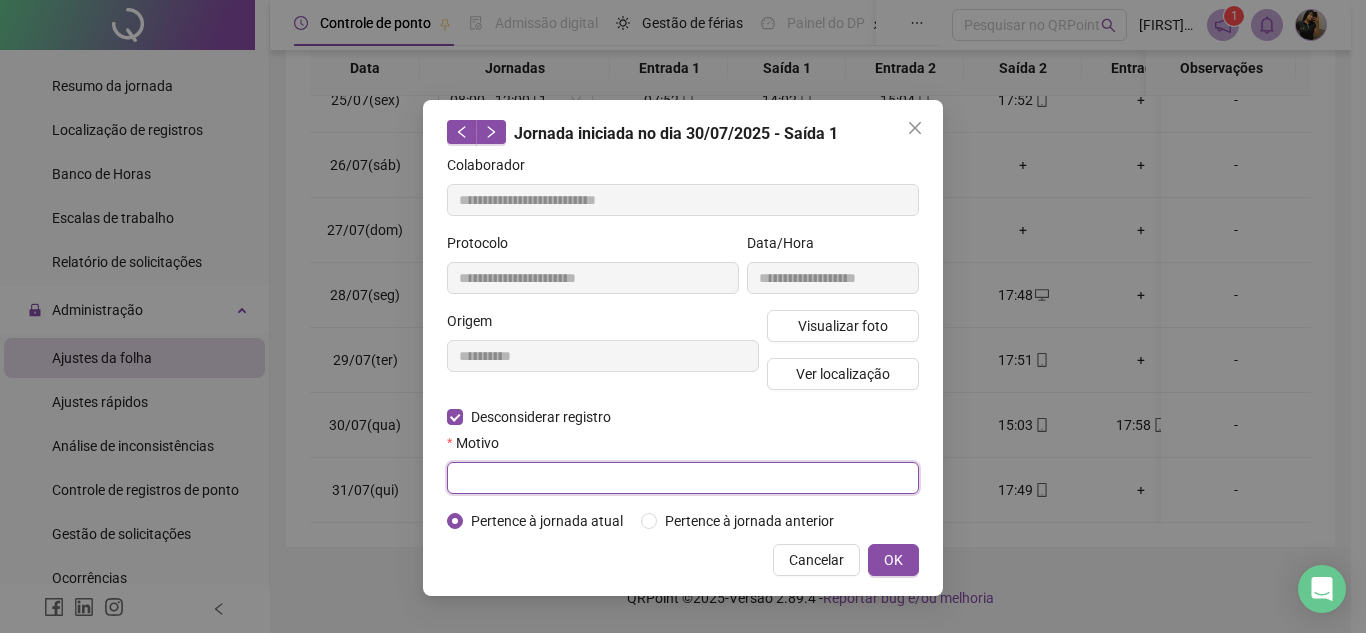 click at bounding box center (683, 478) 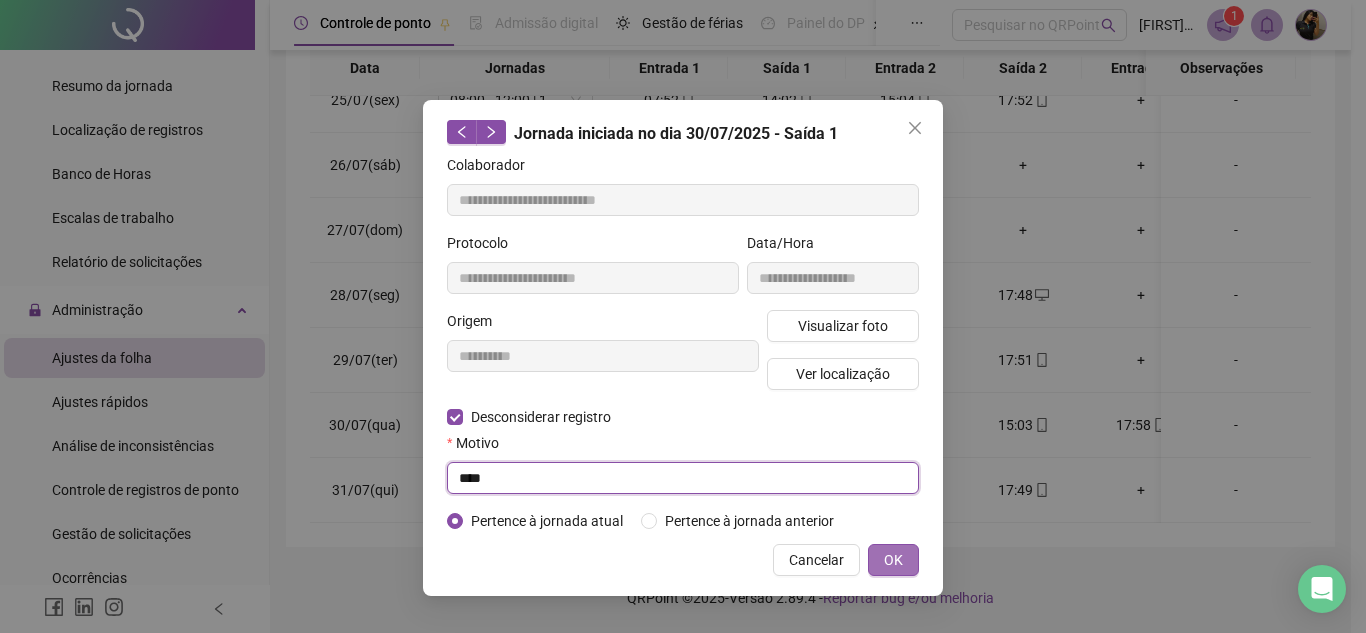 type on "****" 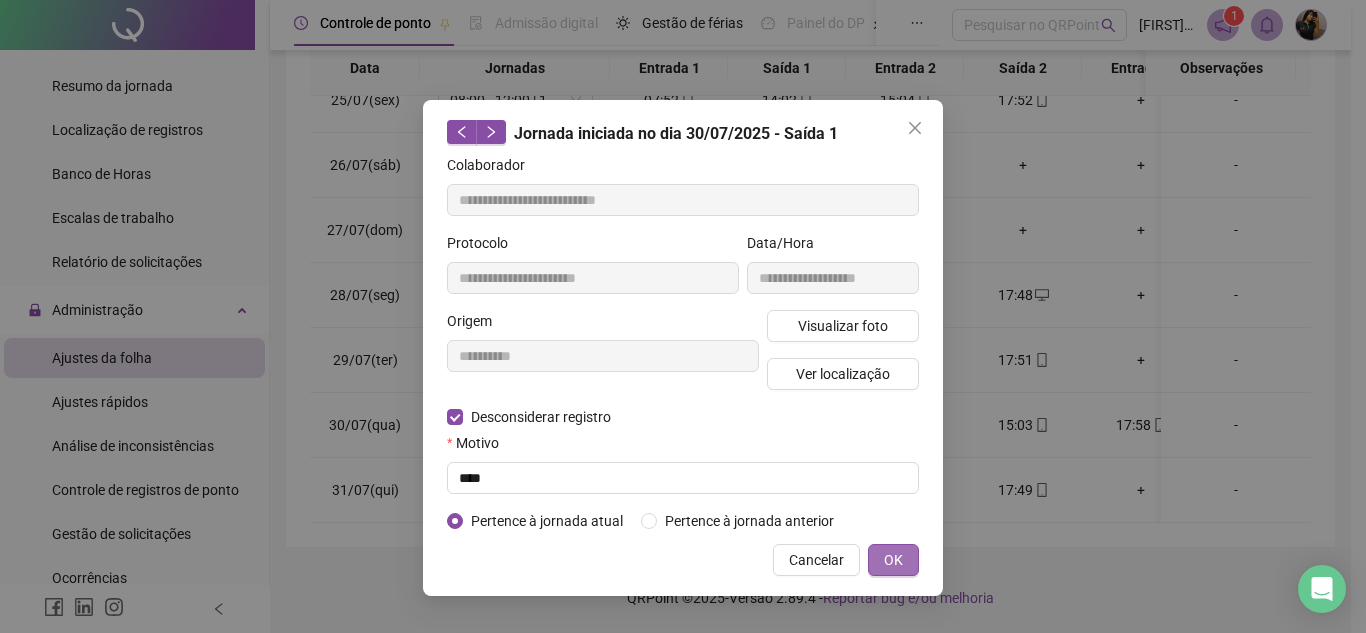 click on "OK" at bounding box center (893, 560) 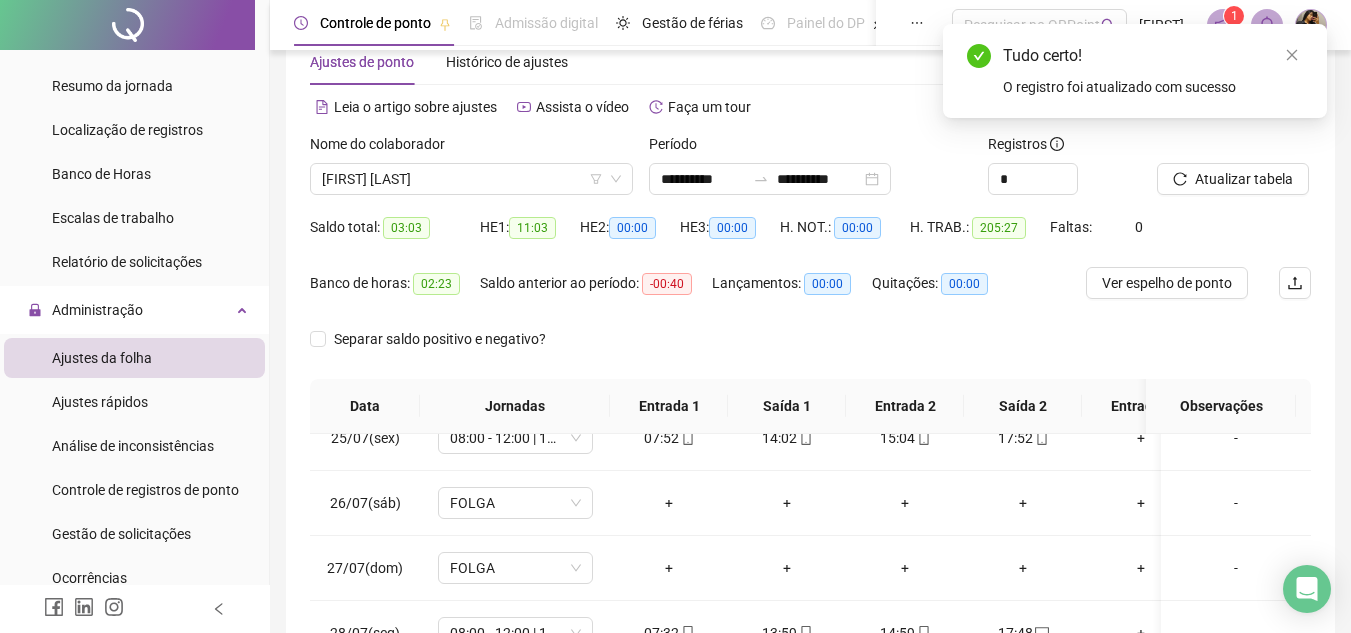 scroll, scrollTop: 38, scrollLeft: 0, axis: vertical 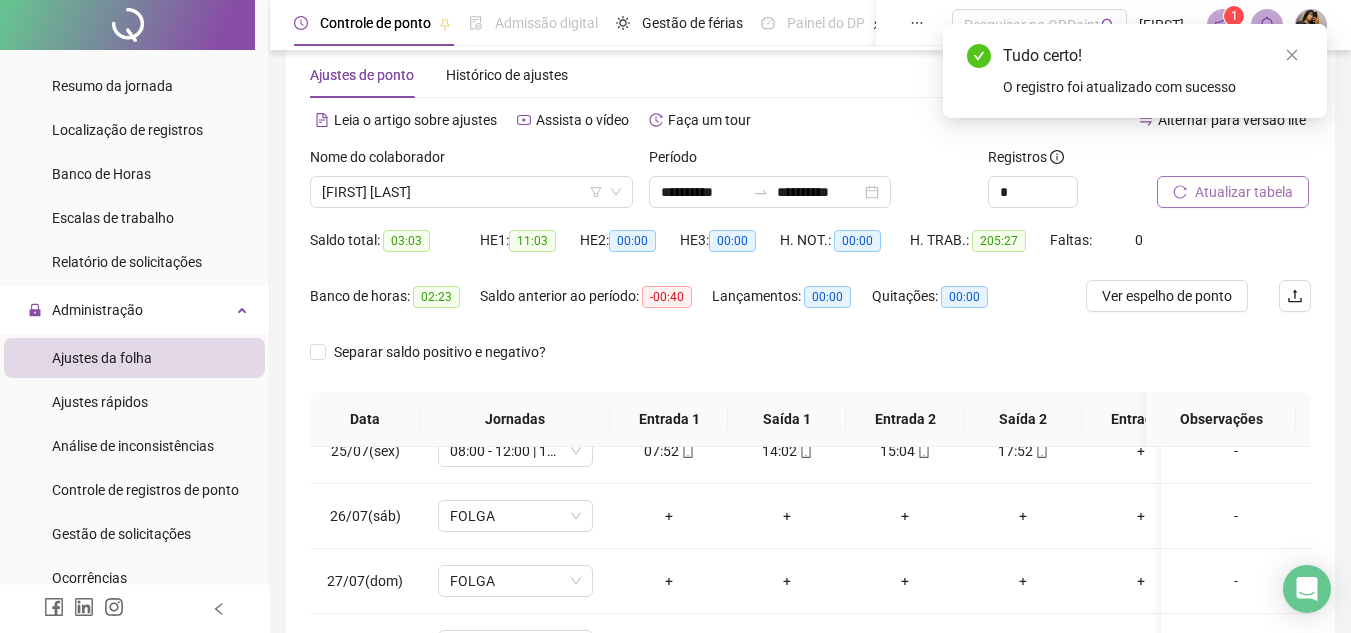 click on "Atualizar tabela" at bounding box center (1244, 192) 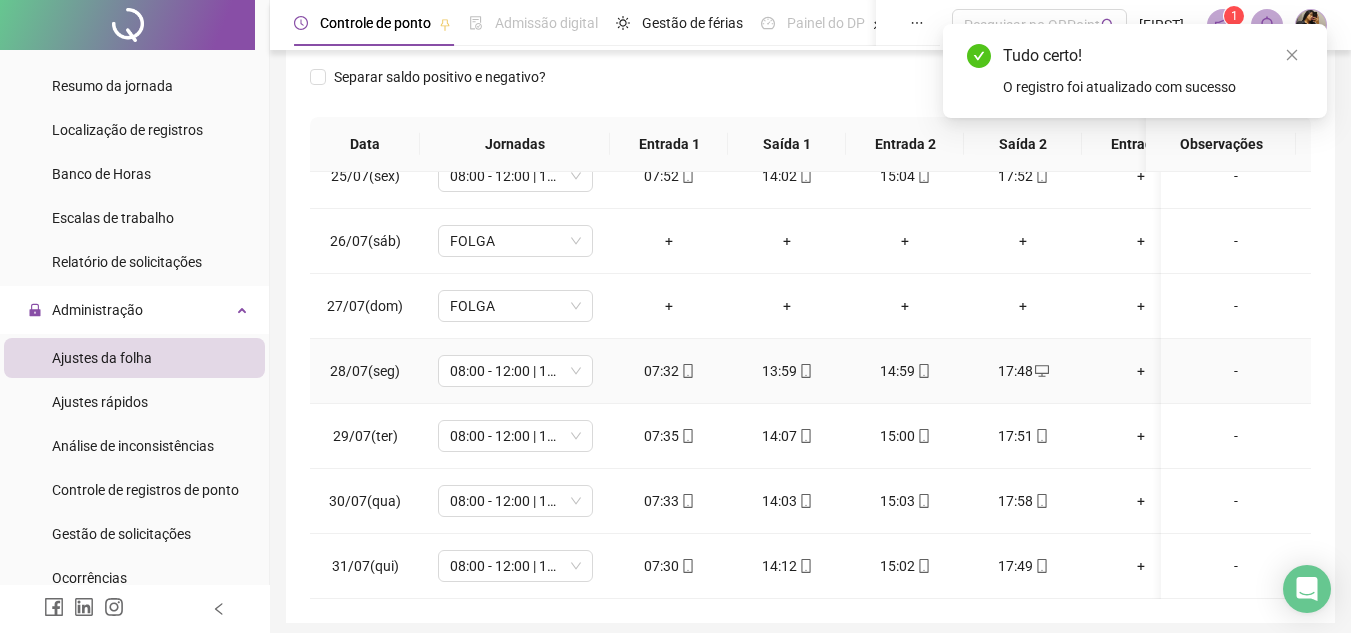 scroll, scrollTop: 389, scrollLeft: 0, axis: vertical 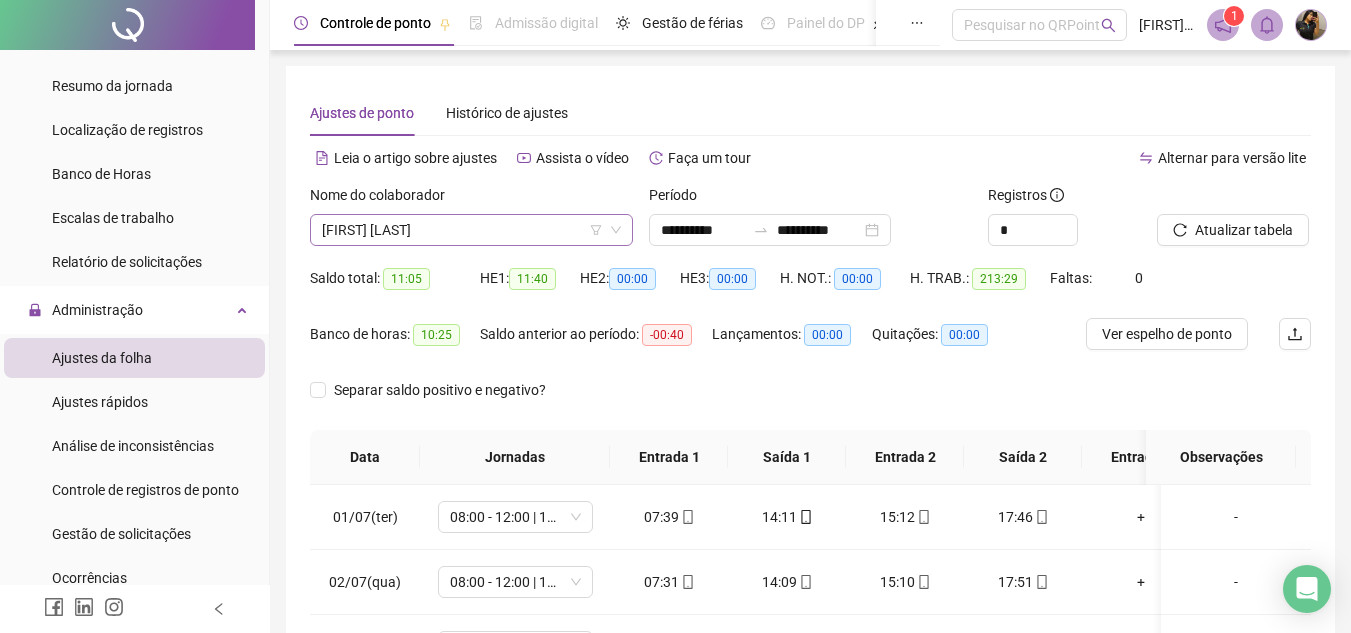click on "[FIRST] [LAST]" at bounding box center [471, 230] 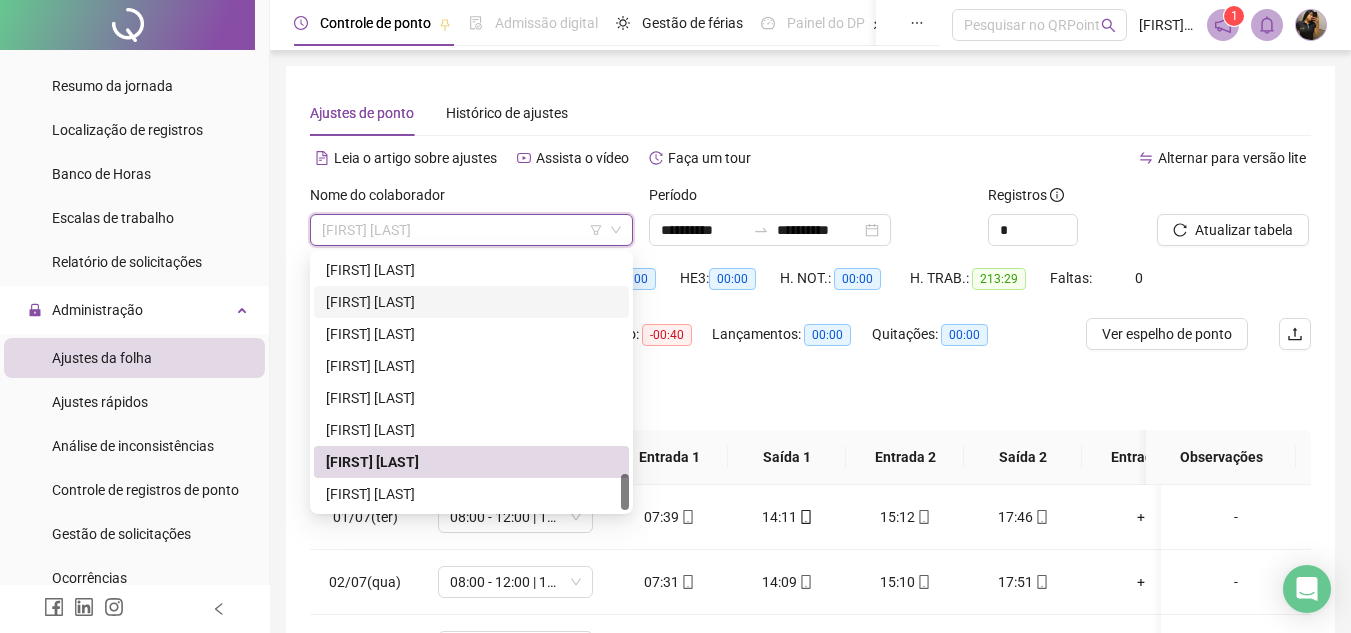 click on "[FIRST] [LAST]" at bounding box center (471, 270) 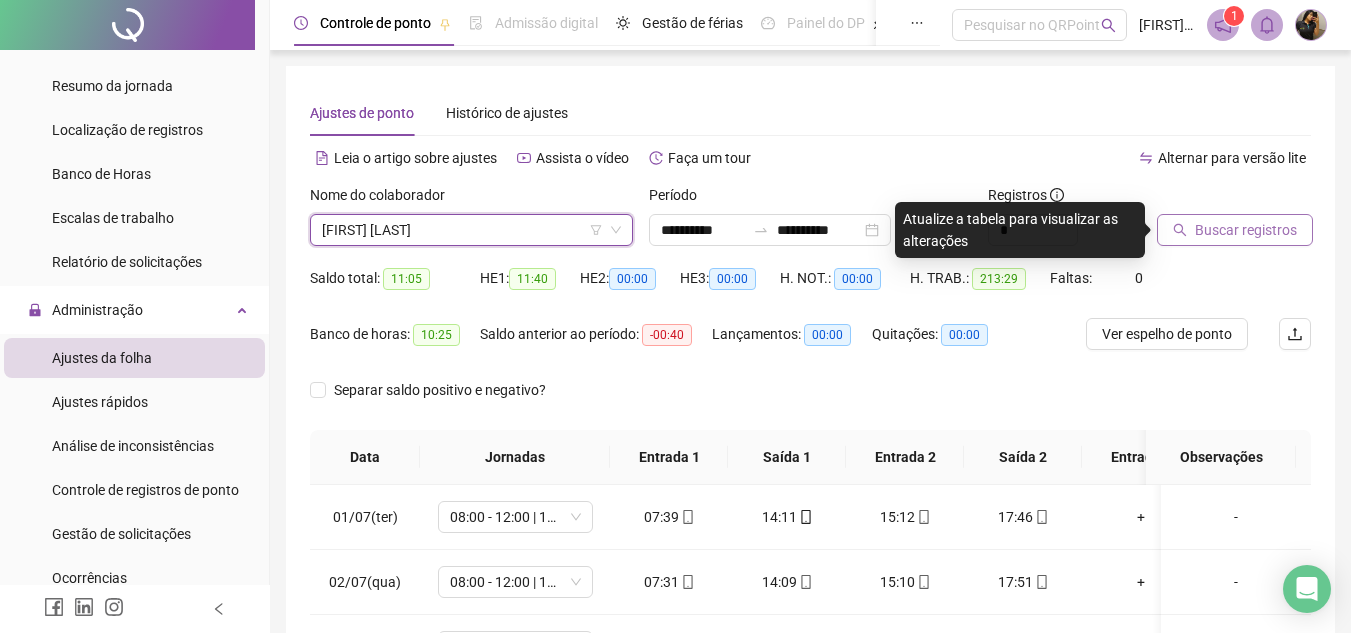click on "Buscar registros" at bounding box center [1246, 230] 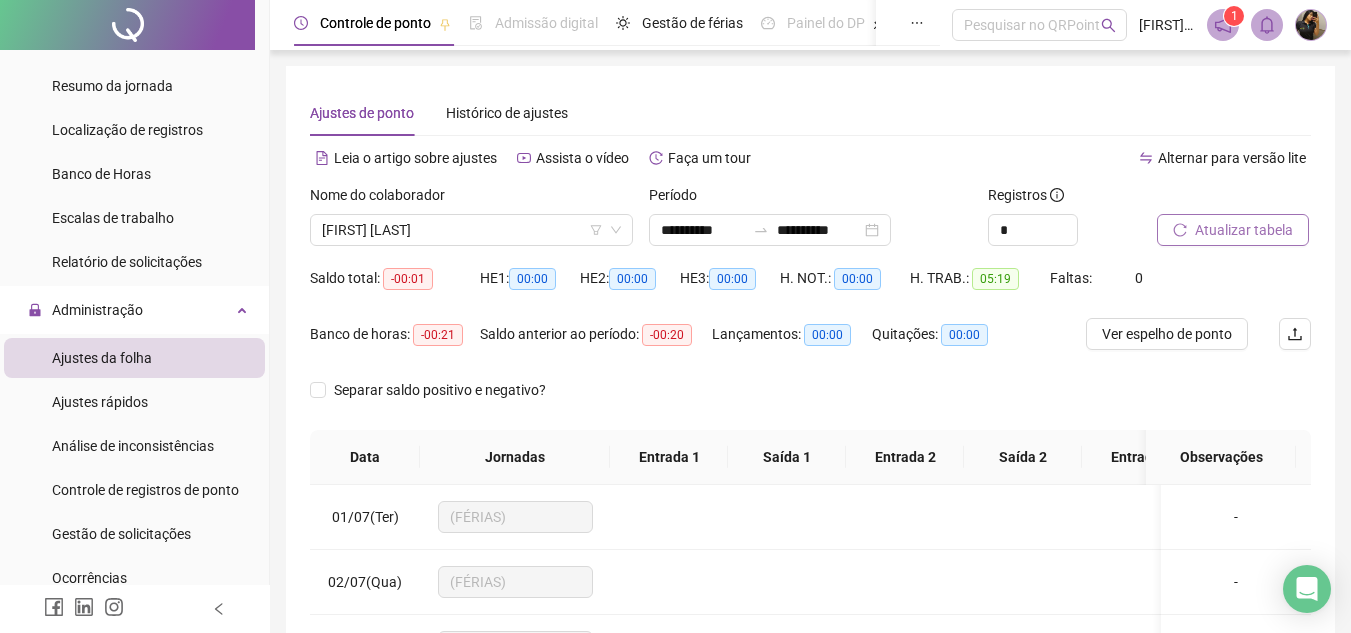 click on "Nome do colaborador" at bounding box center (471, 199) 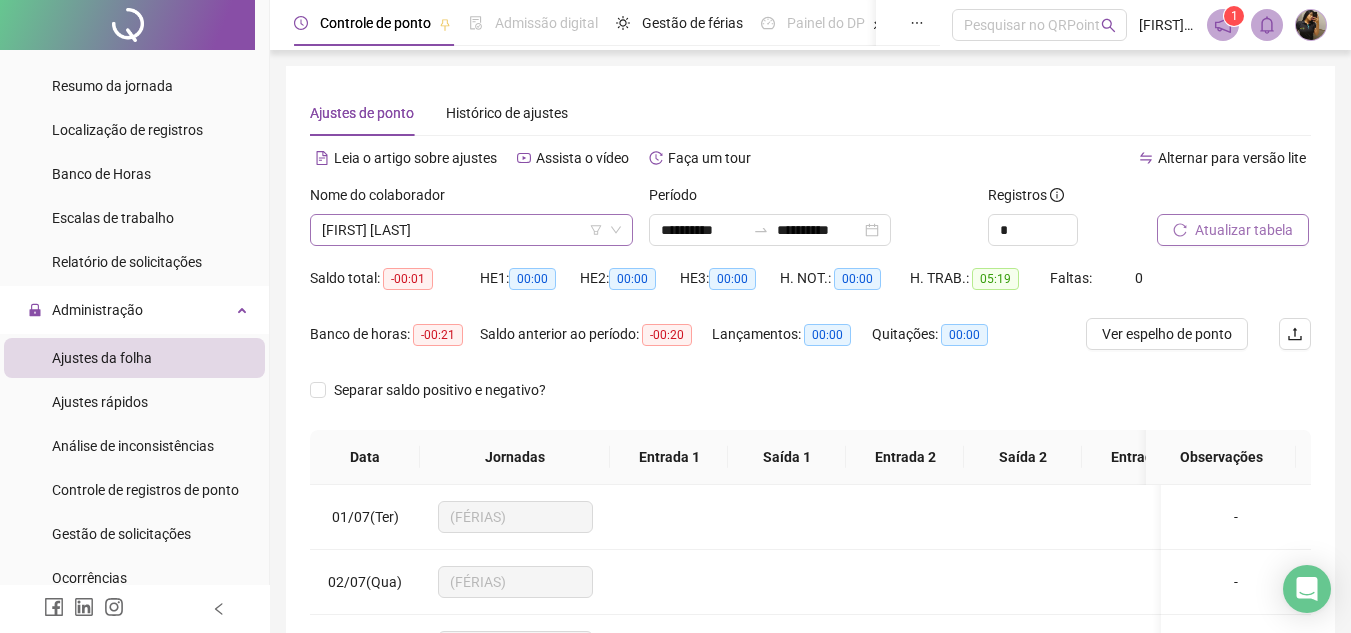 click on "[FIRST] [LAST]" at bounding box center [471, 230] 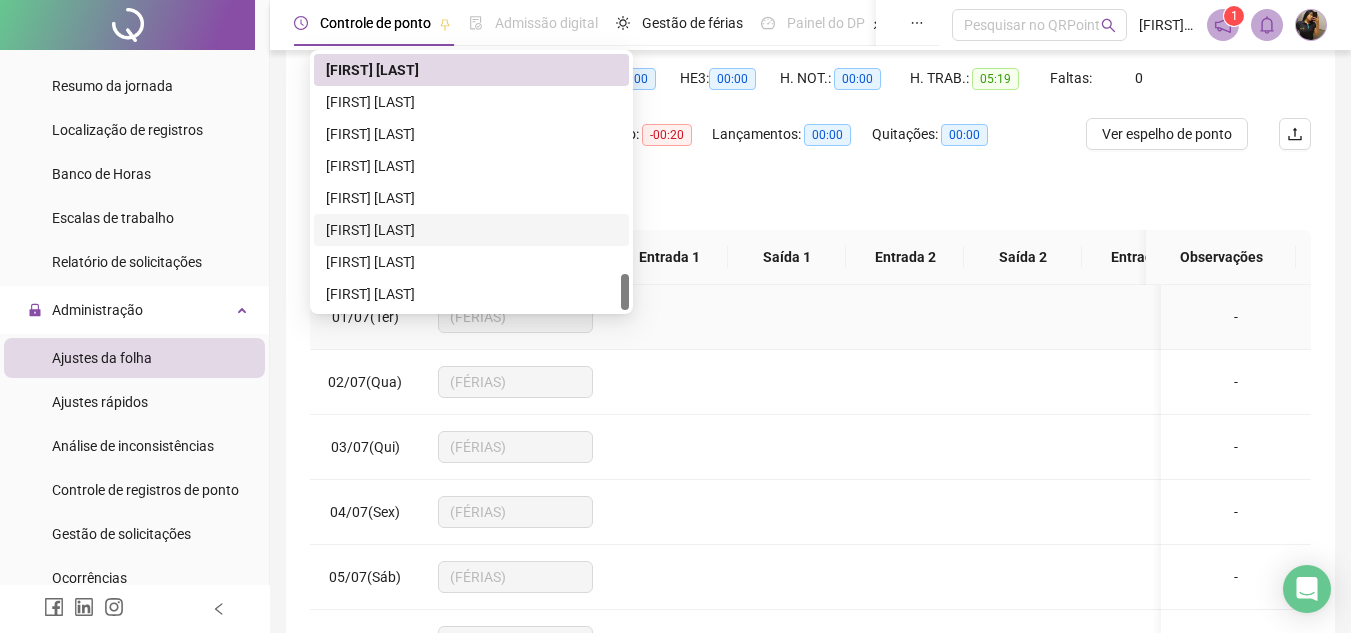 scroll, scrollTop: 300, scrollLeft: 0, axis: vertical 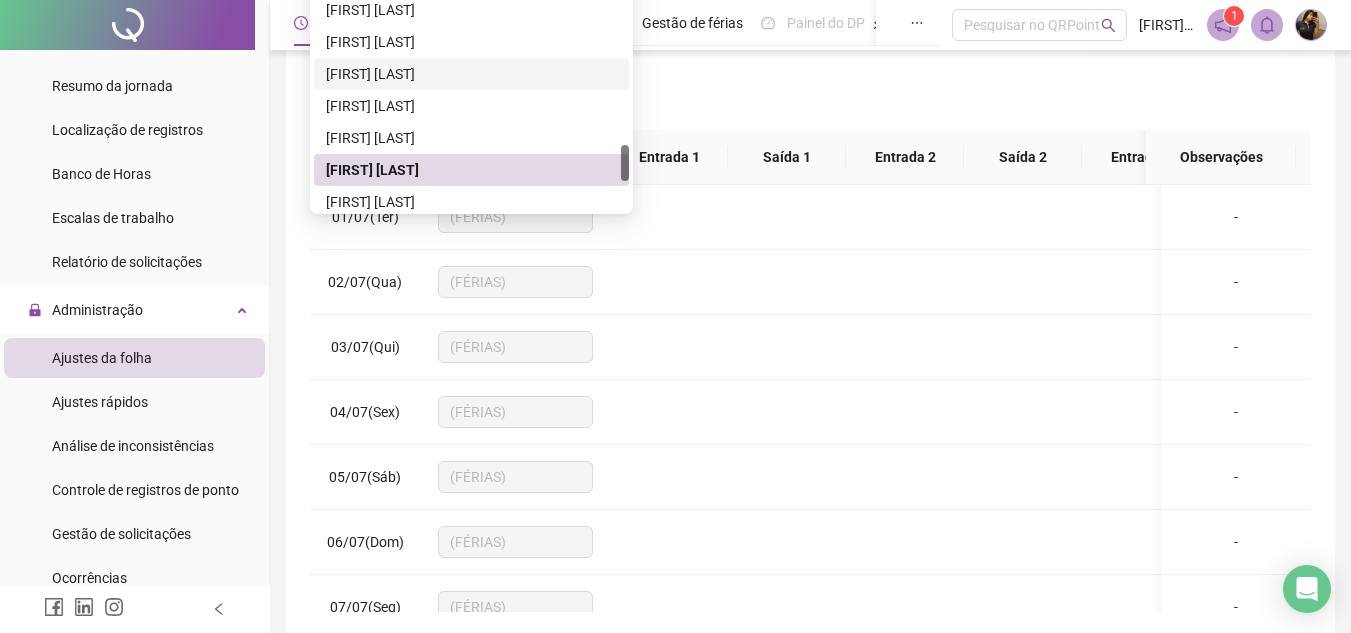 drag, startPoint x: 431, startPoint y: 76, endPoint x: 503, endPoint y: 139, distance: 95.67131 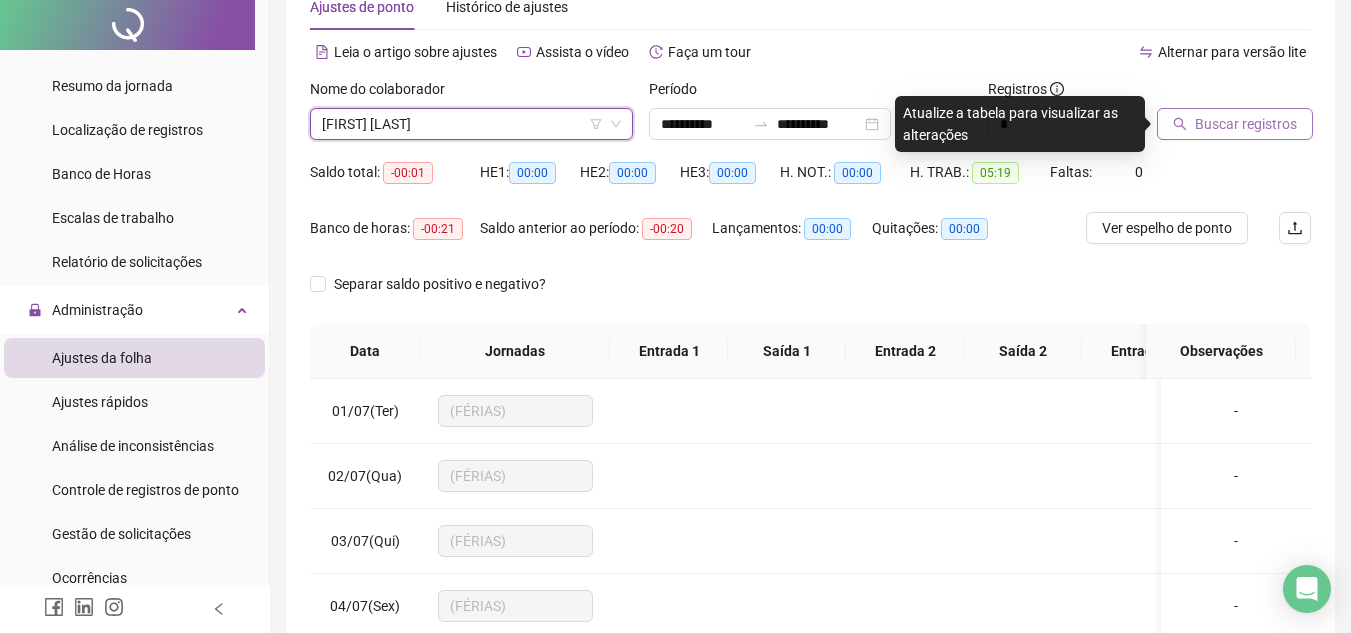 scroll, scrollTop: 0, scrollLeft: 0, axis: both 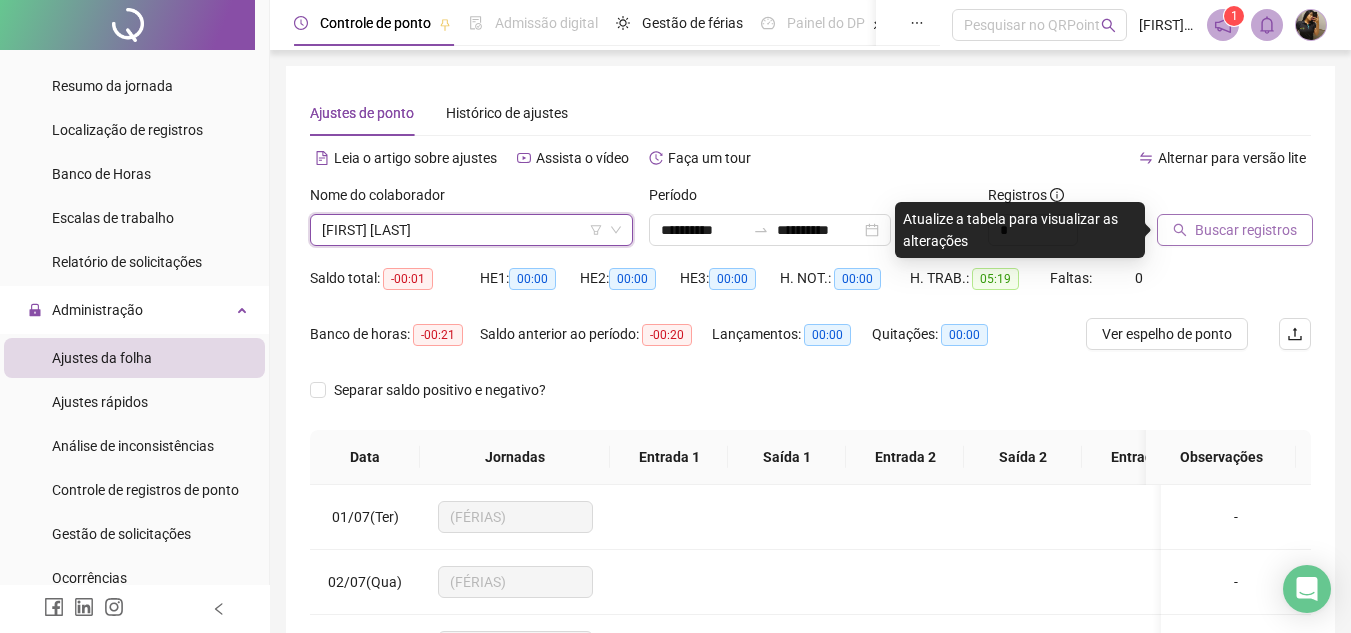 click on "Buscar registros" at bounding box center [1246, 230] 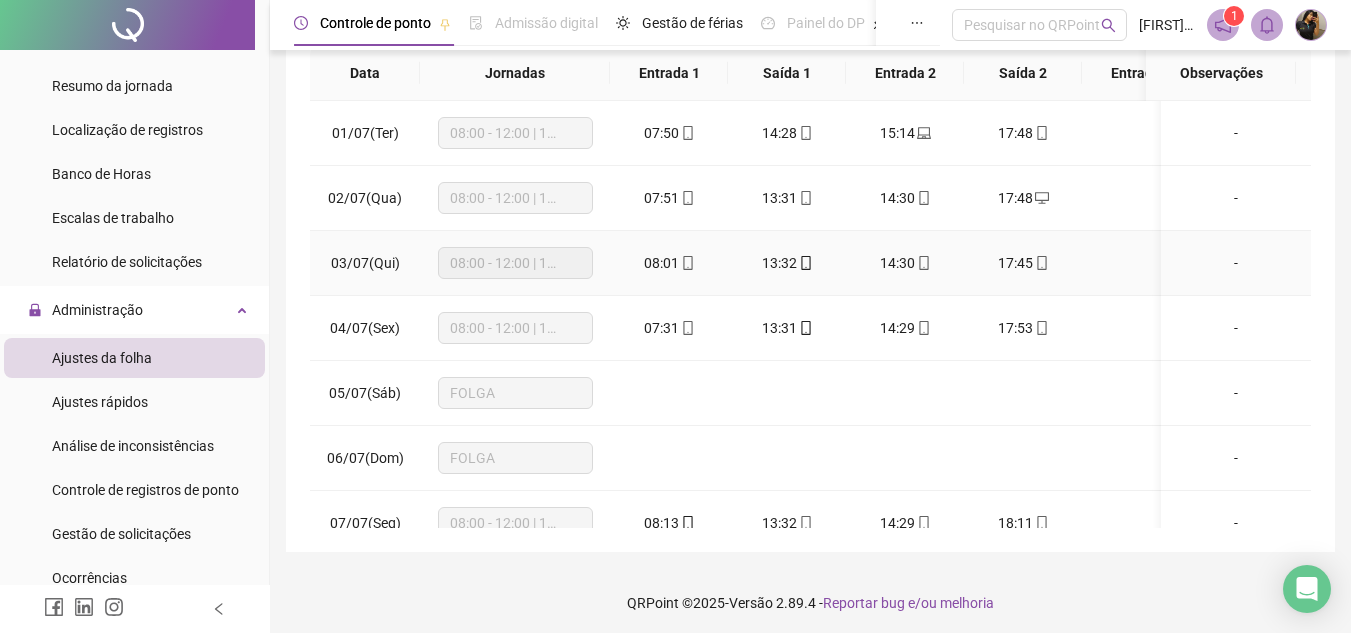 scroll, scrollTop: 389, scrollLeft: 0, axis: vertical 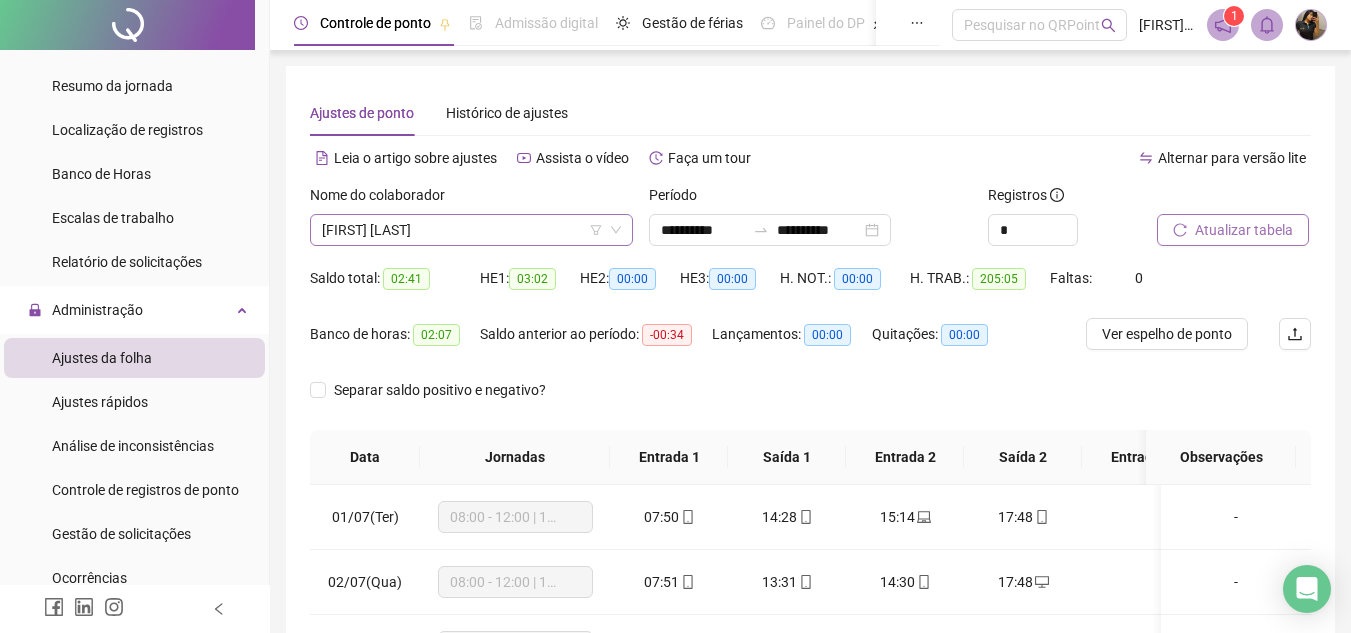 click on "[FIRST] [LAST]" at bounding box center [471, 230] 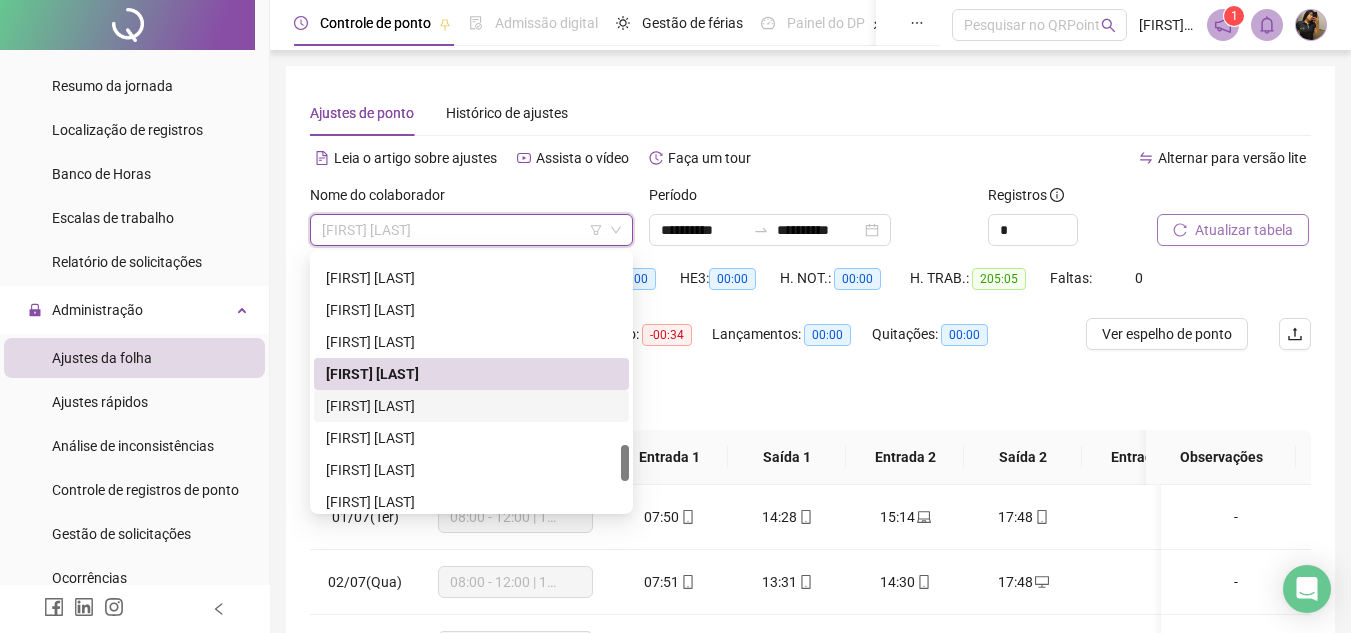 click on "[FIRST] [LAST] [LAST]" at bounding box center [471, 406] 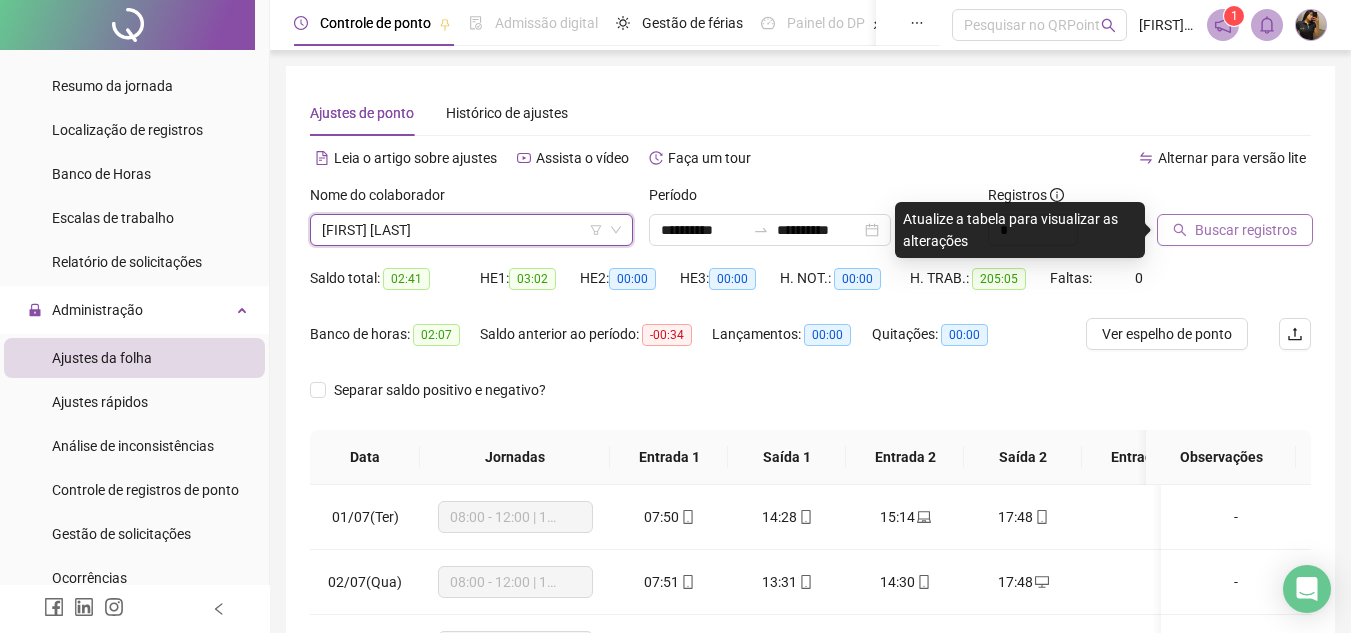 click on "Buscar registros" at bounding box center [1246, 230] 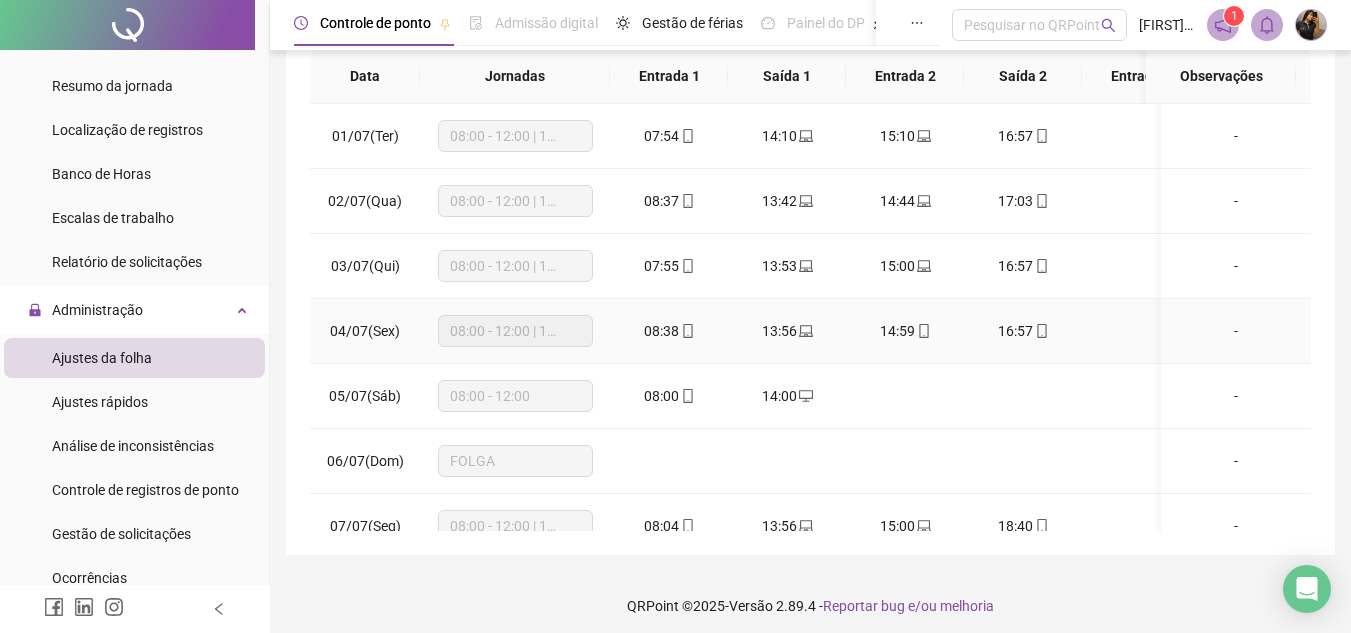 scroll, scrollTop: 389, scrollLeft: 0, axis: vertical 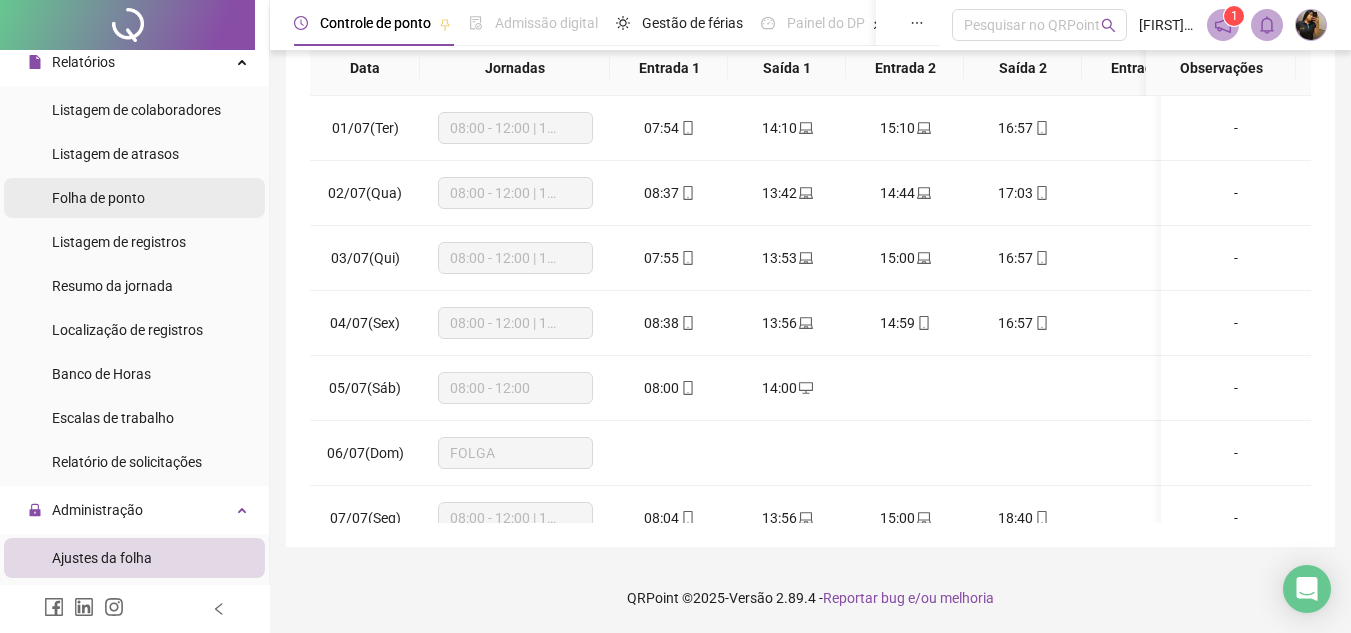 click on "Folha de ponto" at bounding box center [98, 198] 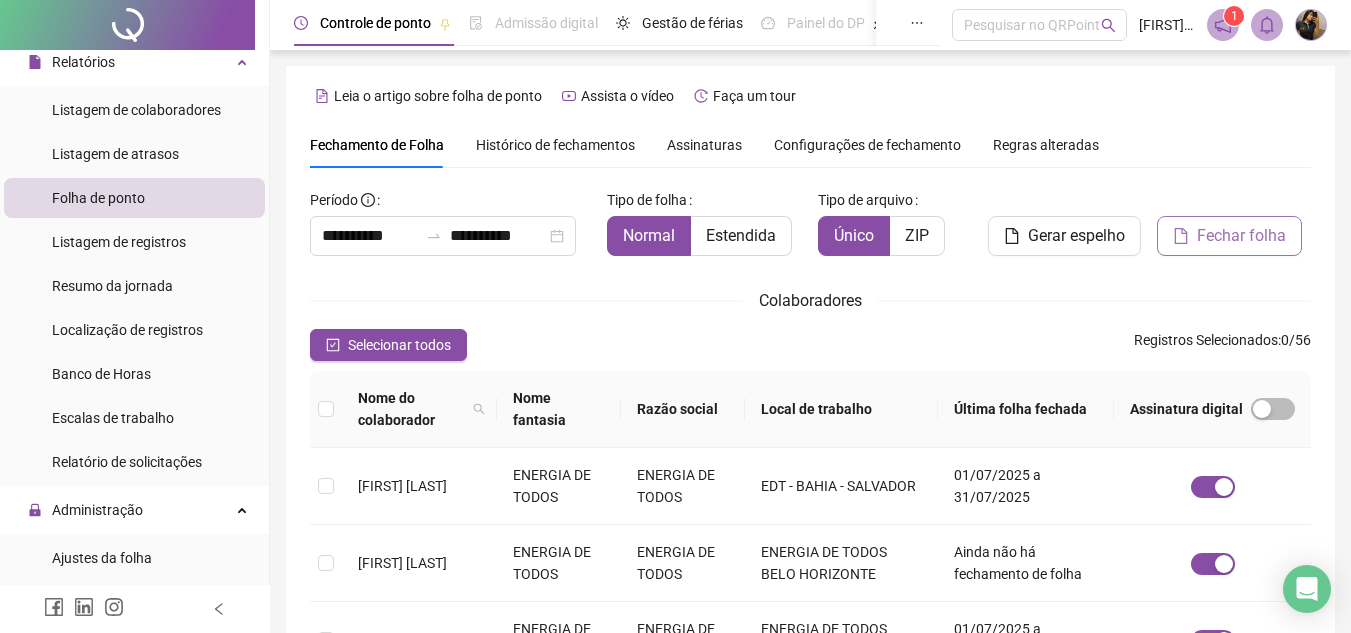 click on "Fechar folha" at bounding box center [1241, 236] 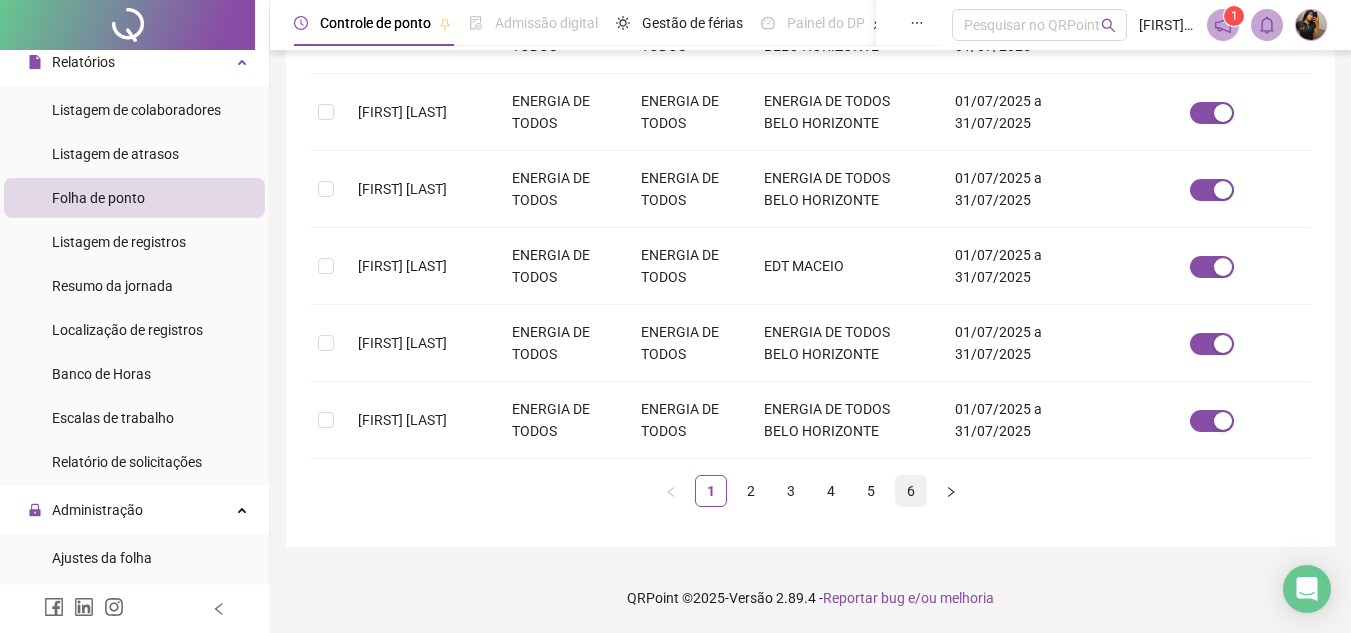 click on "6" at bounding box center [911, 491] 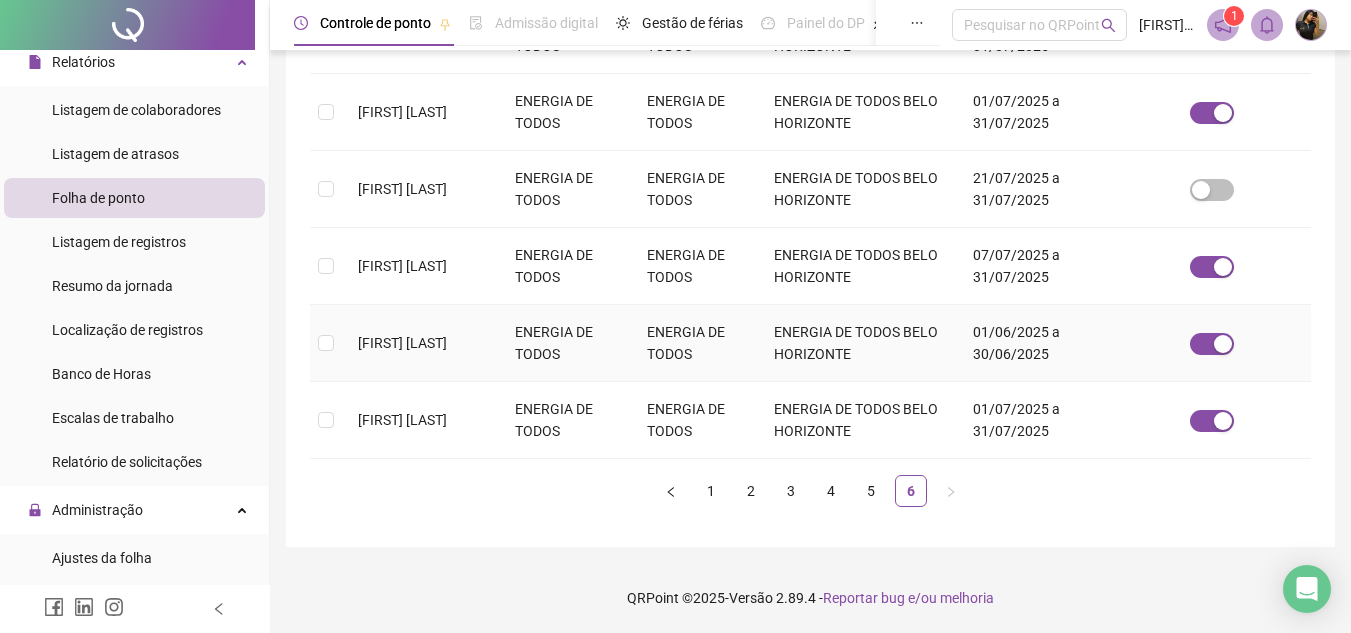 click on "[FIRST] [LAST]" at bounding box center (402, 343) 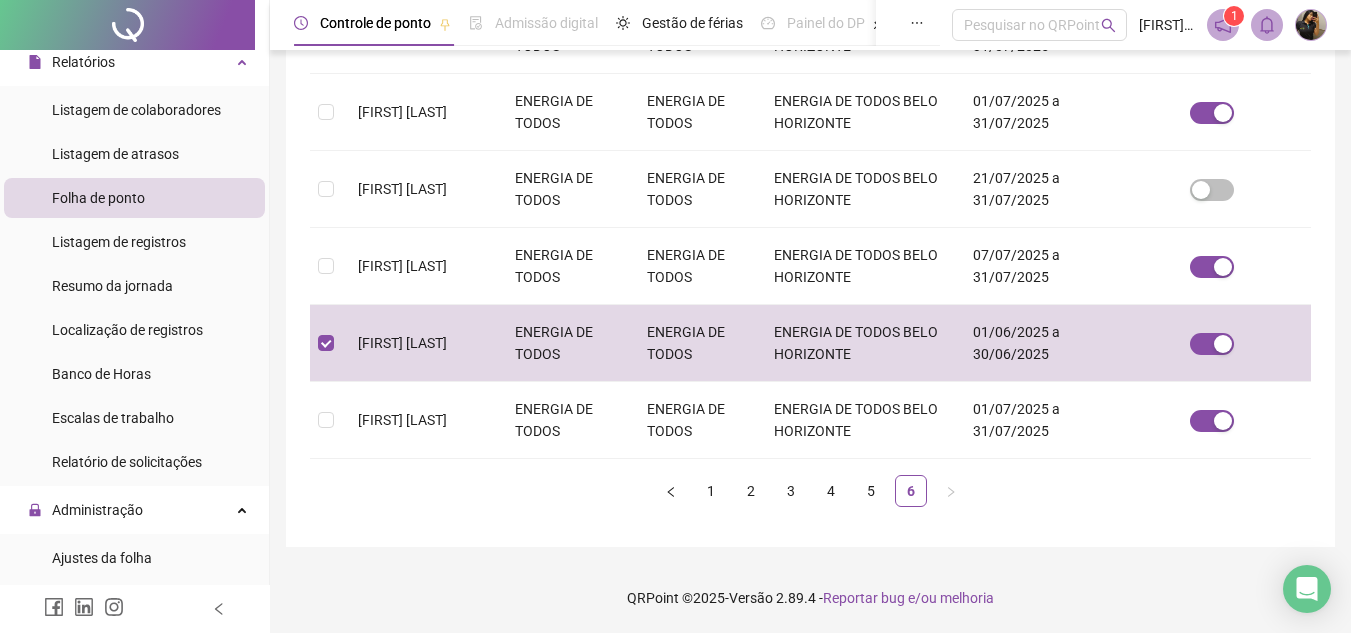 click on "Nome do colaborador" at bounding box center (420, -42) 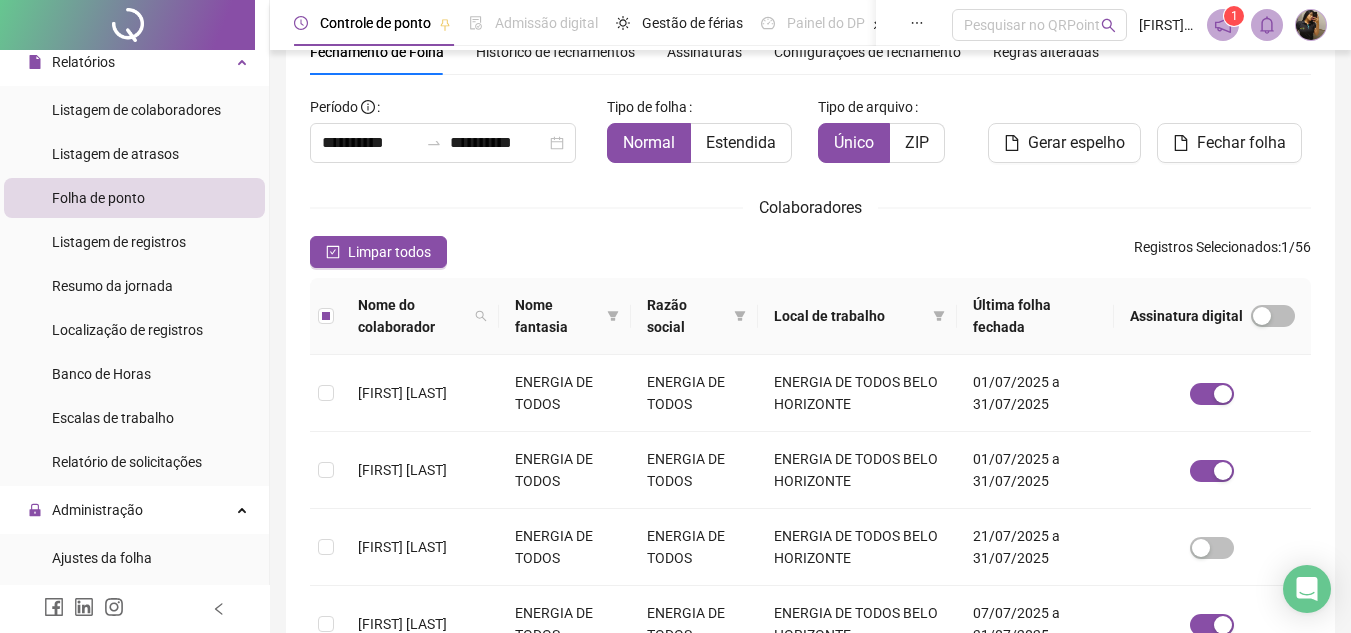click on "Limpar todos Registros Selecionados :  1 / 56" at bounding box center (810, 252) 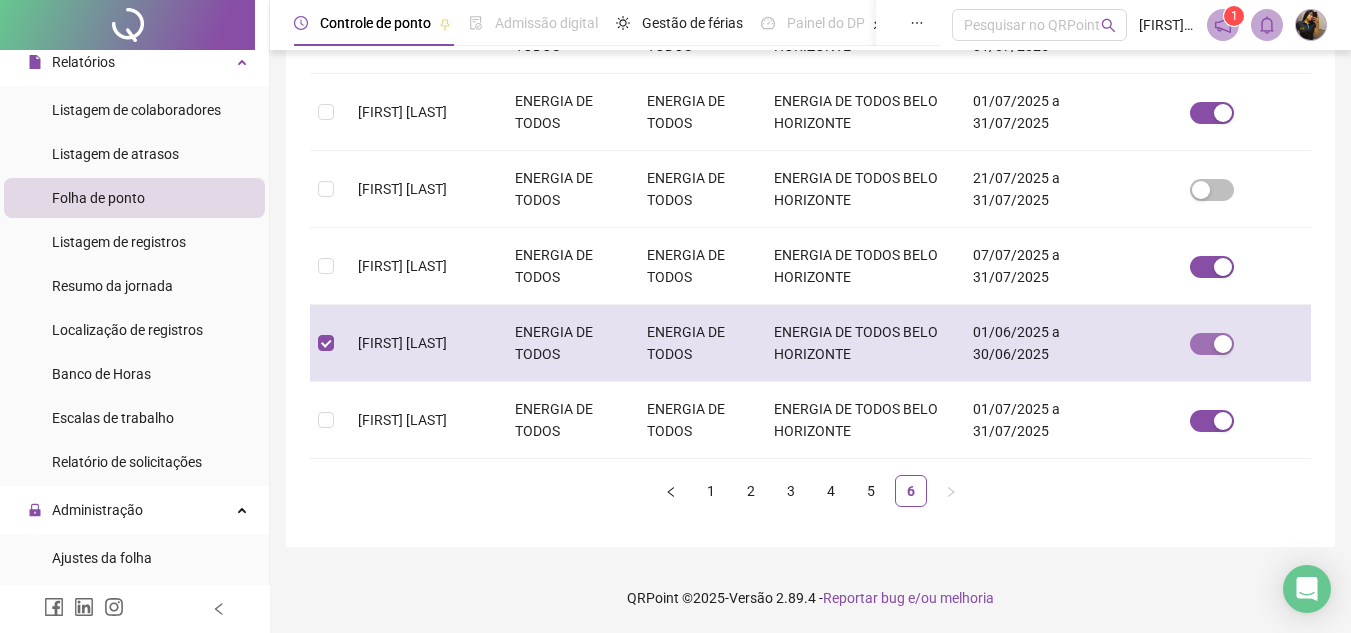 click at bounding box center (1212, 344) 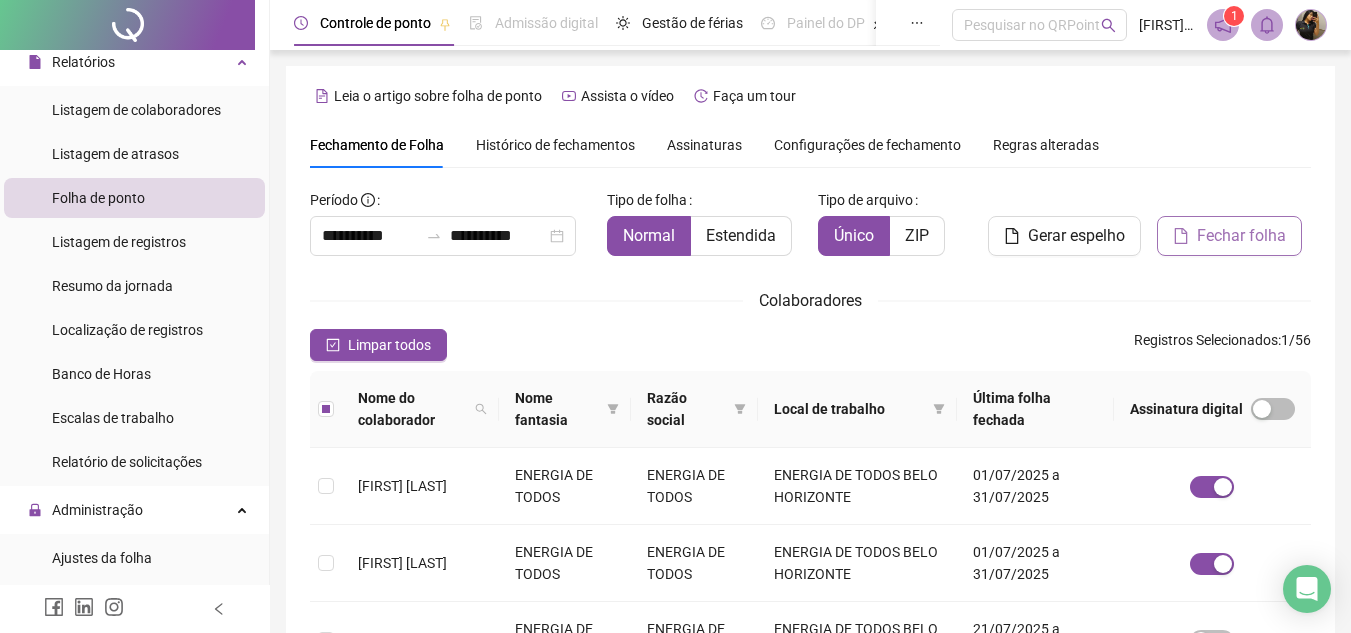 click on "Fechar folha" at bounding box center (1241, 236) 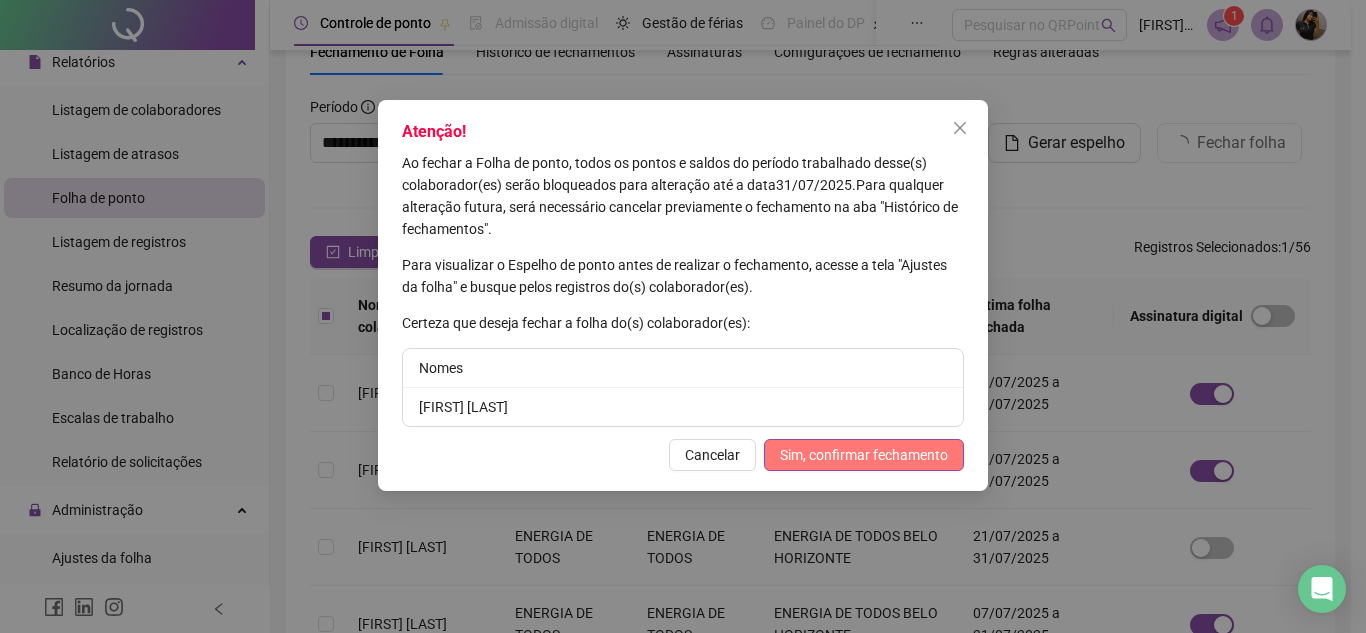 click on "Sim, confirmar fechamento" at bounding box center [864, 455] 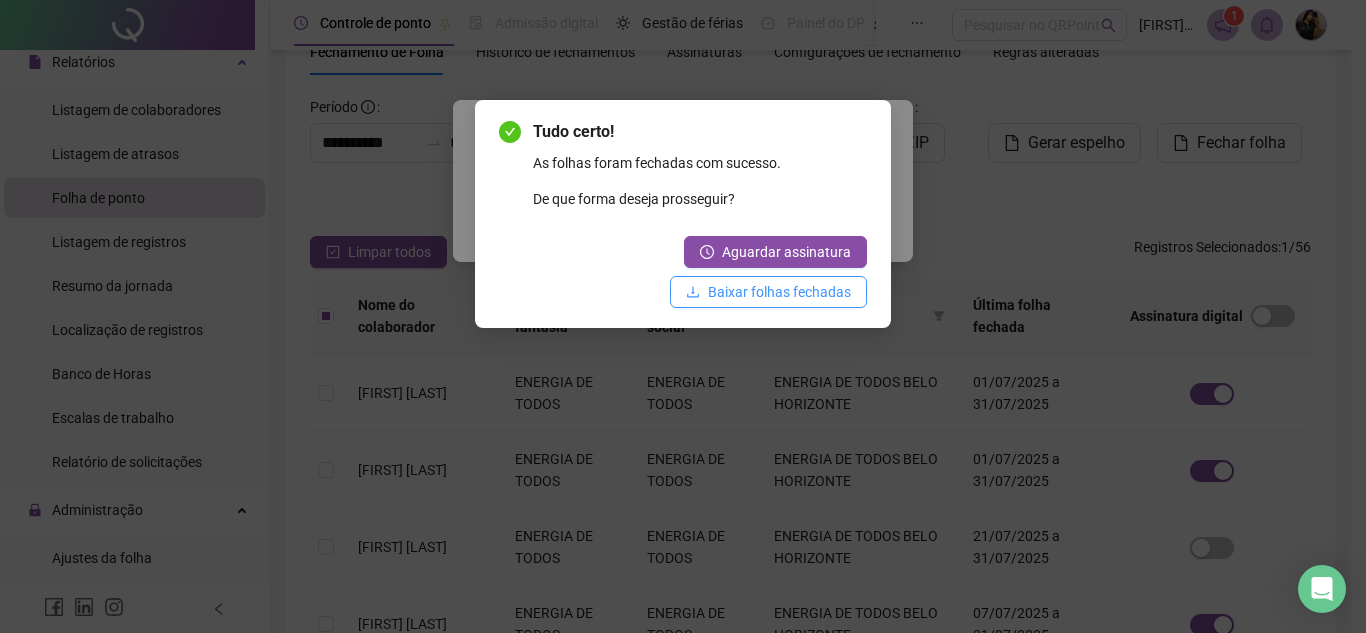click on "Baixar folhas fechadas" at bounding box center (779, 292) 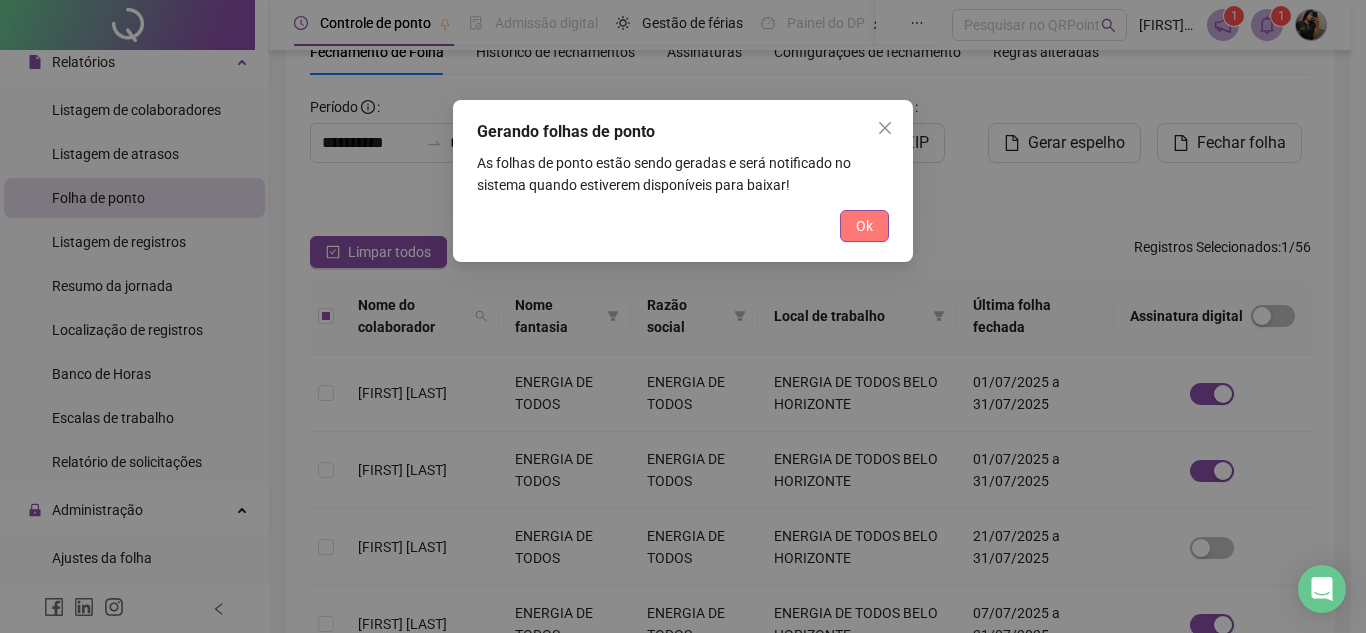 click on "Ok" at bounding box center [864, 226] 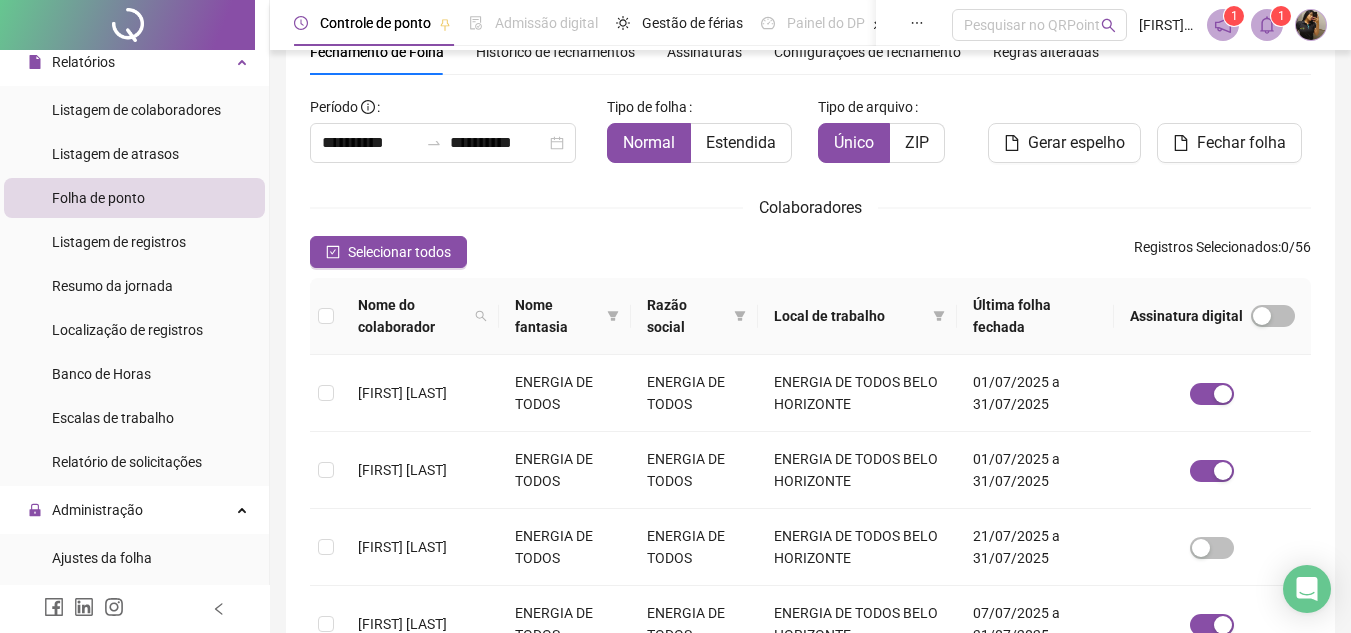 click 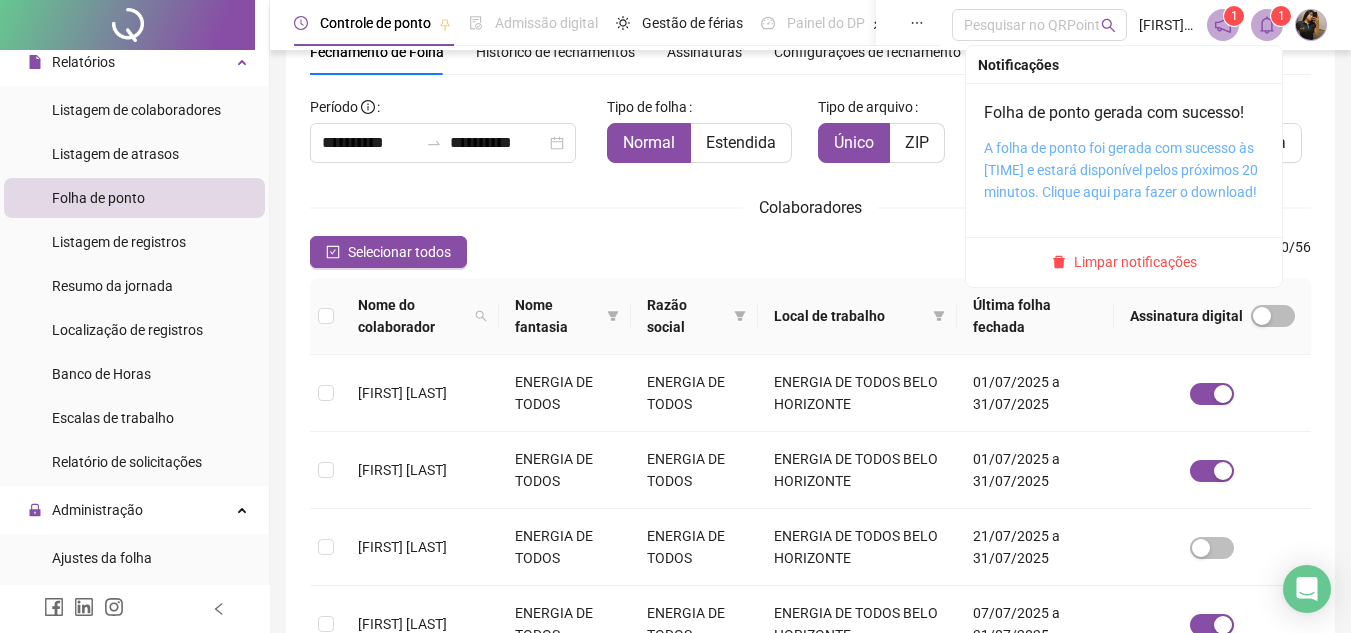 click on "A folha de ponto foi gerada com sucesso às 17:54:05 e estará disponível pelos próximos 20 minutos.
Clique aqui para fazer o download!" at bounding box center (1121, 170) 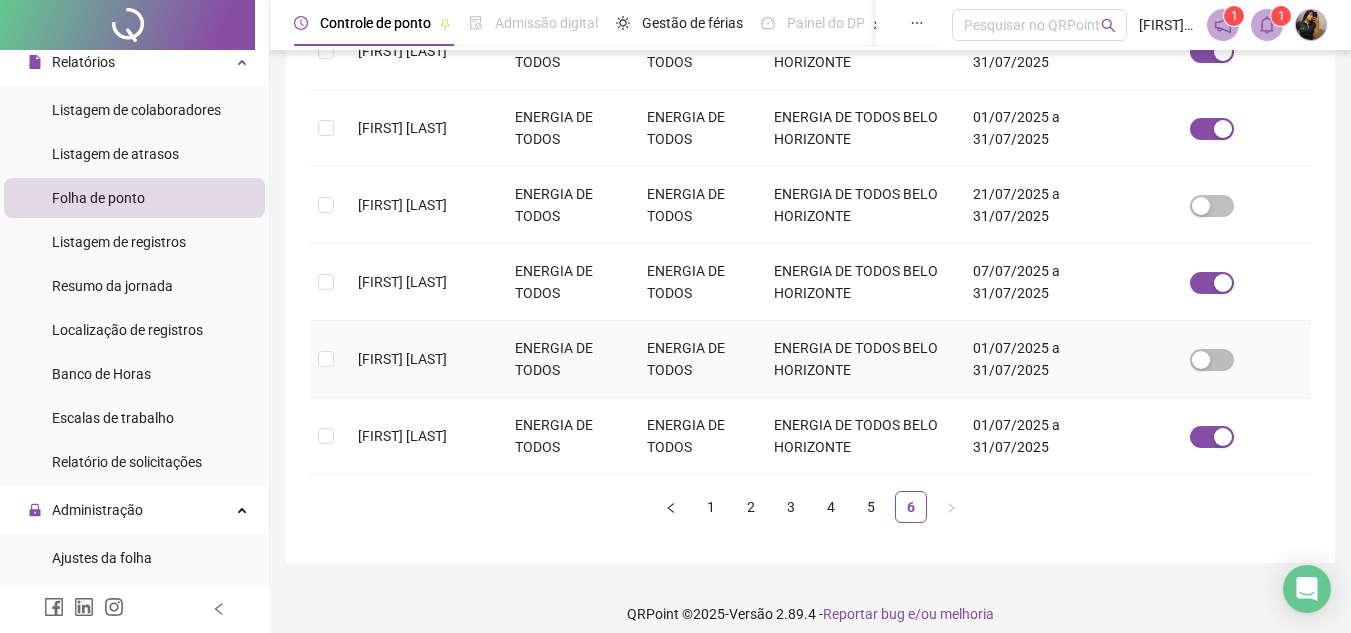 scroll, scrollTop: 451, scrollLeft: 0, axis: vertical 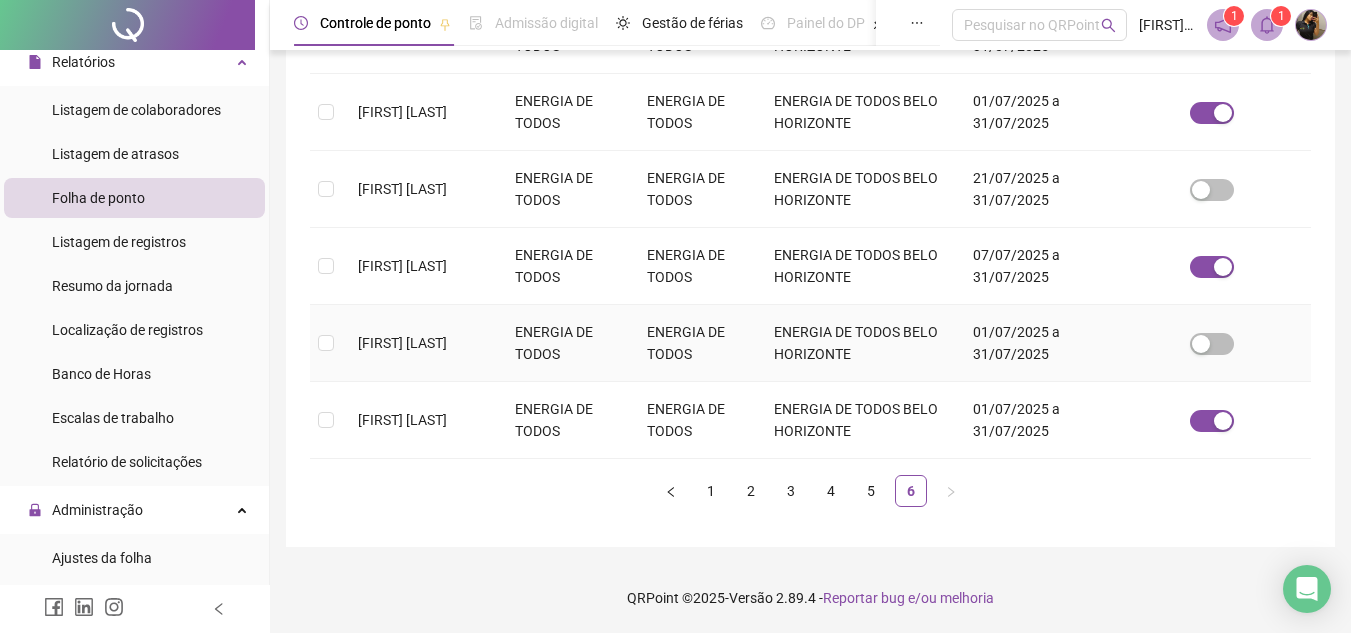 click at bounding box center [1201, 344] 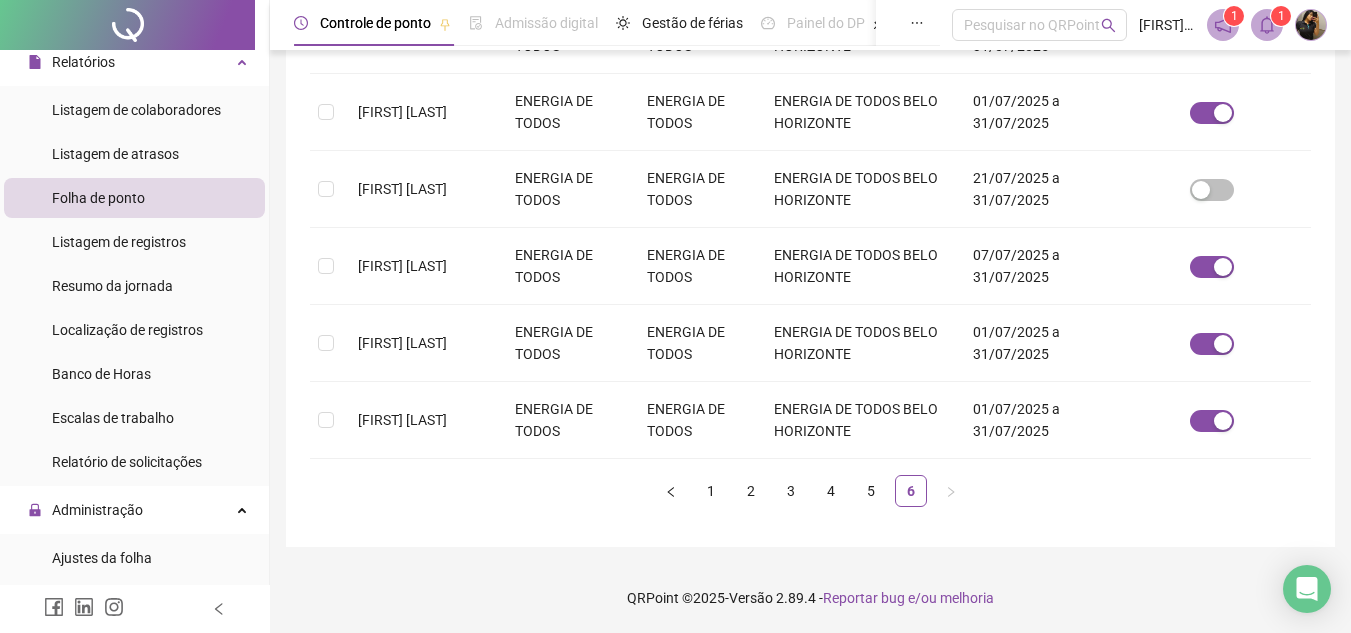 scroll, scrollTop: 0, scrollLeft: 0, axis: both 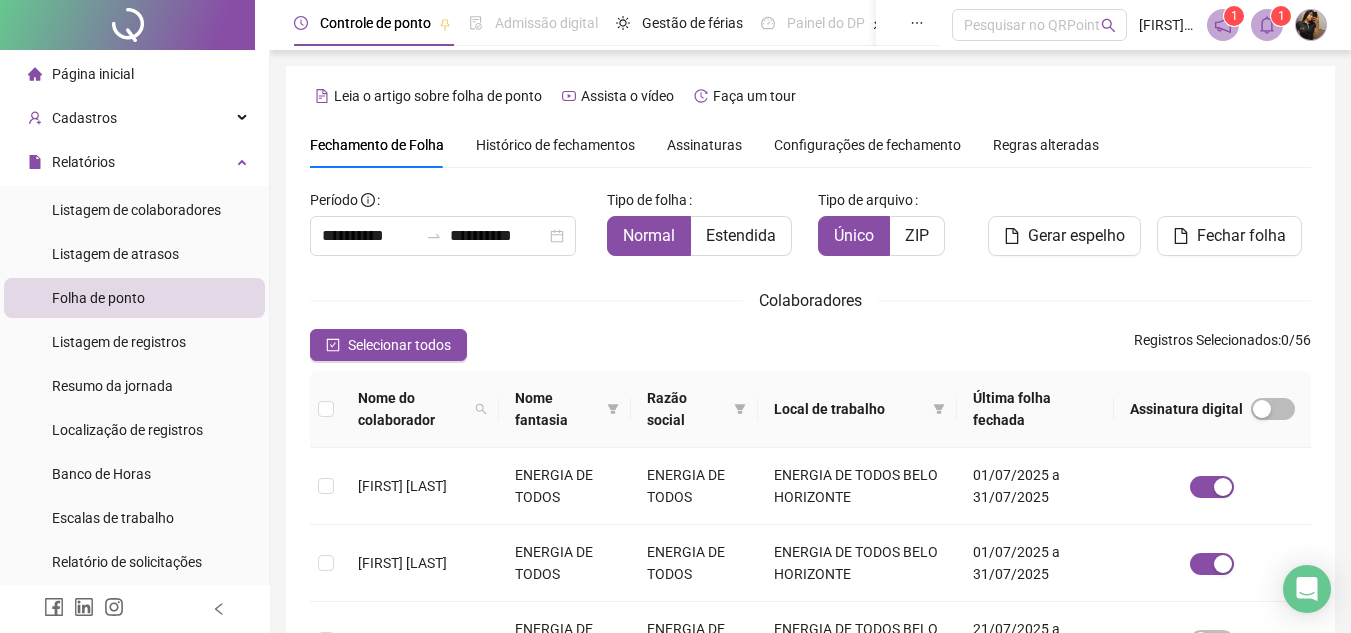 click on "Página inicial" at bounding box center (93, 74) 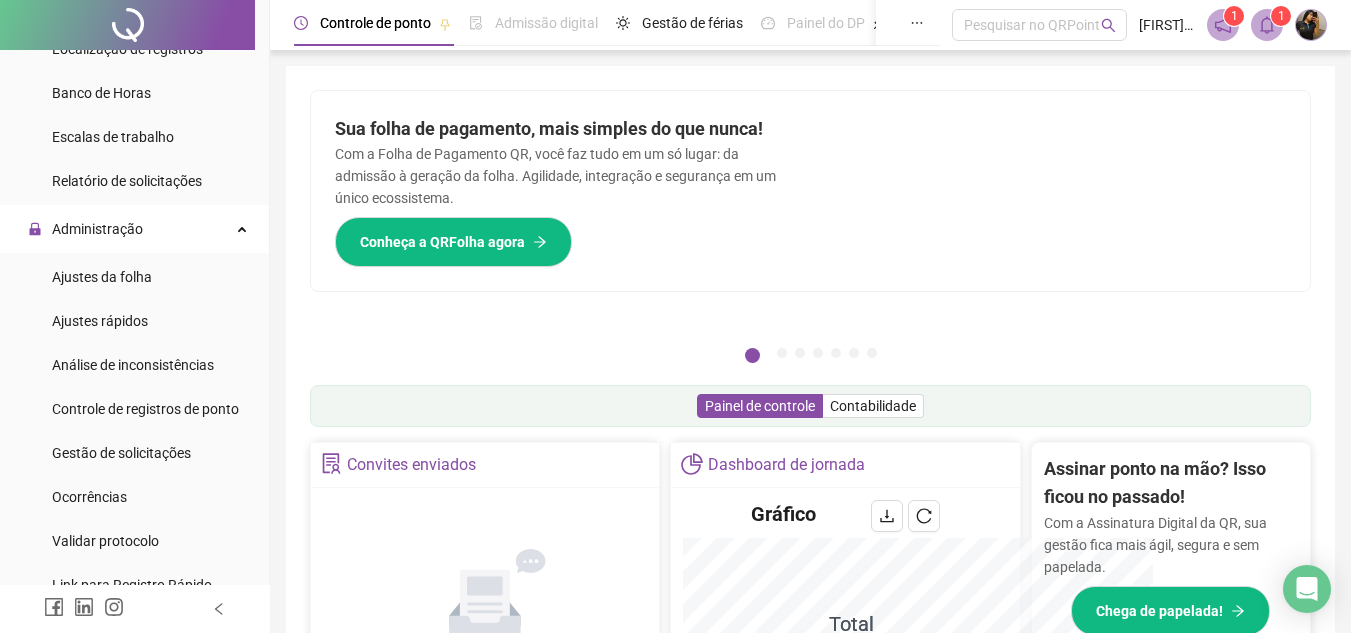 scroll, scrollTop: 0, scrollLeft: 0, axis: both 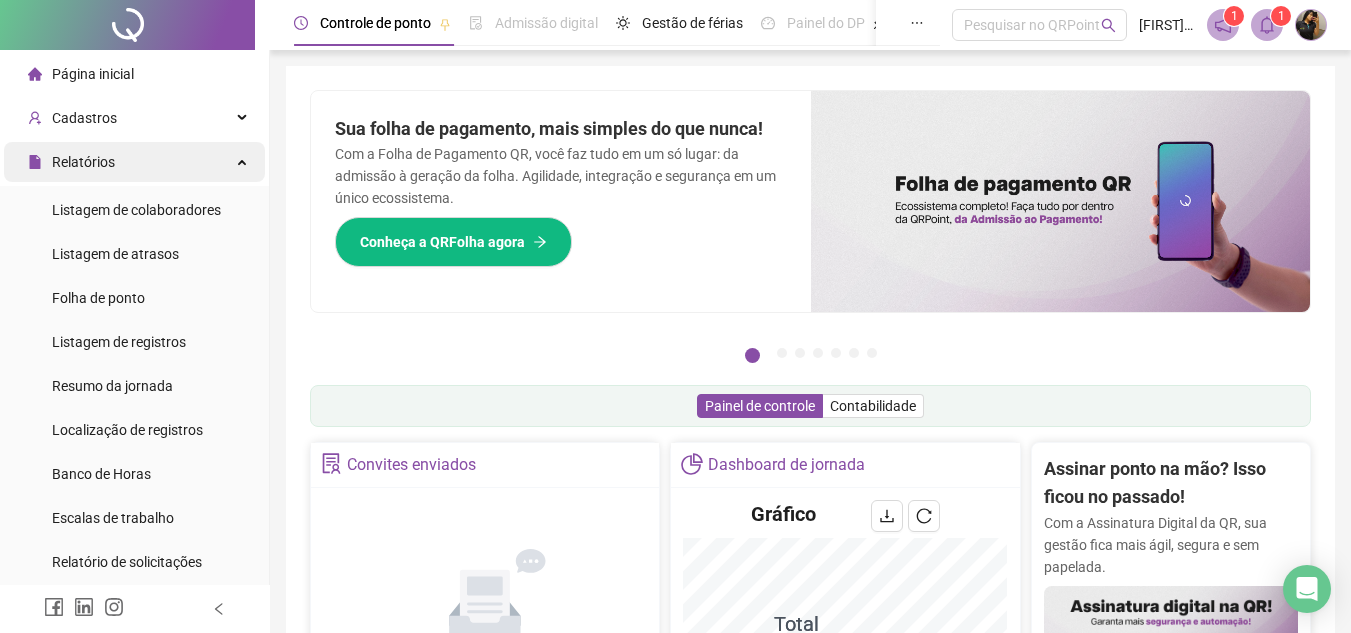 click on "Relatórios" at bounding box center (134, 162) 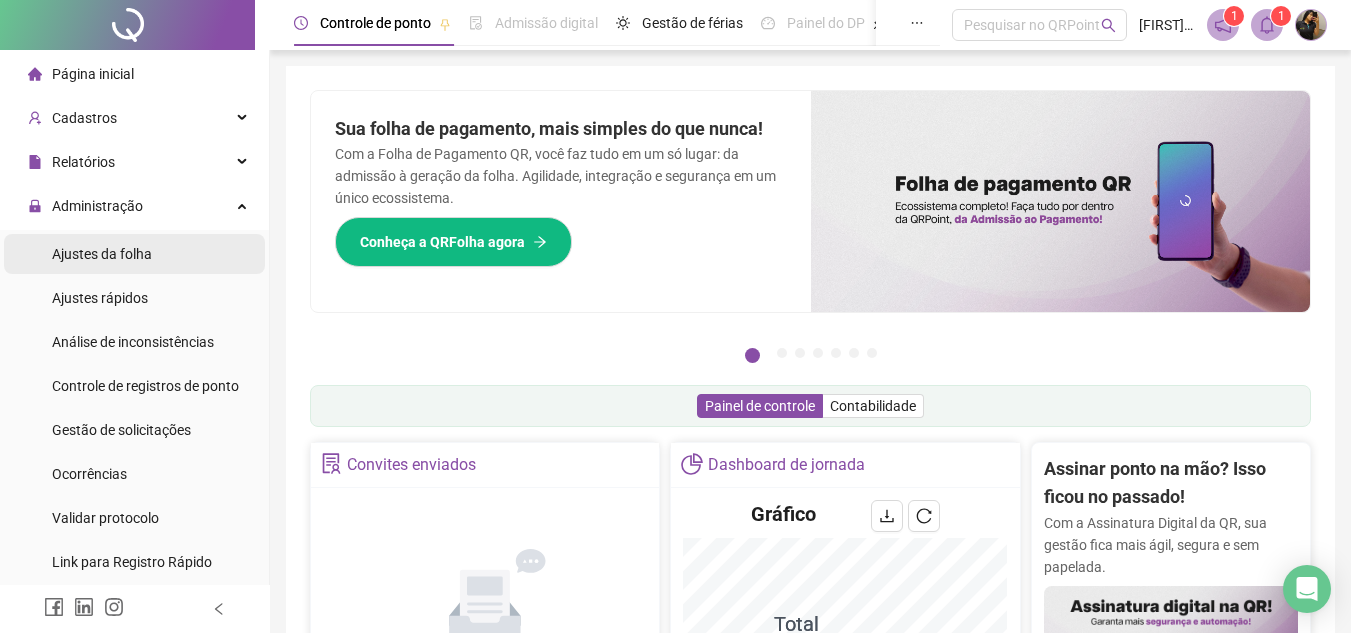 click on "Ajustes da folha" at bounding box center [134, 254] 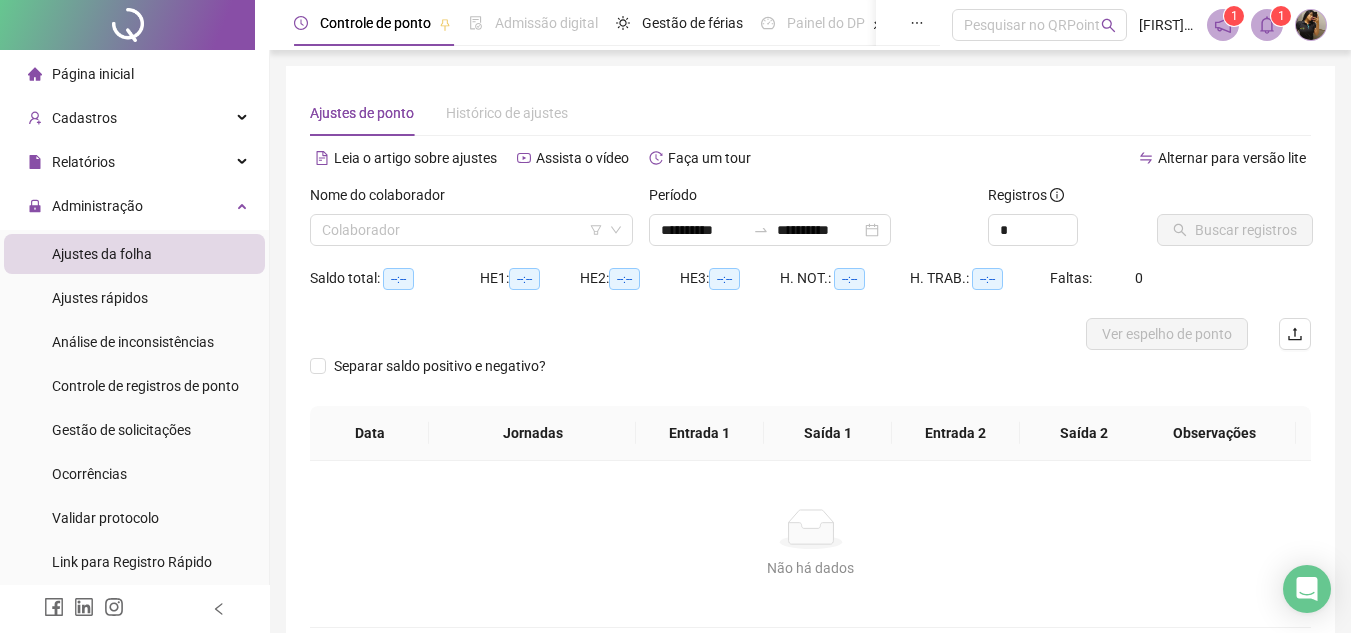 click on "Nome do colaborador Colaborador" at bounding box center [471, 223] 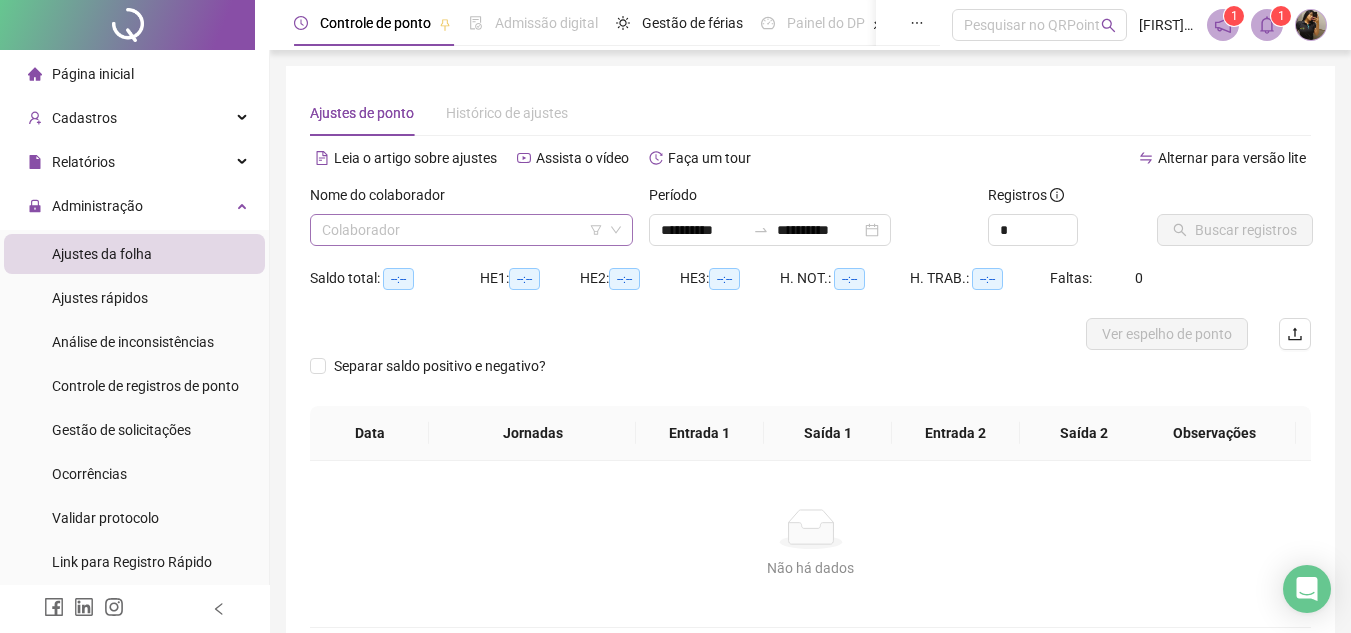 click at bounding box center (462, 230) 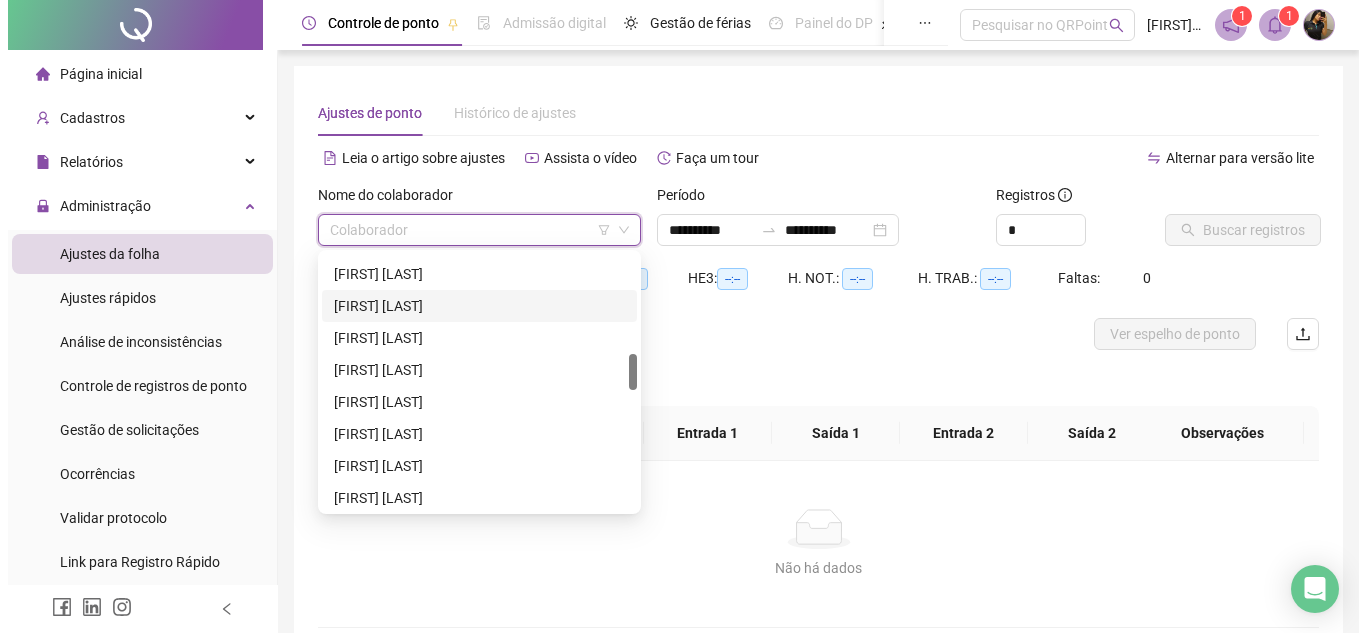 scroll, scrollTop: 1536, scrollLeft: 0, axis: vertical 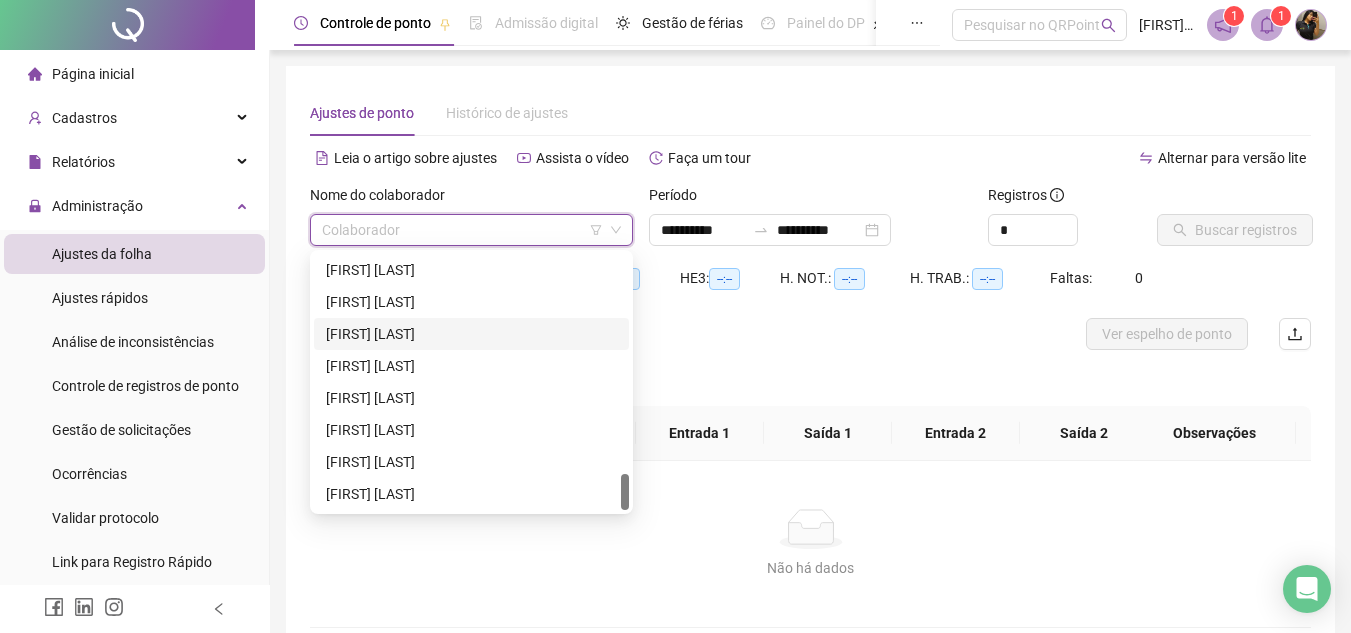 click on "[FIRST] [LAST]" at bounding box center (471, 334) 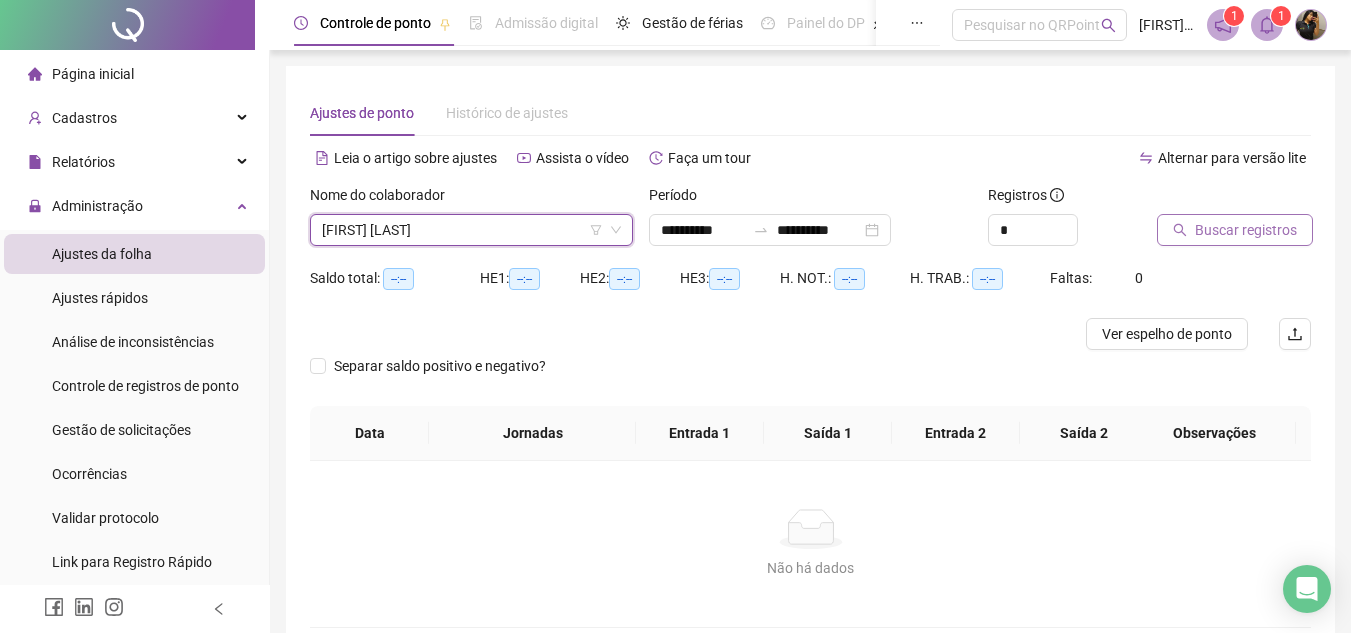 click on "Buscar registros" at bounding box center [1246, 230] 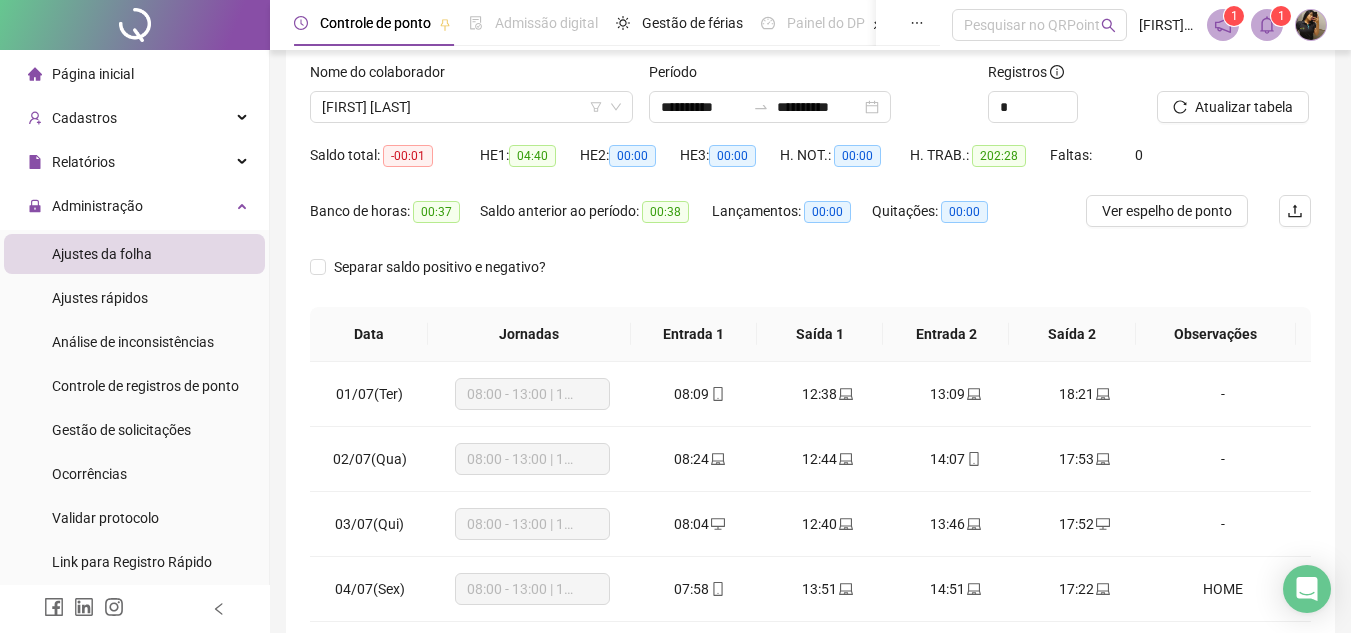 scroll, scrollTop: 389, scrollLeft: 0, axis: vertical 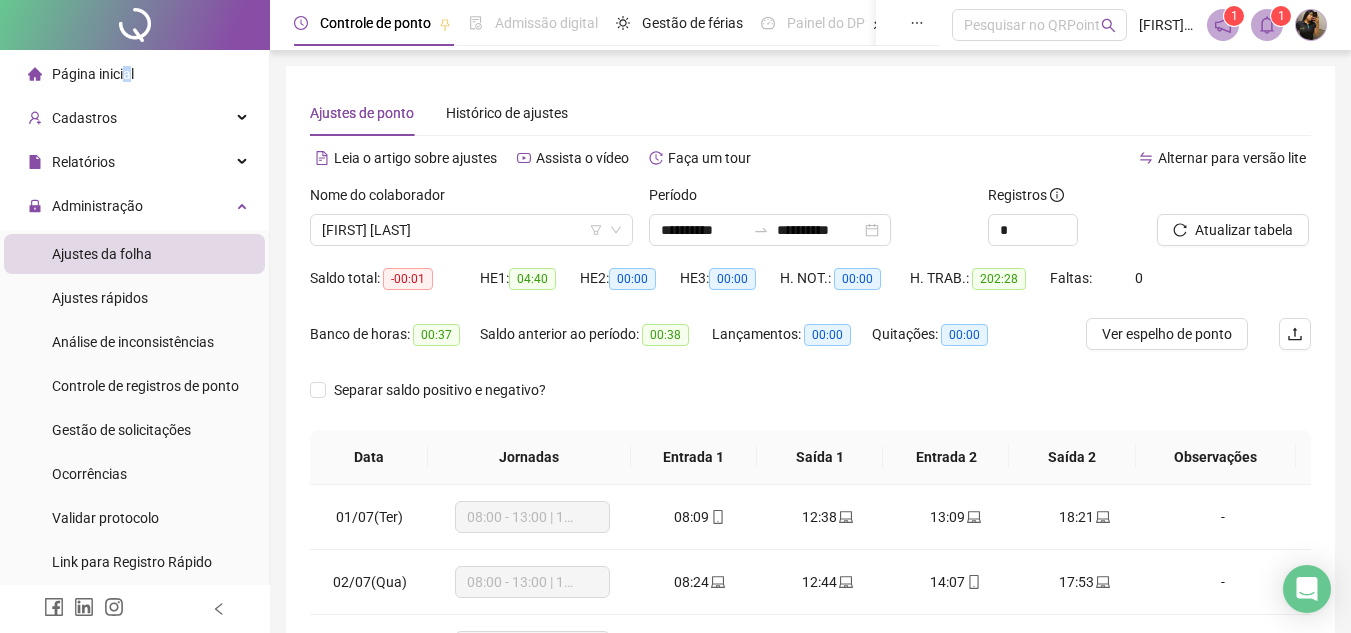 click on "Página inicial" at bounding box center [93, 74] 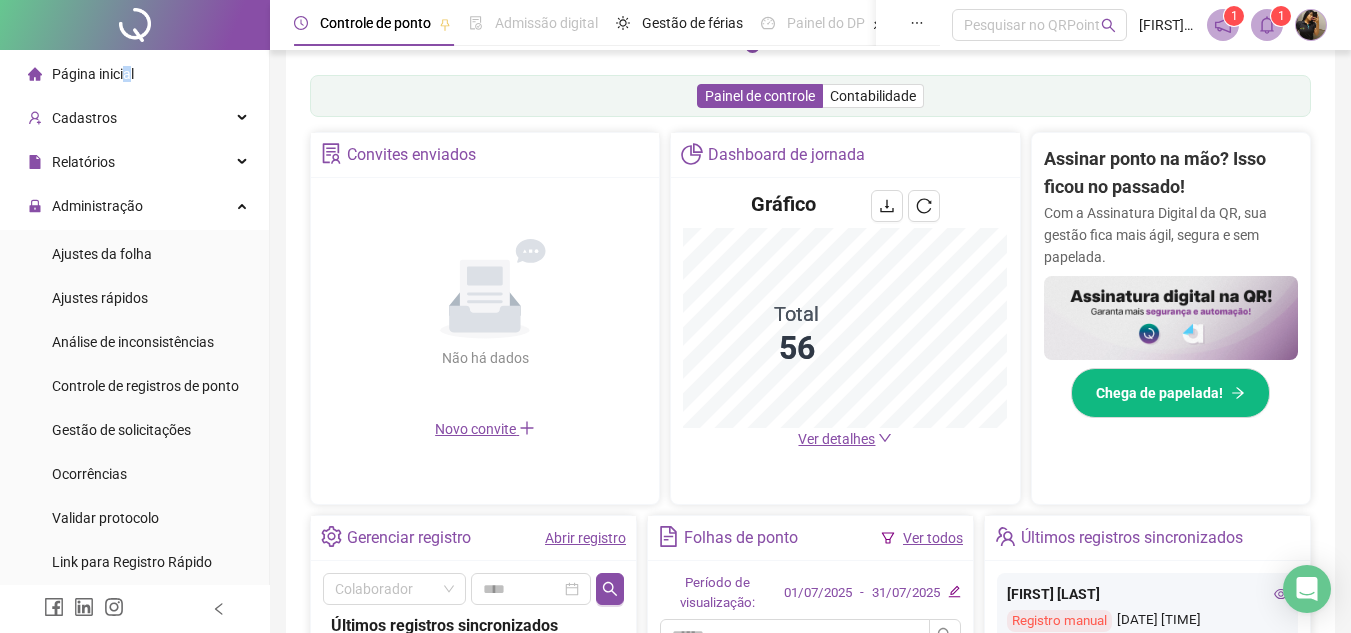 scroll, scrollTop: 689, scrollLeft: 0, axis: vertical 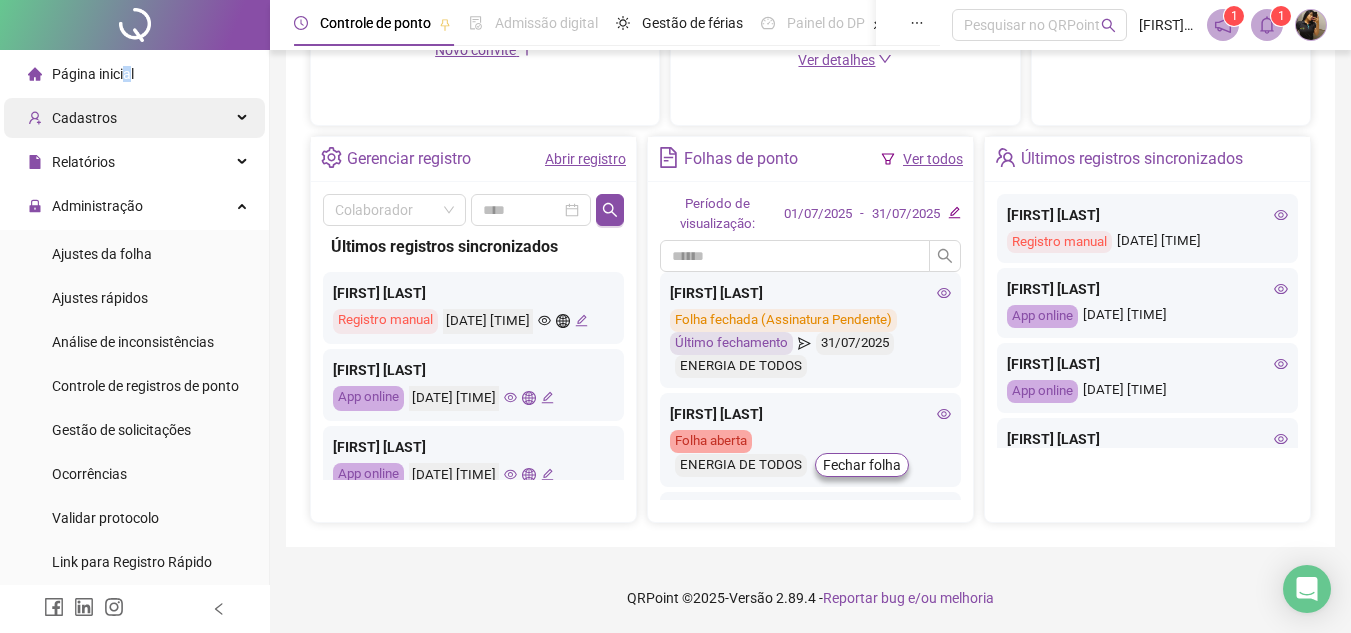 click on "Cadastros" at bounding box center (134, 118) 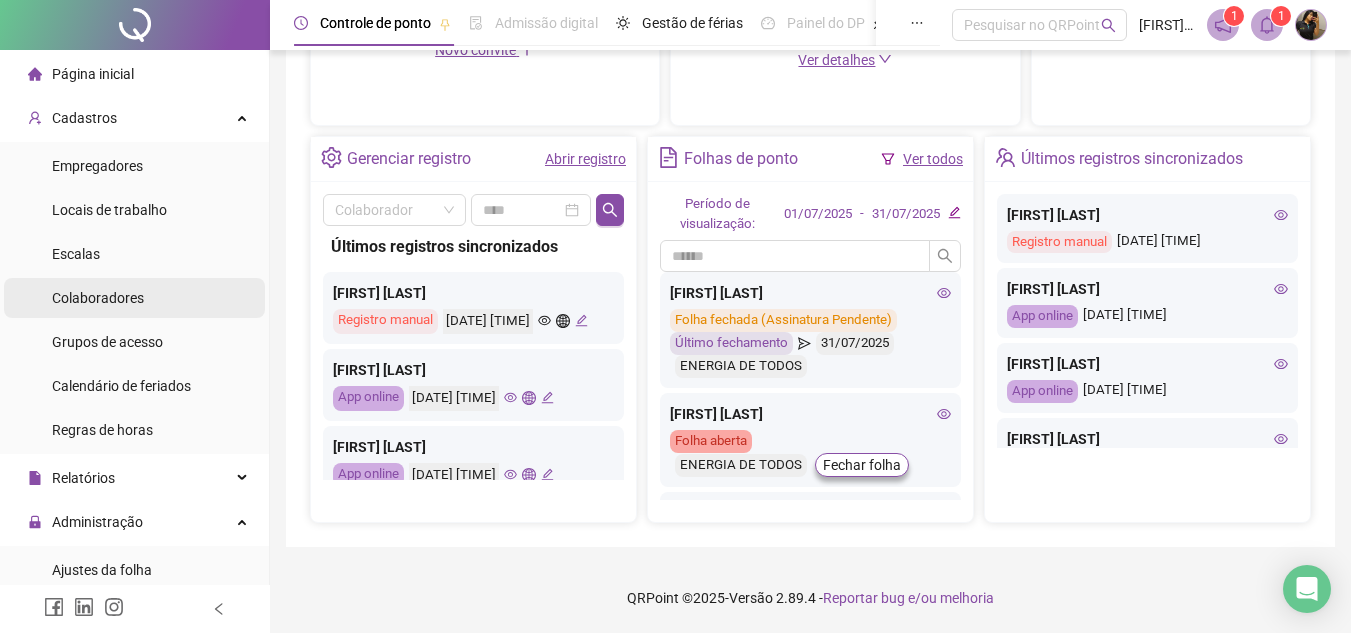 click on "Colaboradores" at bounding box center (98, 298) 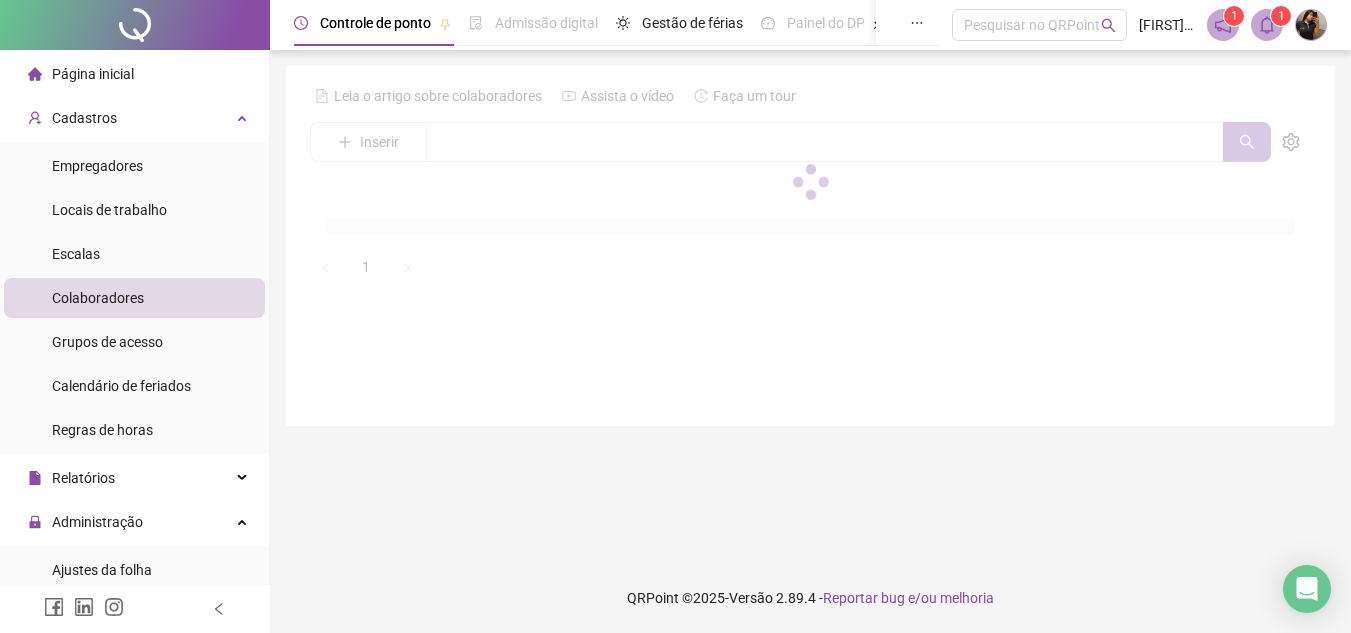scroll, scrollTop: 0, scrollLeft: 0, axis: both 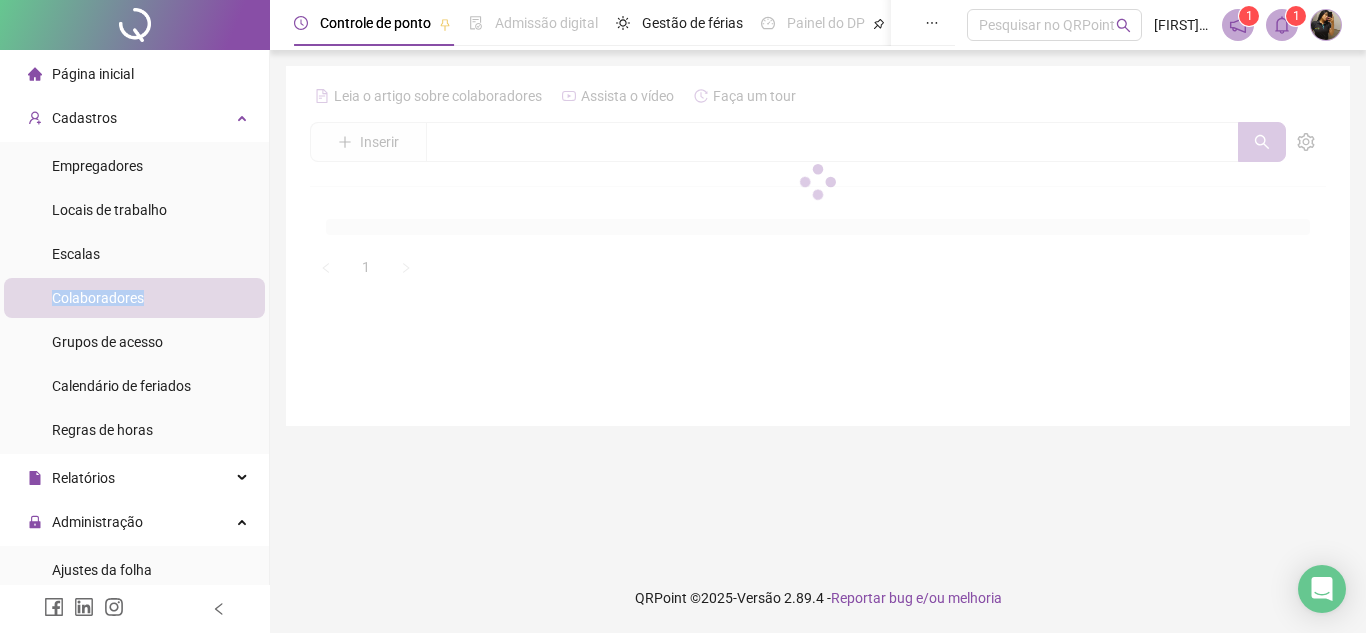 click on "Colaboradores" at bounding box center [98, 298] 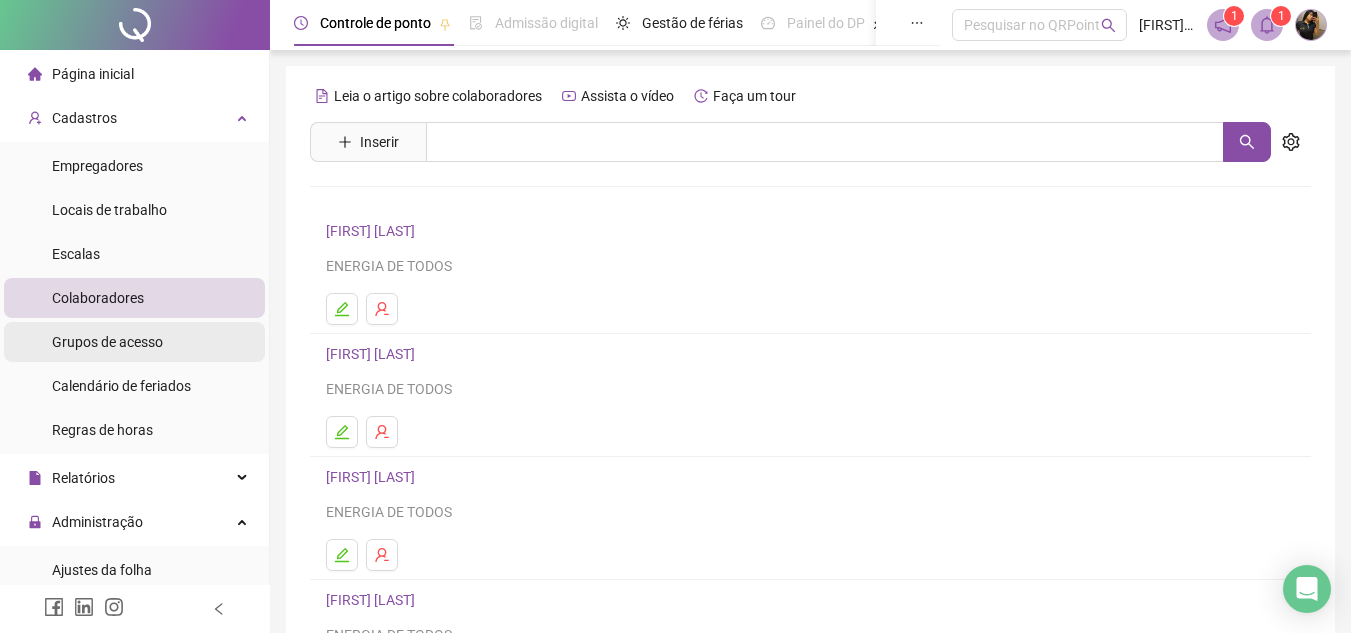 click on "Grupos de acesso" at bounding box center (107, 342) 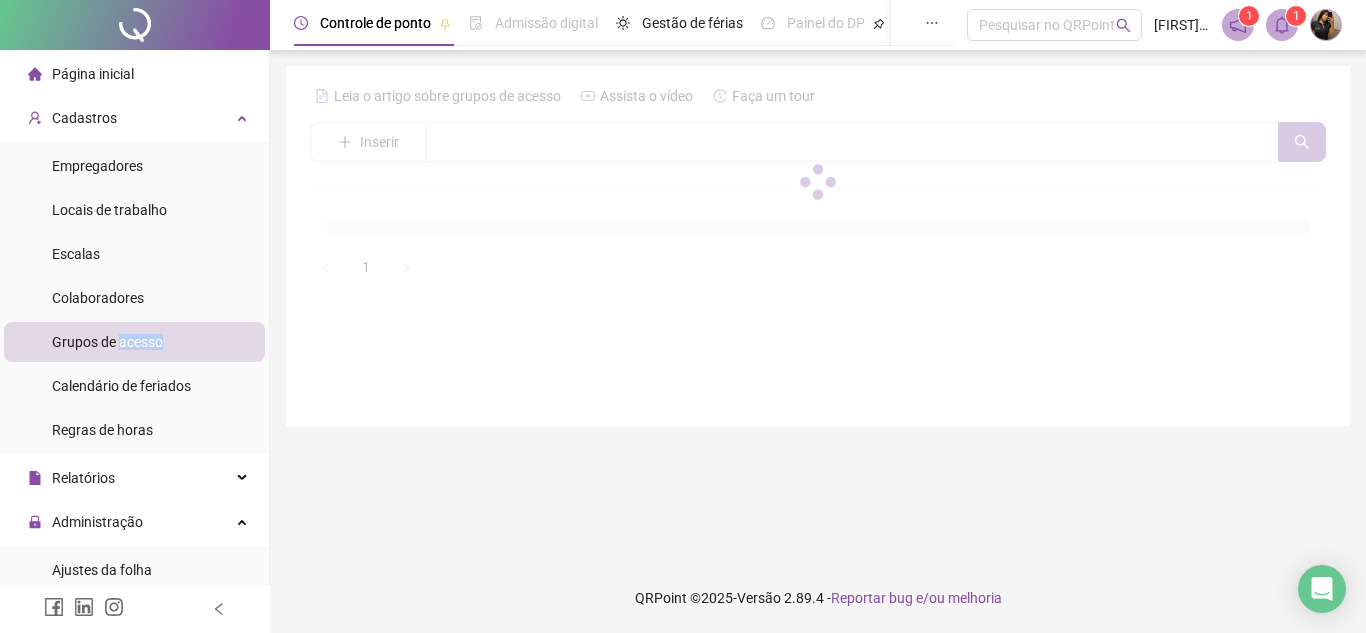 click on "Grupos de acesso" at bounding box center [107, 342] 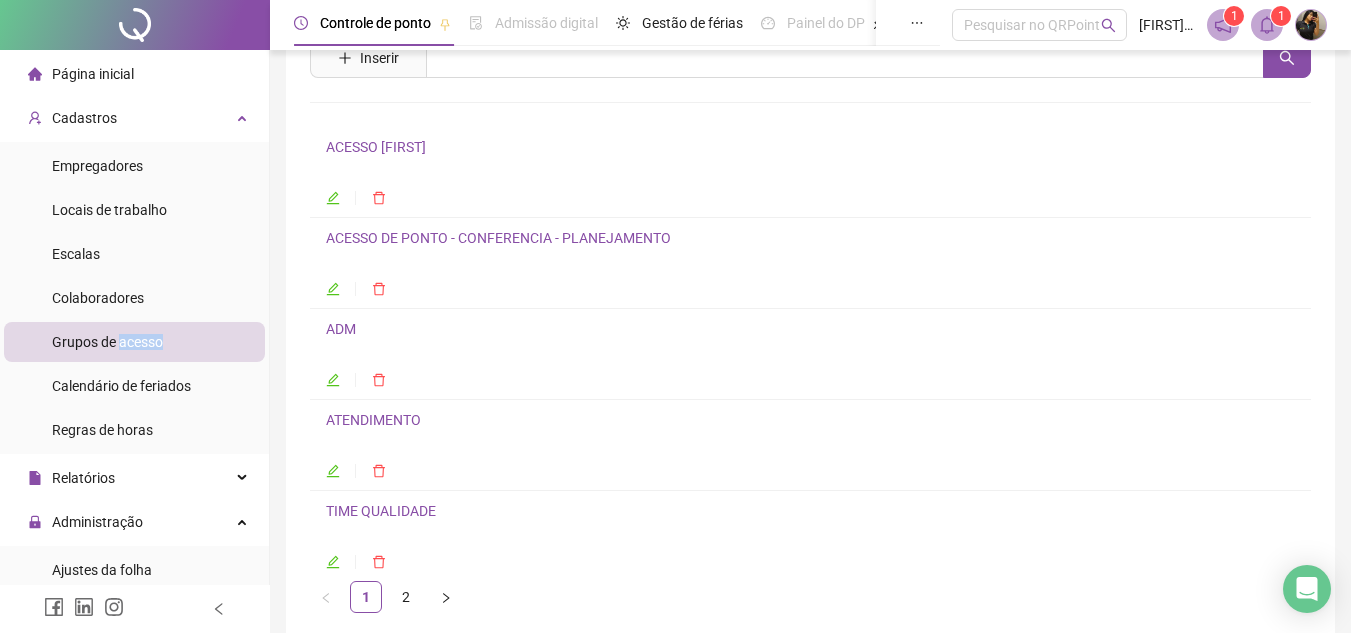 scroll, scrollTop: 0, scrollLeft: 0, axis: both 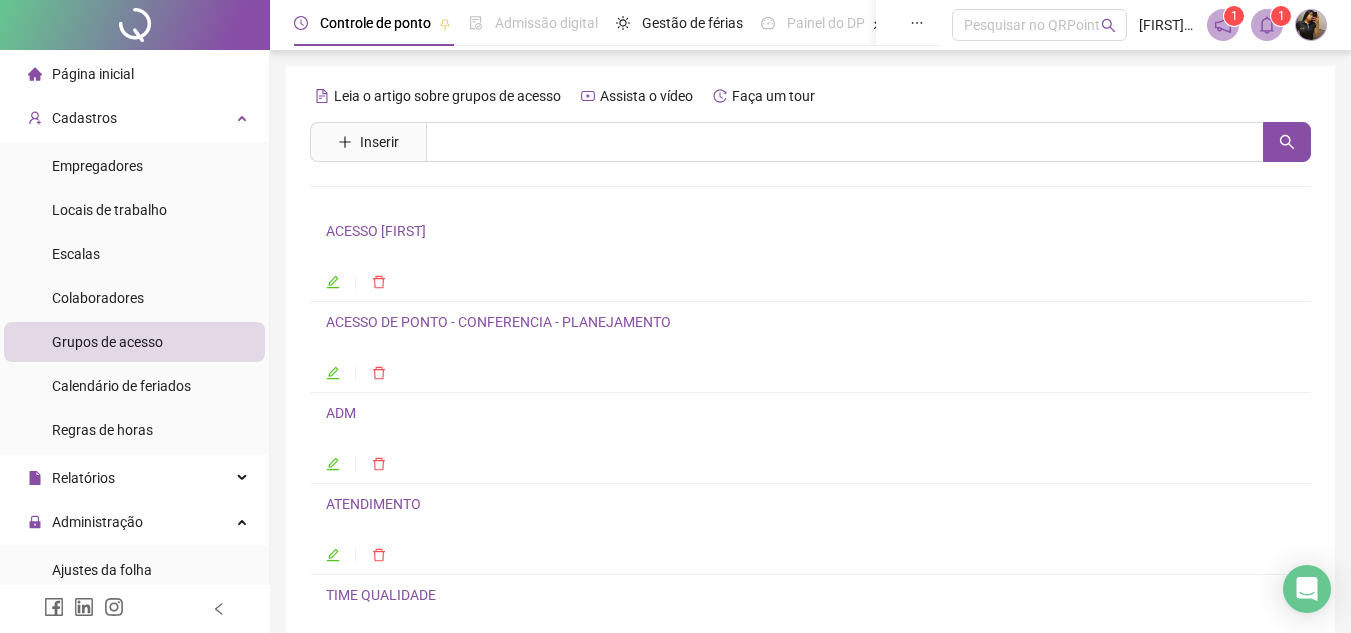 click on "ADM" at bounding box center [341, 413] 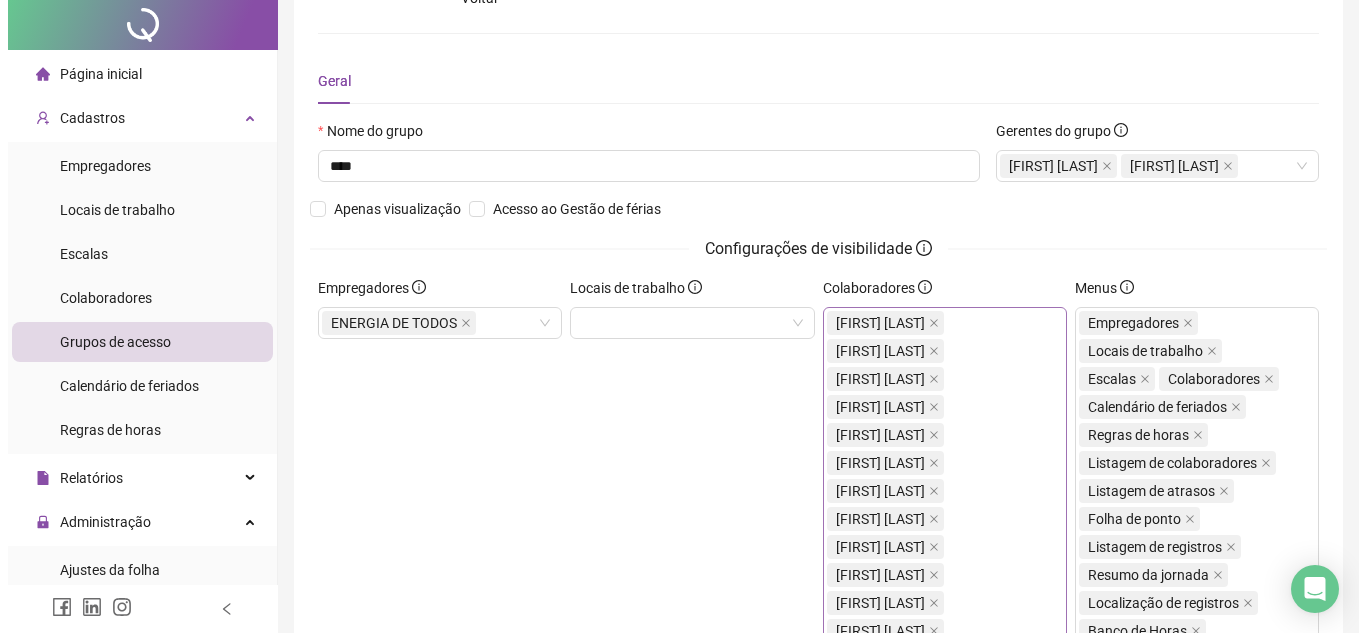 scroll, scrollTop: 0, scrollLeft: 0, axis: both 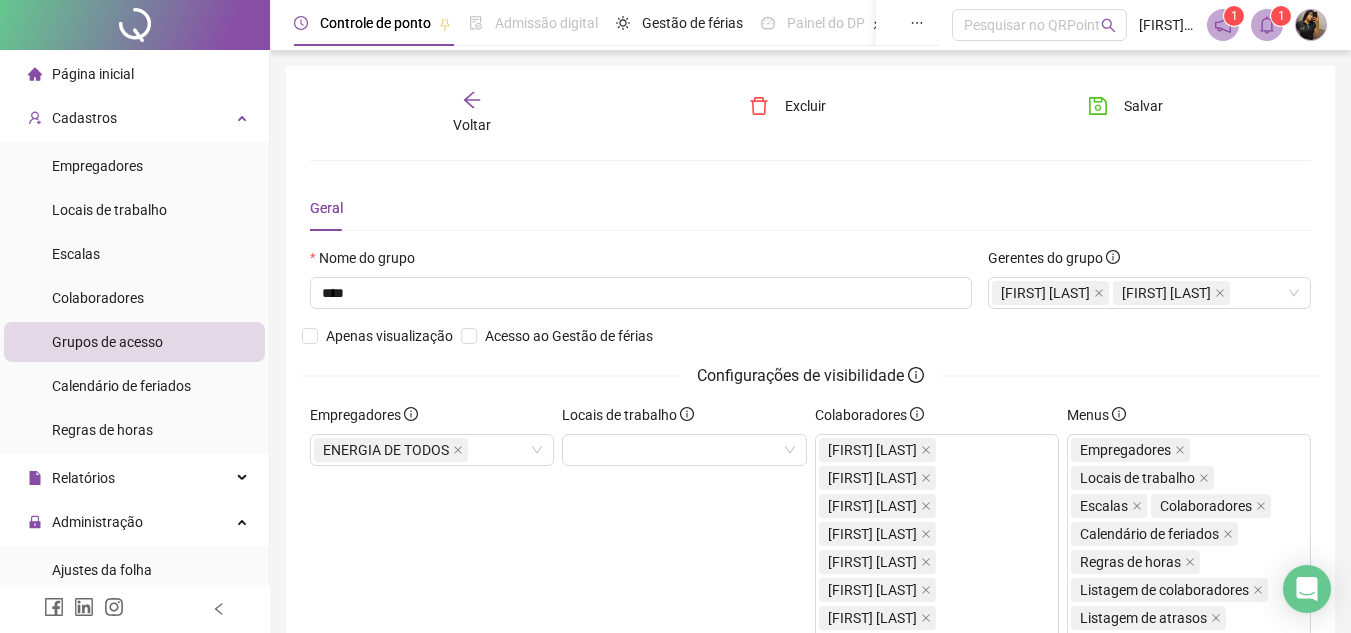 click on "Página inicial" at bounding box center (93, 74) 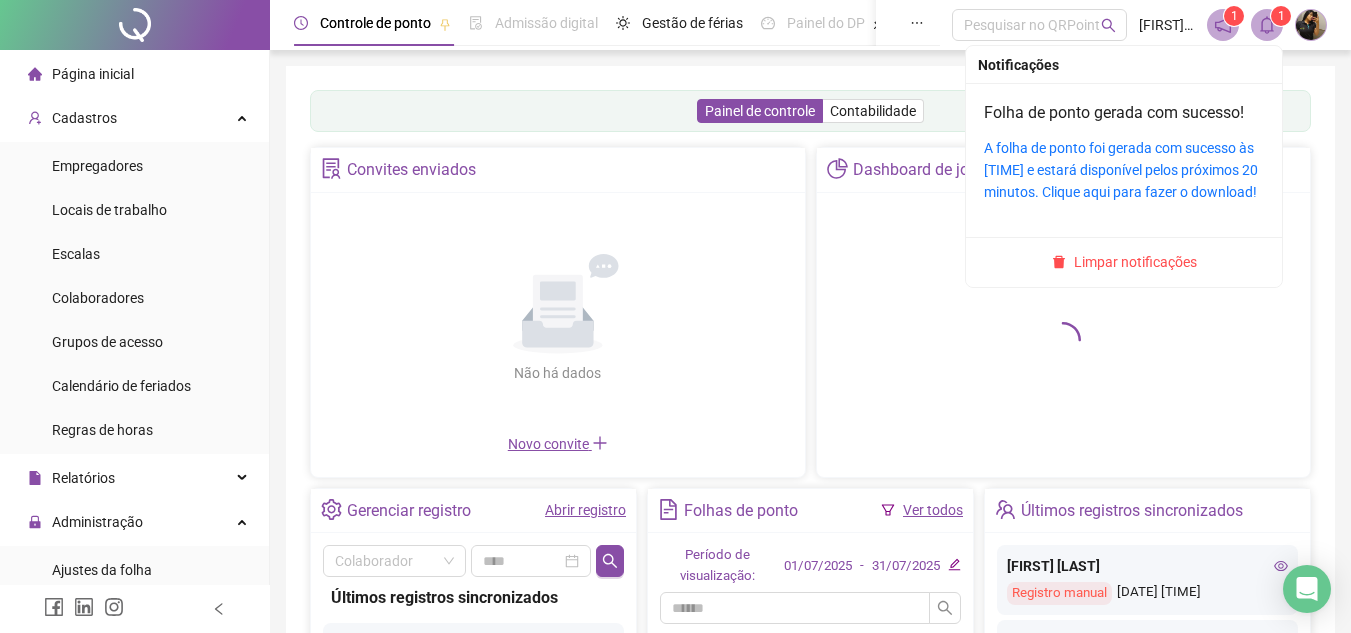 click at bounding box center [1311, 25] 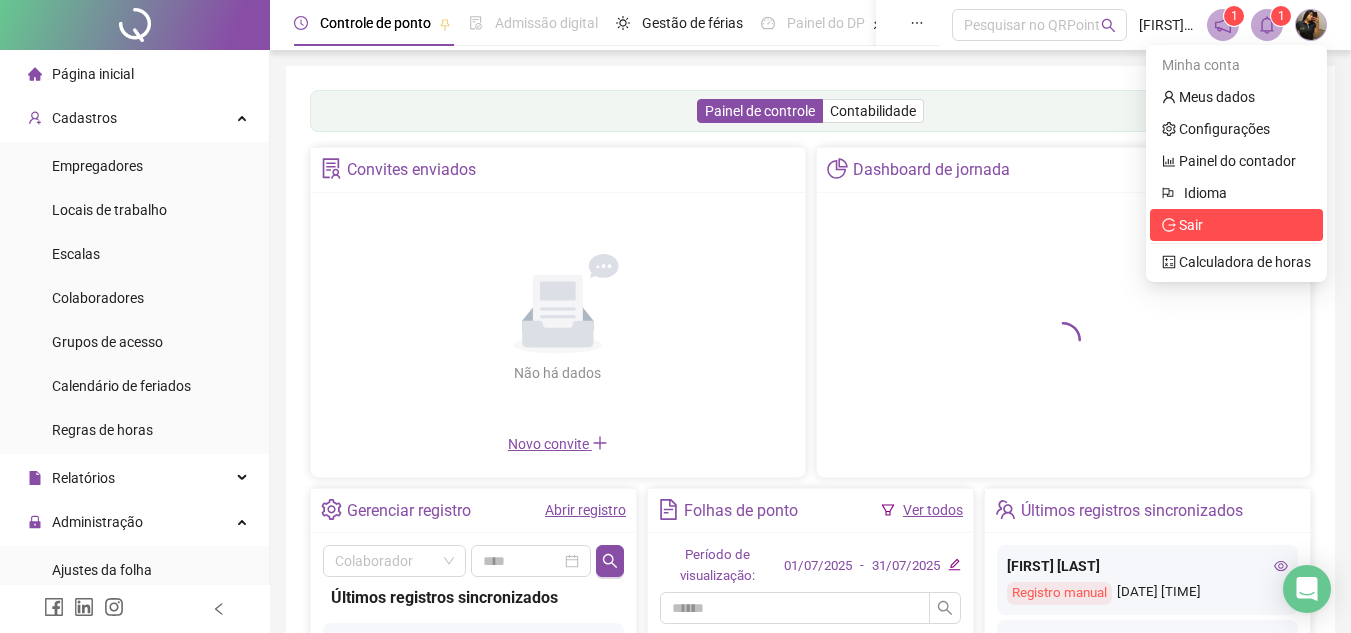 click on "Sair" at bounding box center (1236, 225) 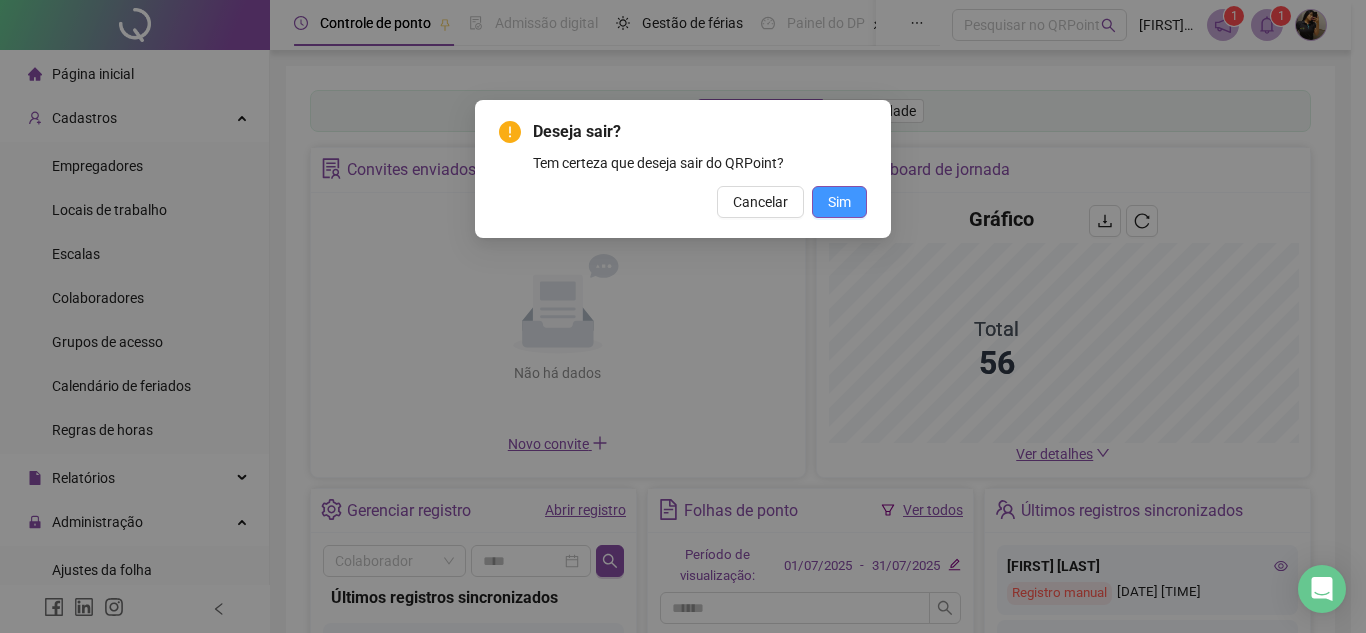 click on "Sim" at bounding box center [839, 202] 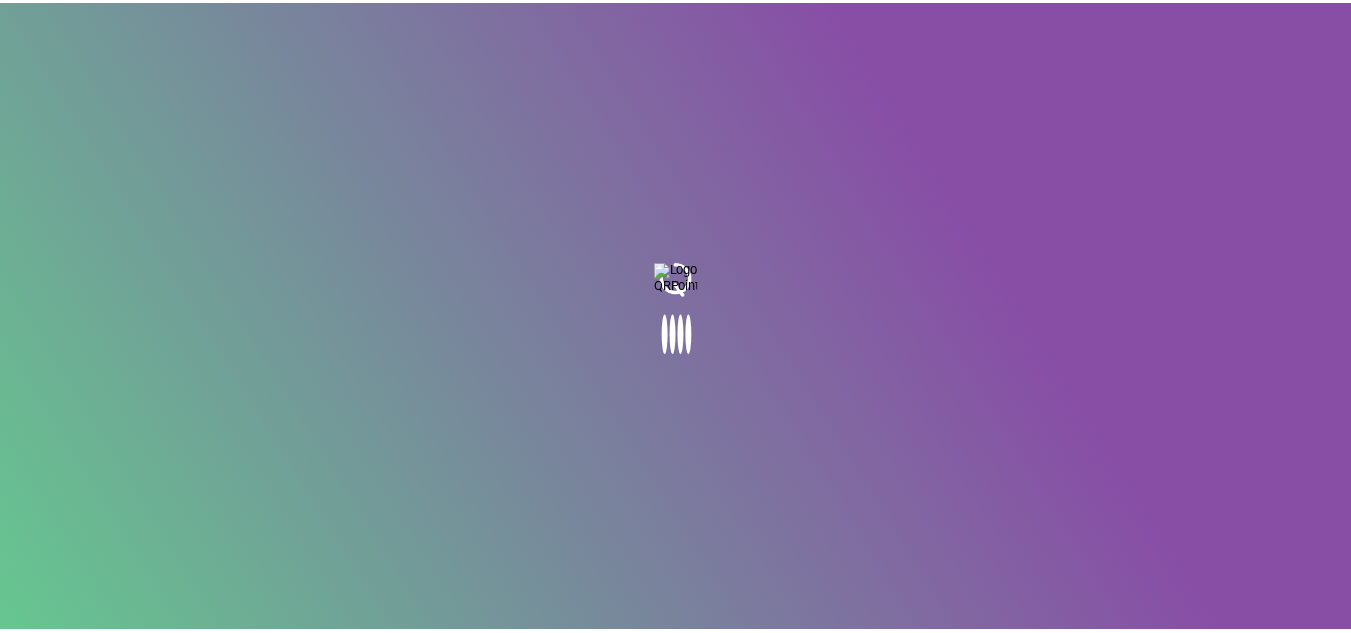 scroll, scrollTop: 0, scrollLeft: 0, axis: both 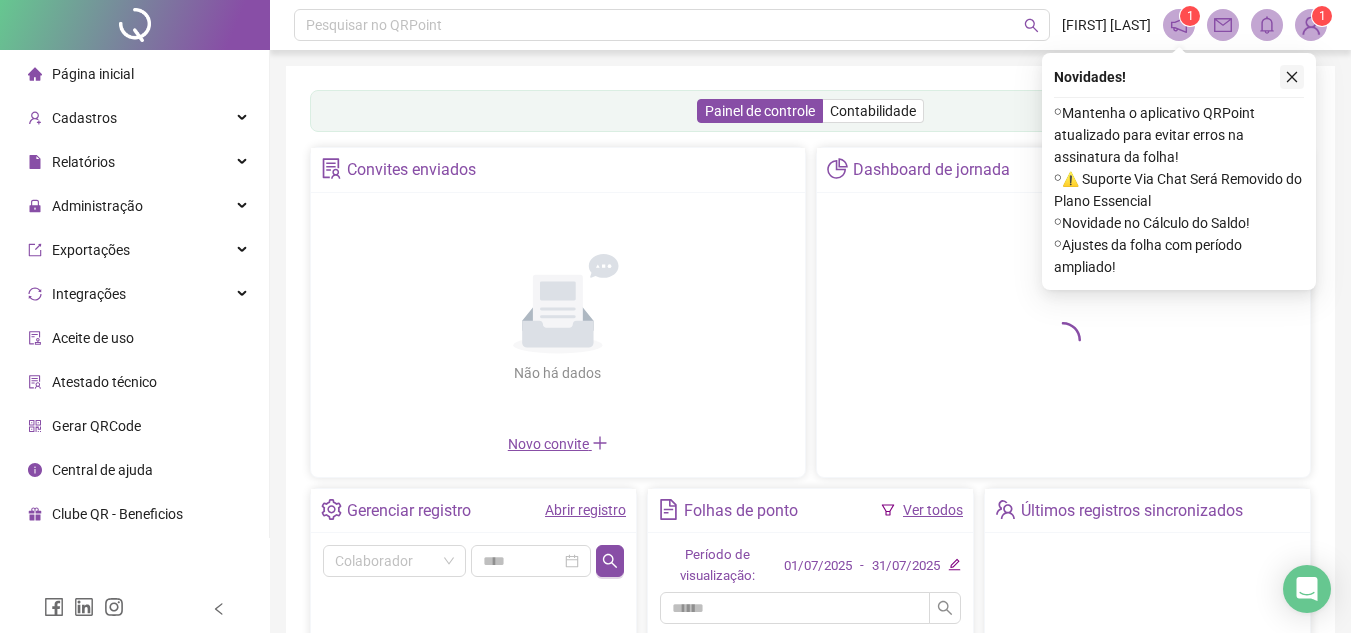 click 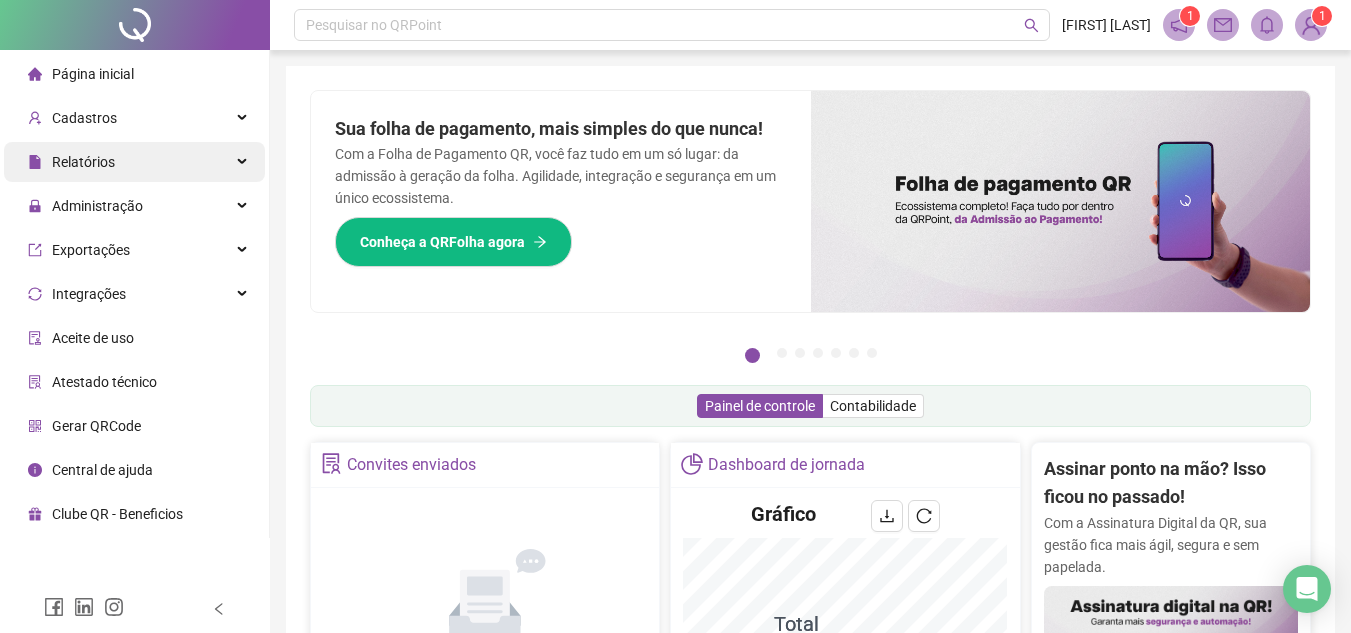 click on "Relatórios" at bounding box center [134, 162] 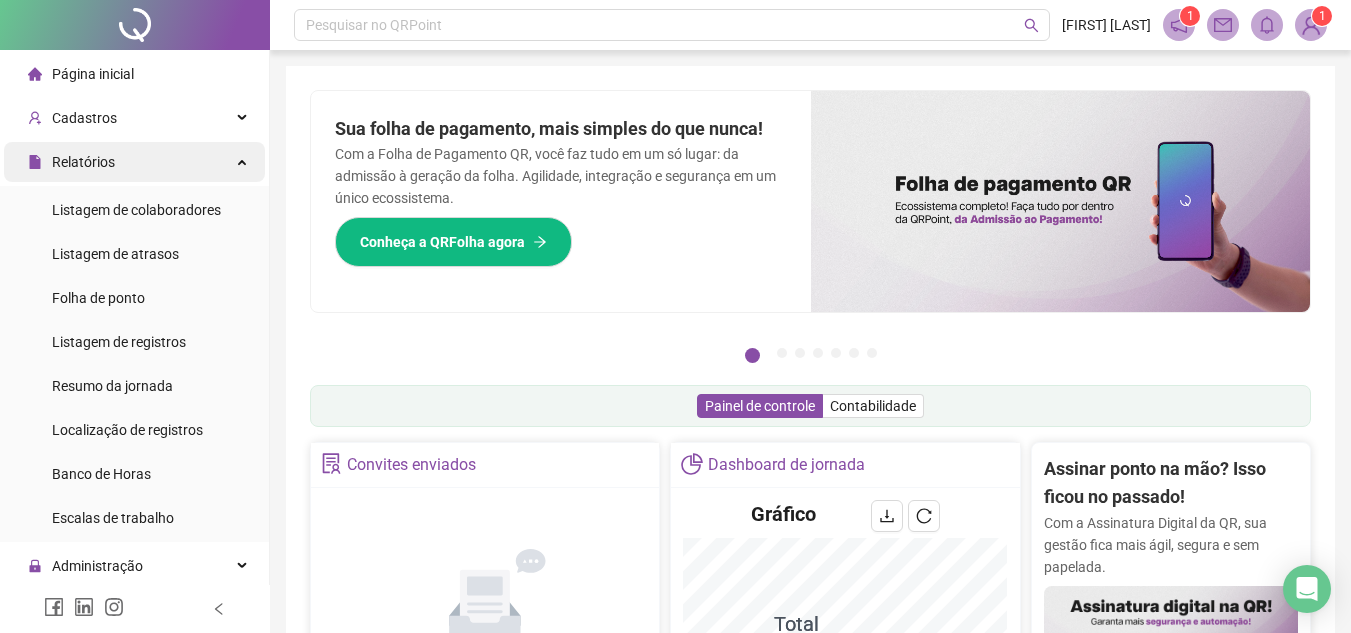 click on "Relatórios" at bounding box center [134, 162] 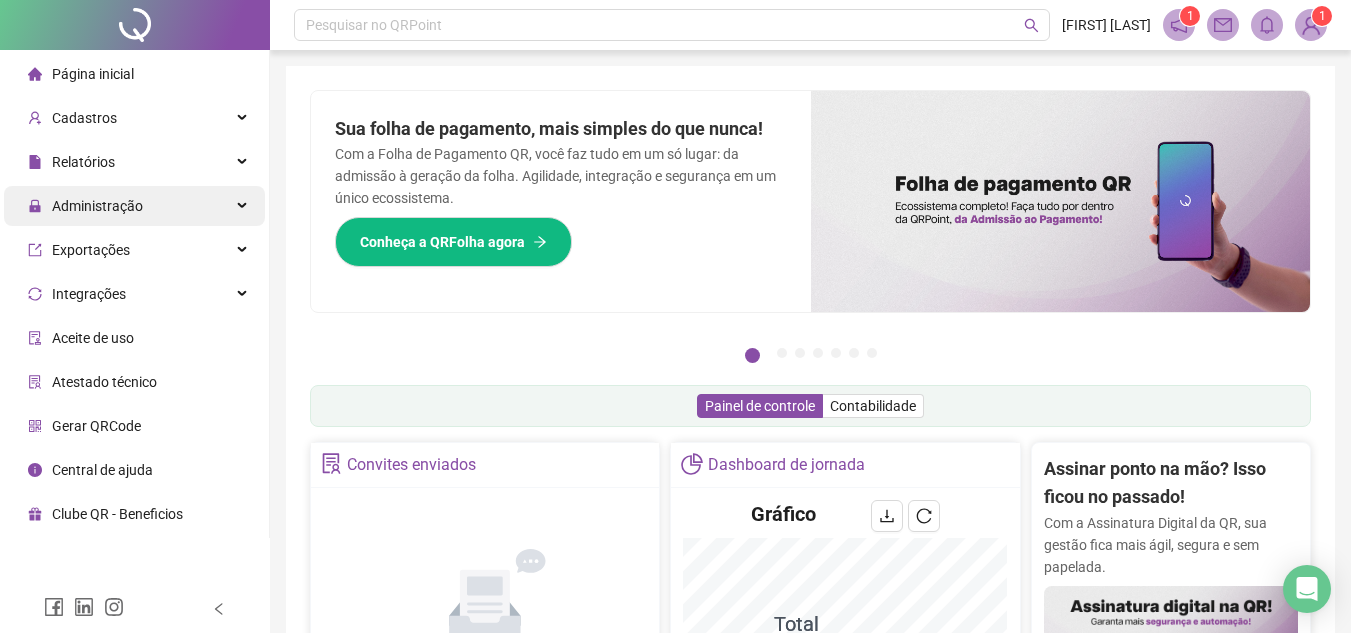 click on "Administração" at bounding box center [134, 206] 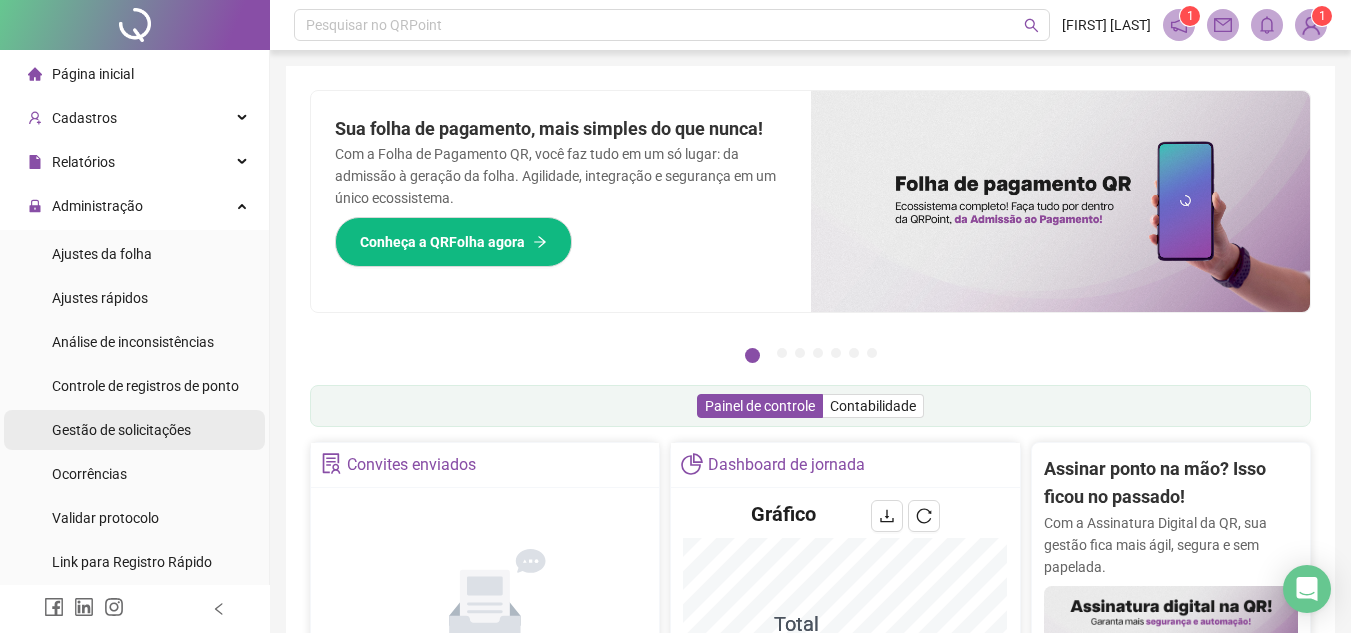 click on "Gestão de solicitações" at bounding box center (121, 430) 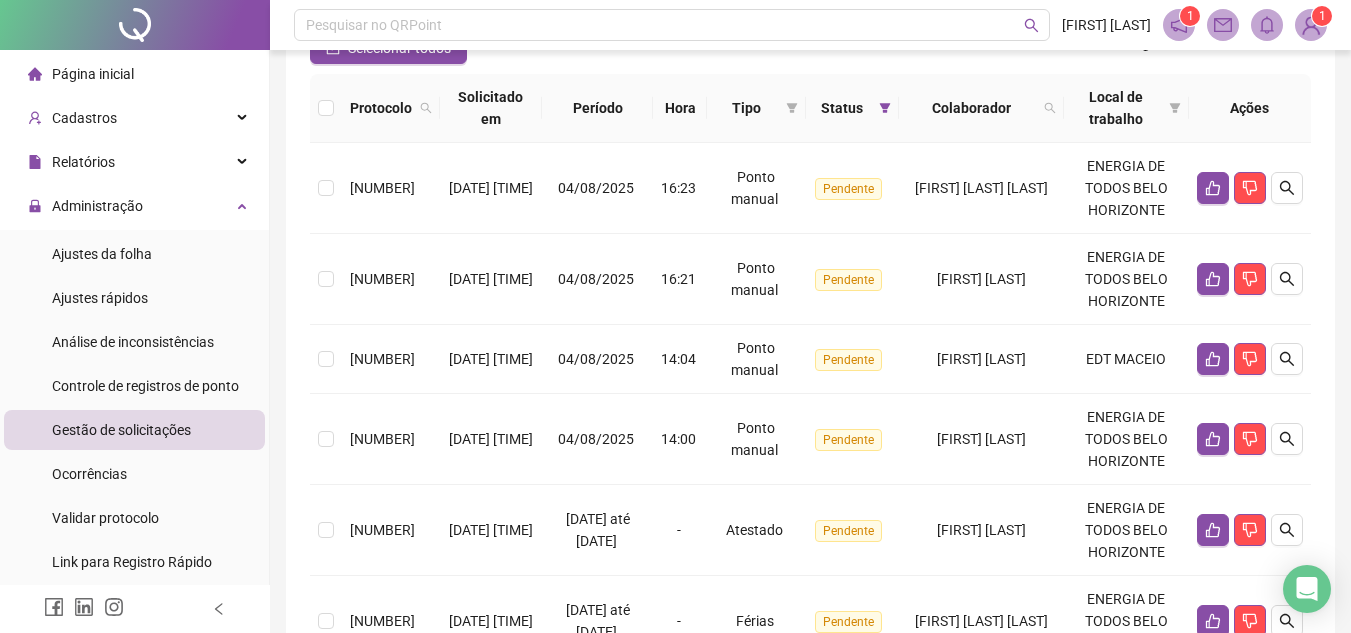 scroll, scrollTop: 300, scrollLeft: 0, axis: vertical 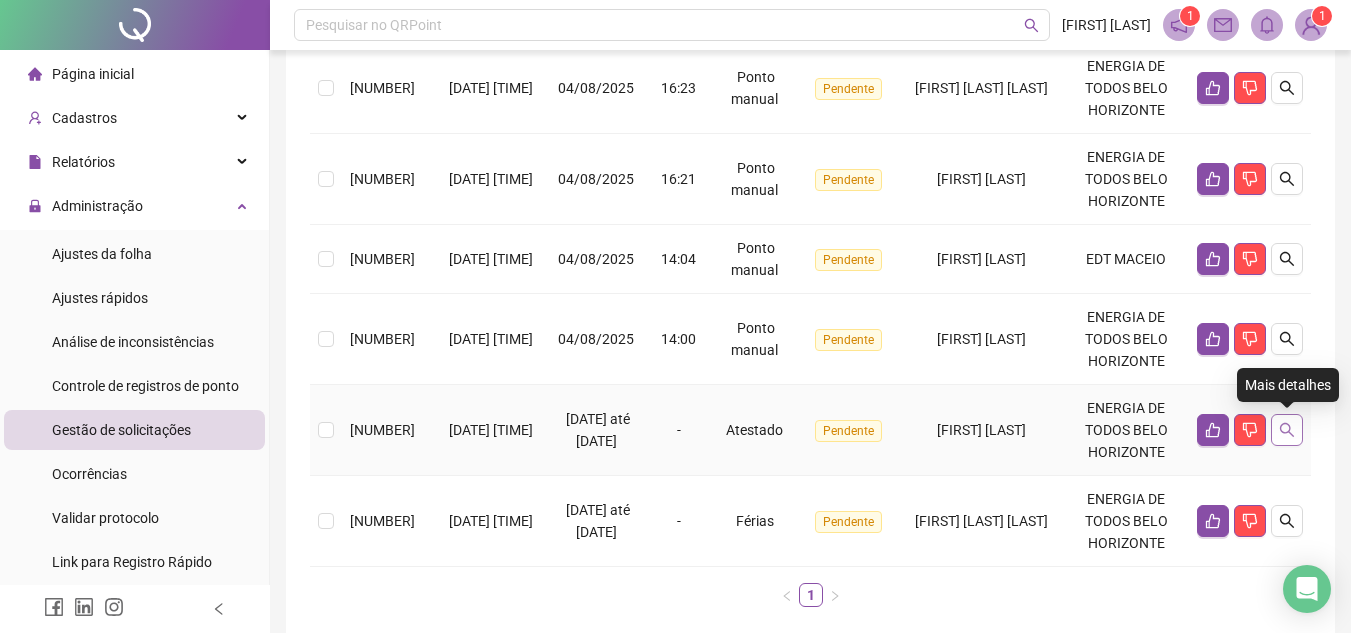 click at bounding box center (1287, 430) 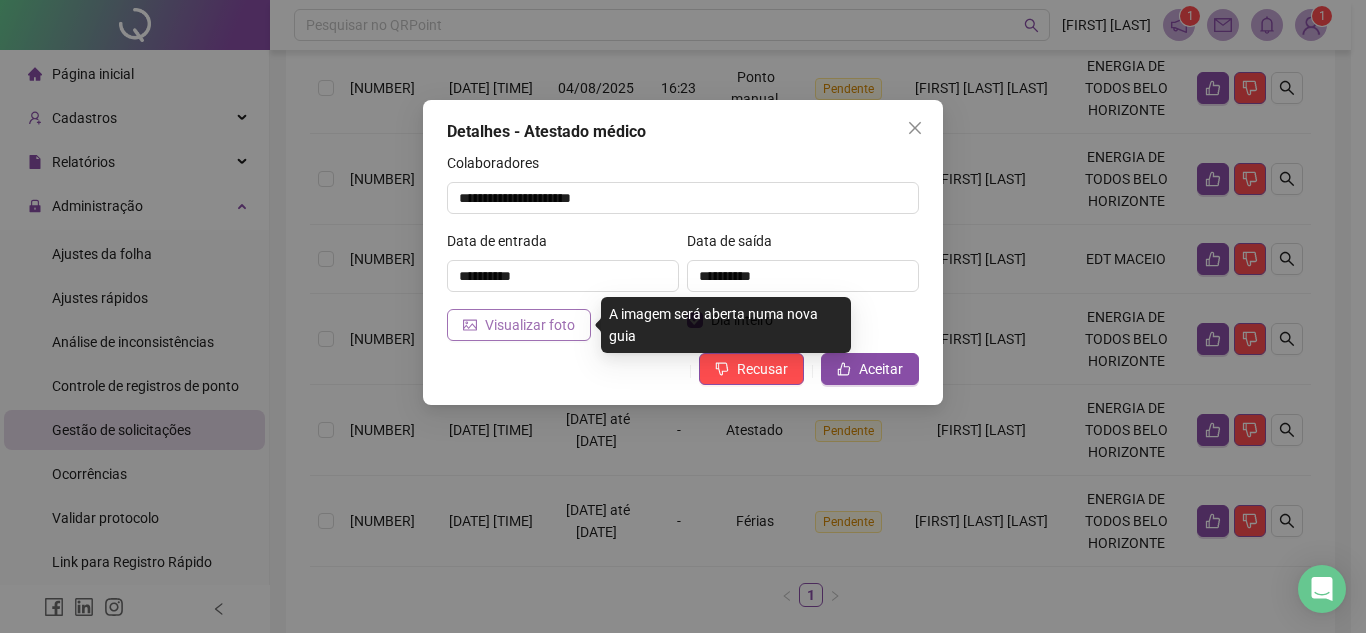 click on "Visualizar foto" at bounding box center [530, 325] 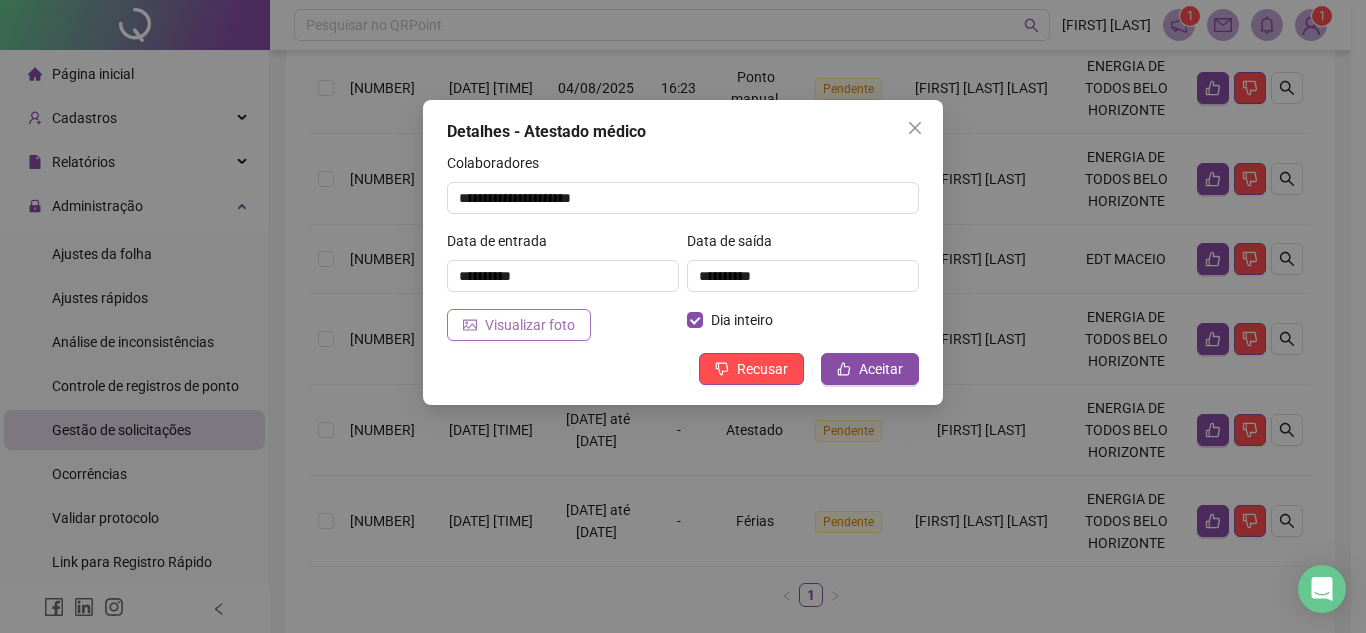click on "Visualizar foto" at bounding box center (530, 325) 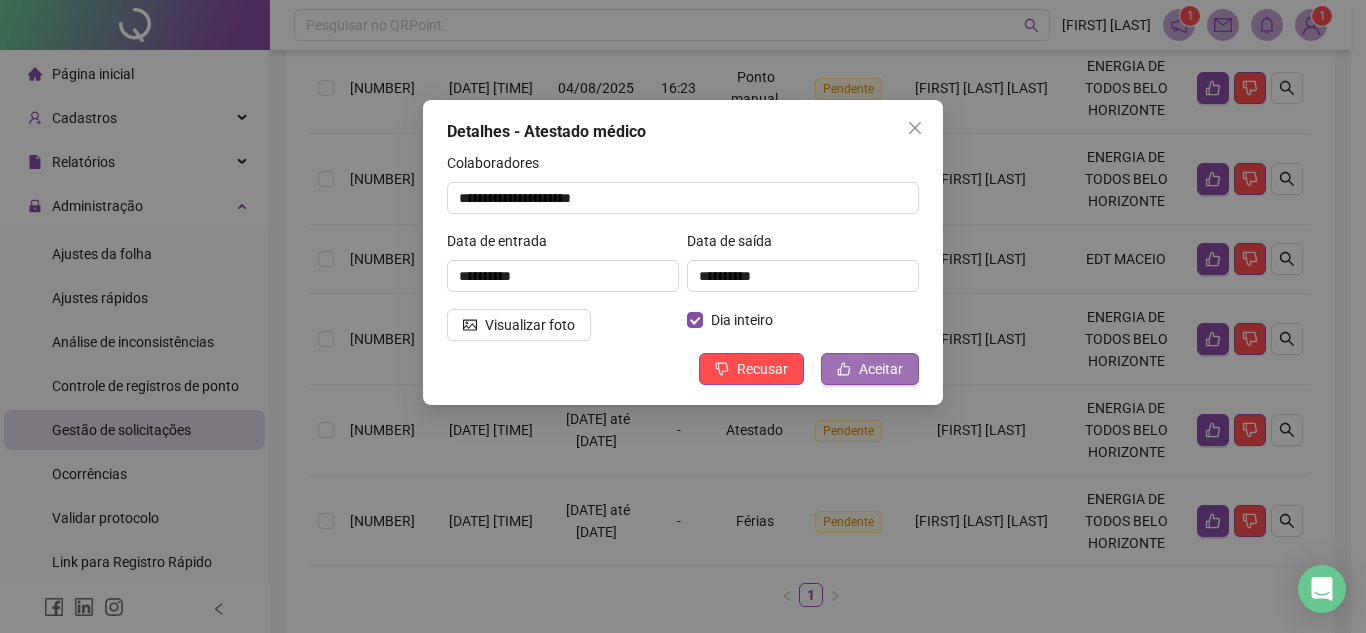 click on "Aceitar" at bounding box center [881, 369] 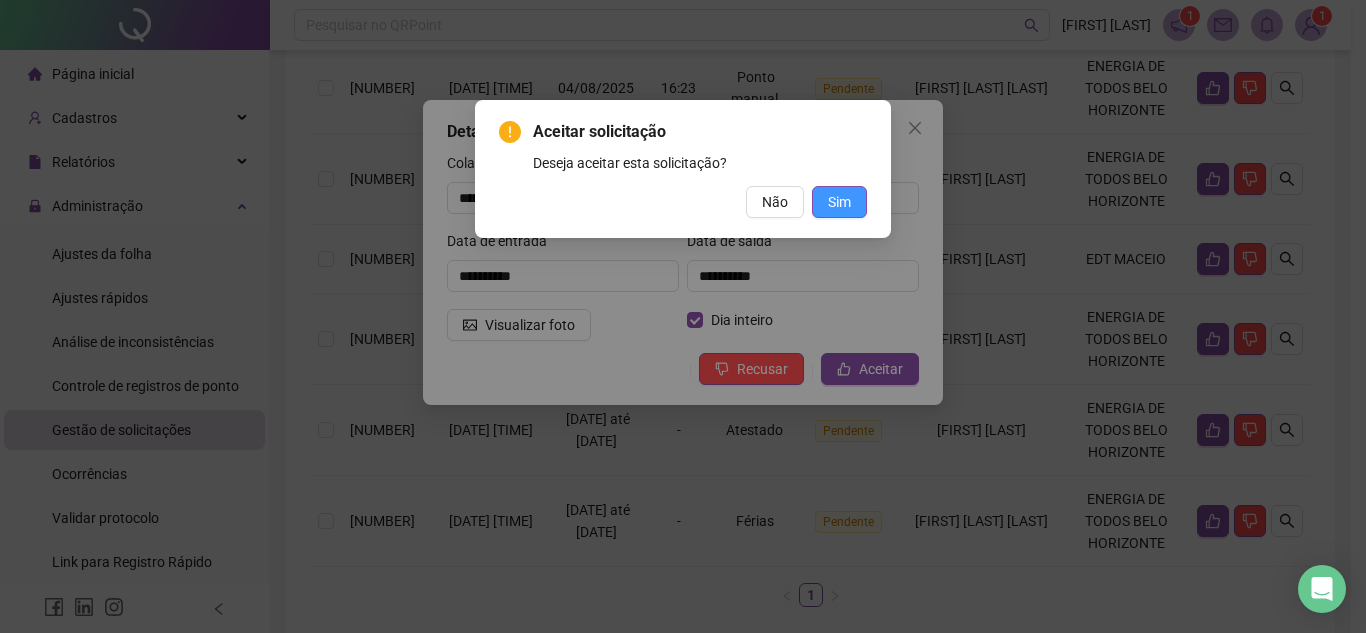 click on "Sim" at bounding box center [839, 202] 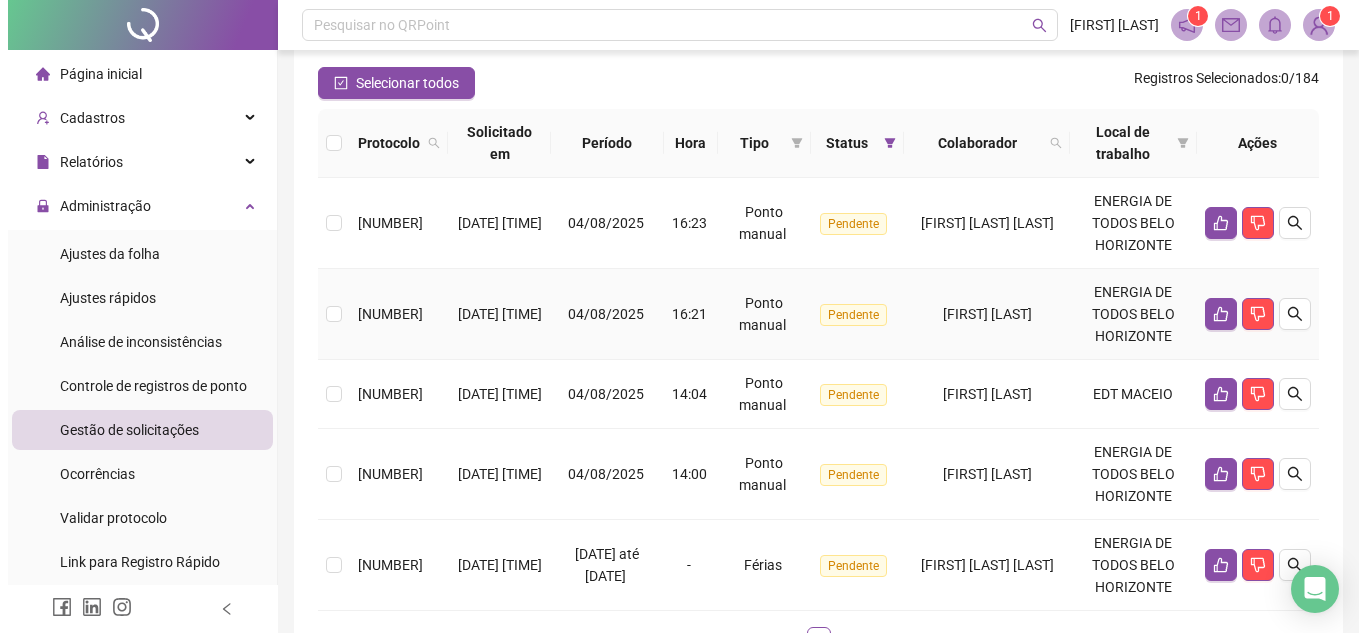 scroll, scrollTop: 200, scrollLeft: 0, axis: vertical 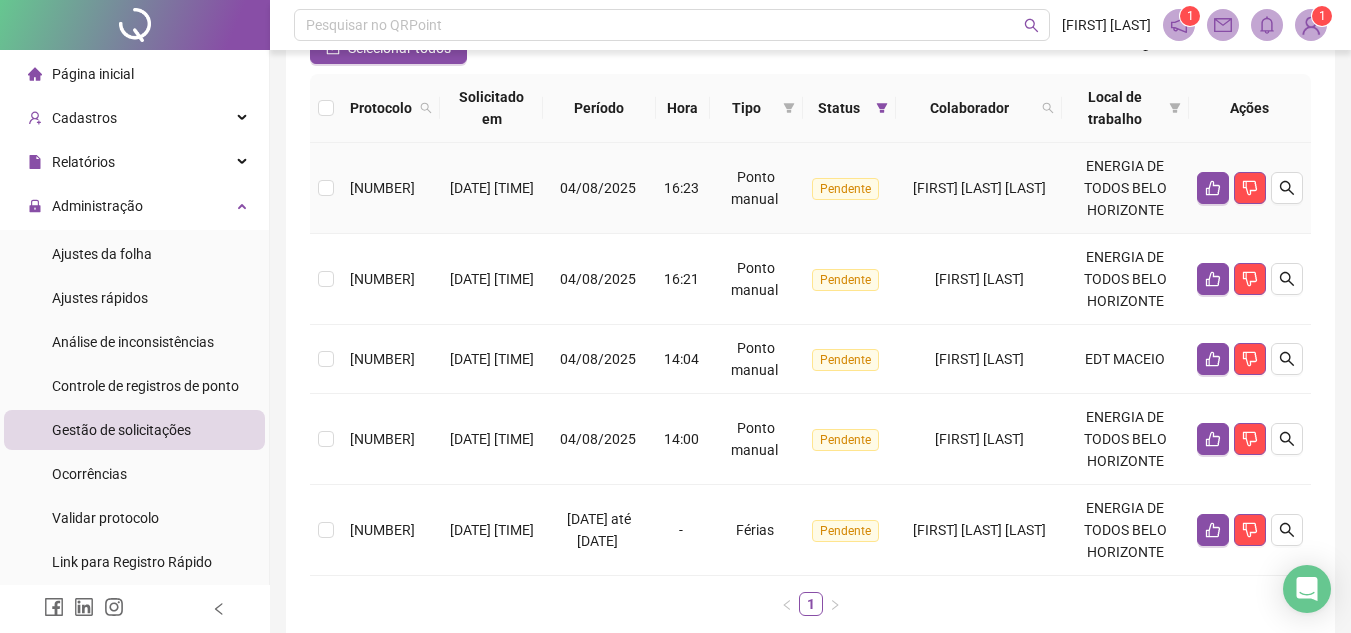 click on "[FIRST] [LAST] [LAST]" at bounding box center [979, 188] 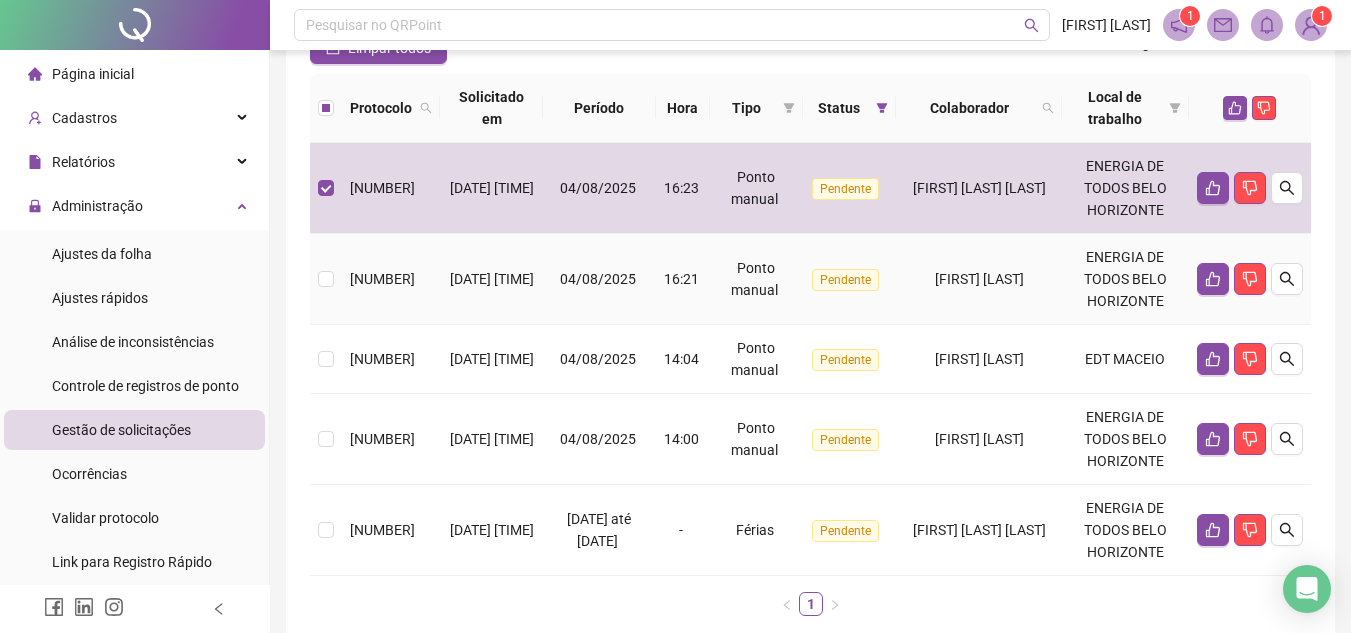 click on "[FIRST] [LAST]" at bounding box center [979, 279] 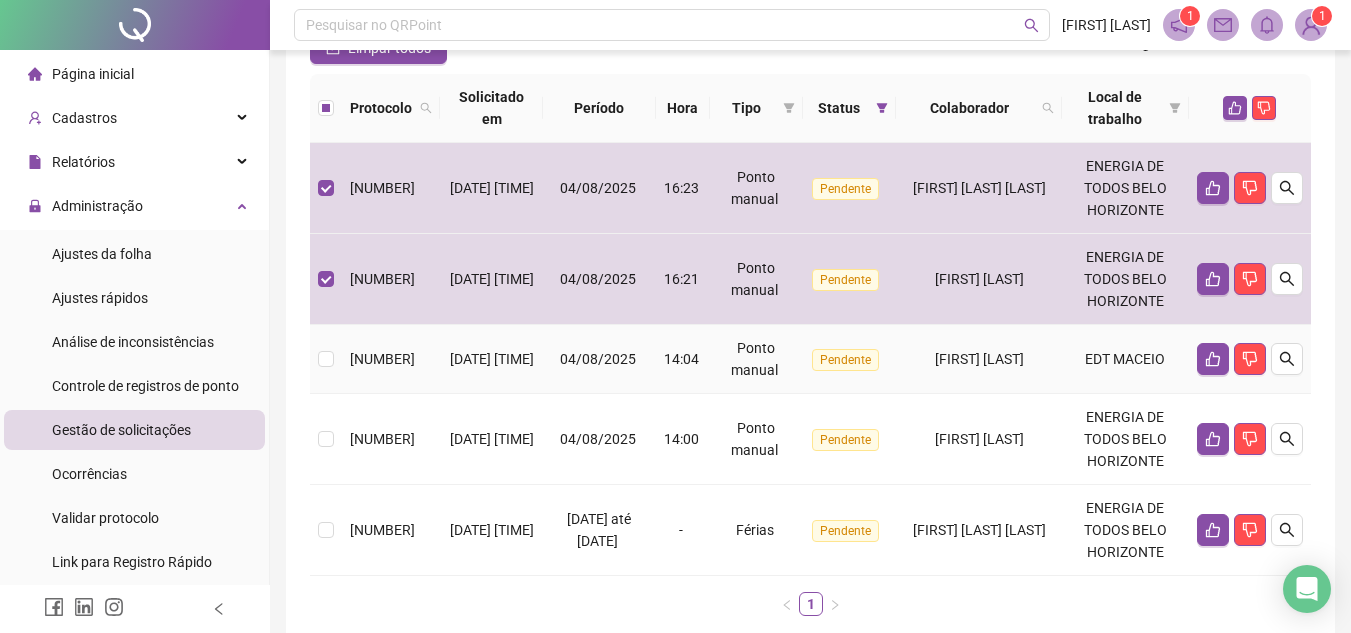 click on "[FIRST] [LAST]" at bounding box center [979, 359] 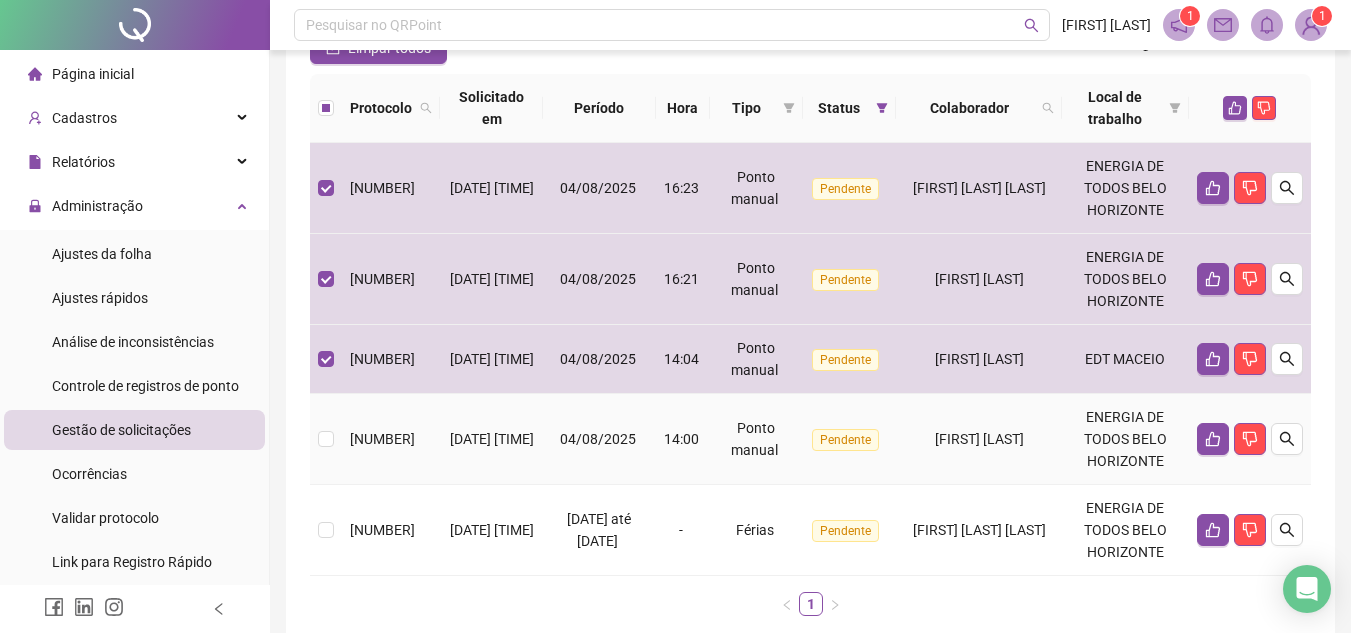 click on "[FIRST] [LAST]" at bounding box center [979, 439] 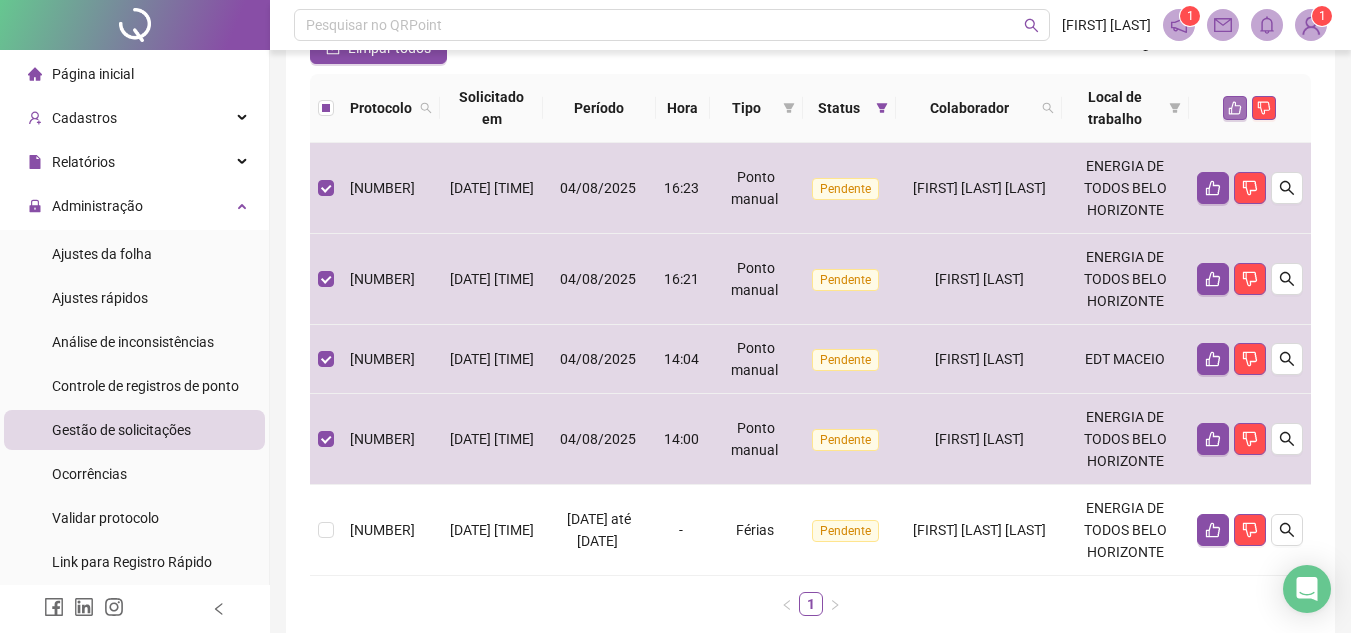 click 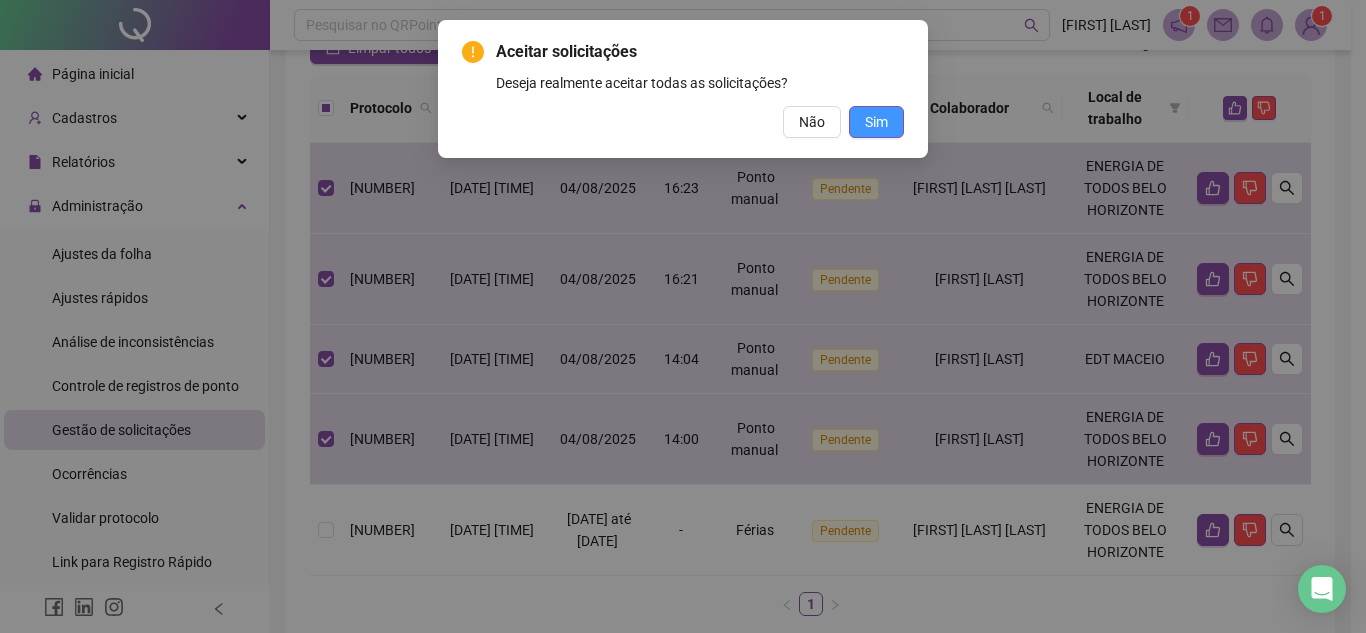 click on "Sim" at bounding box center (876, 122) 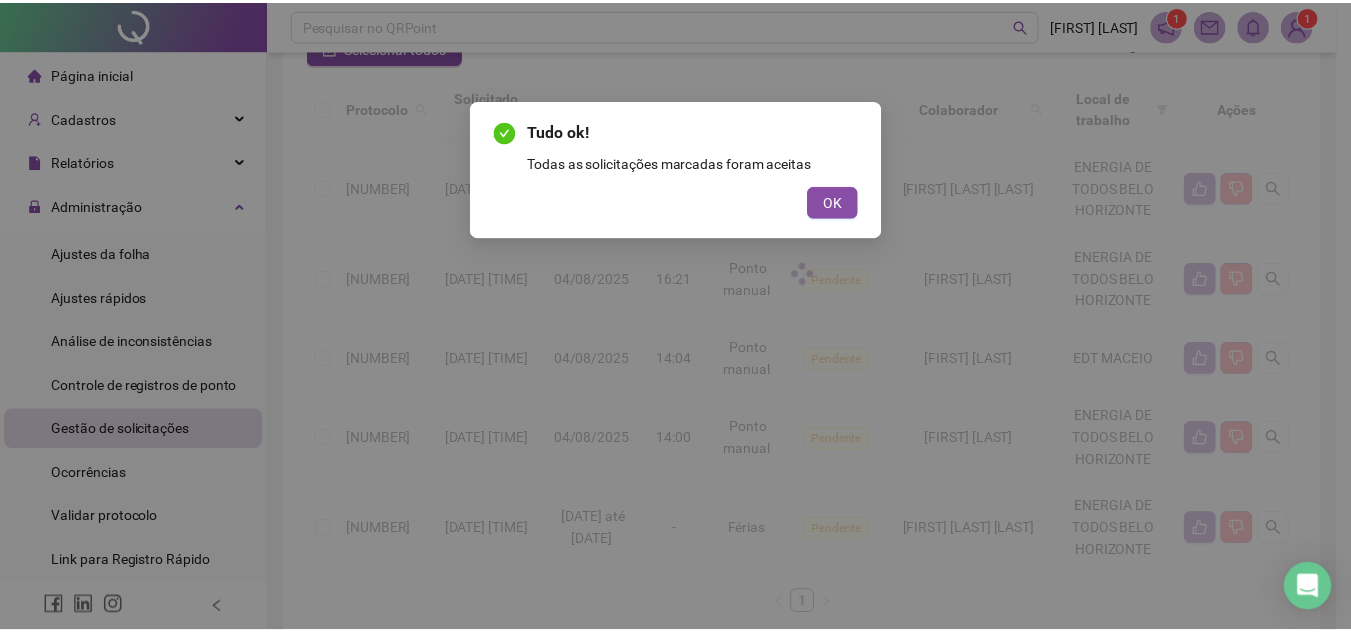 scroll, scrollTop: 0, scrollLeft: 0, axis: both 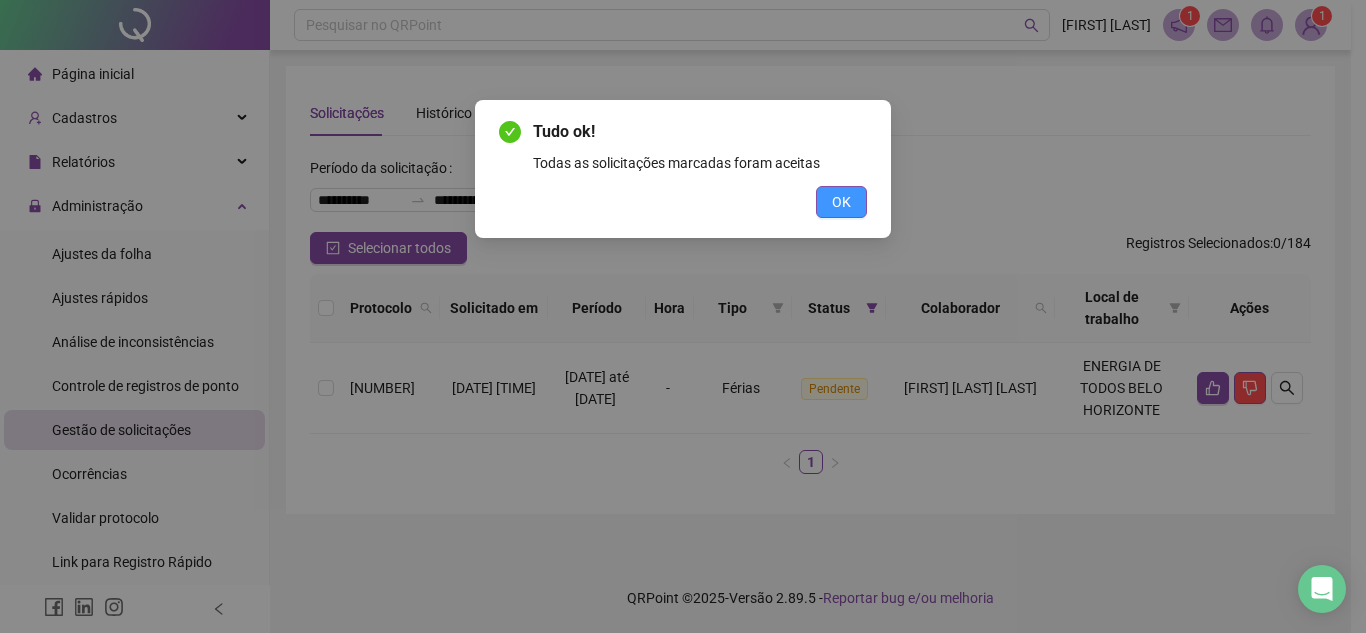 click on "OK" at bounding box center [841, 202] 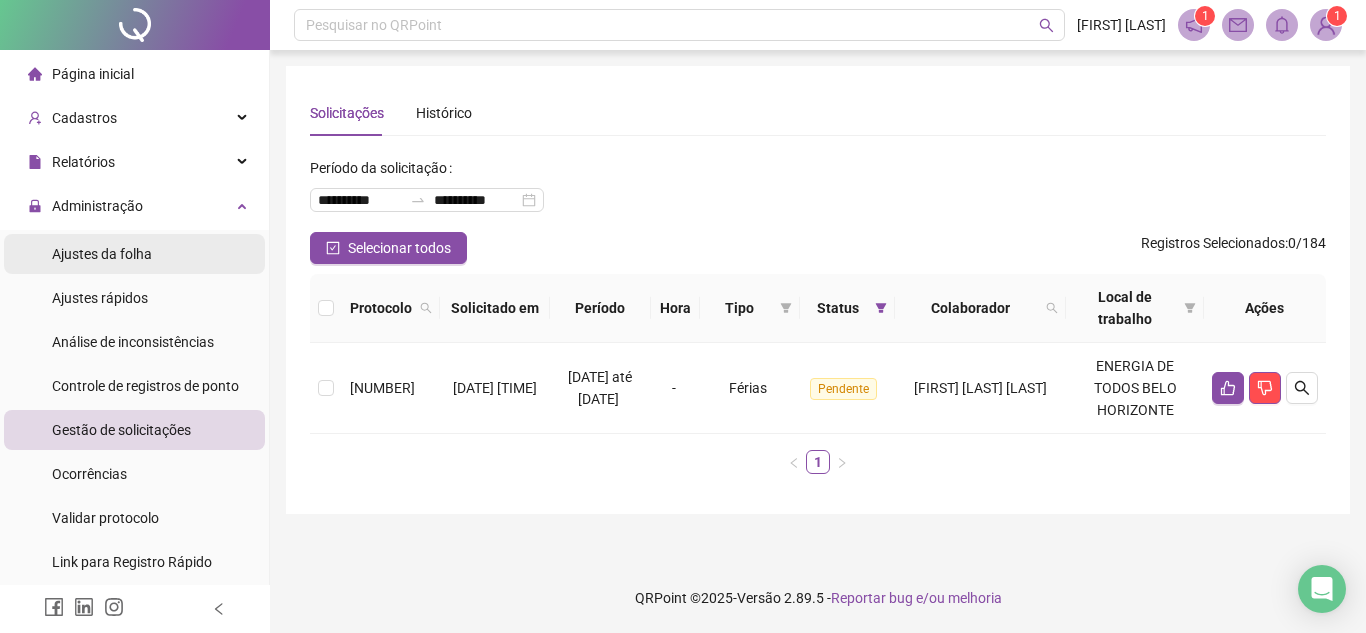 click on "Ajustes da folha" at bounding box center [134, 254] 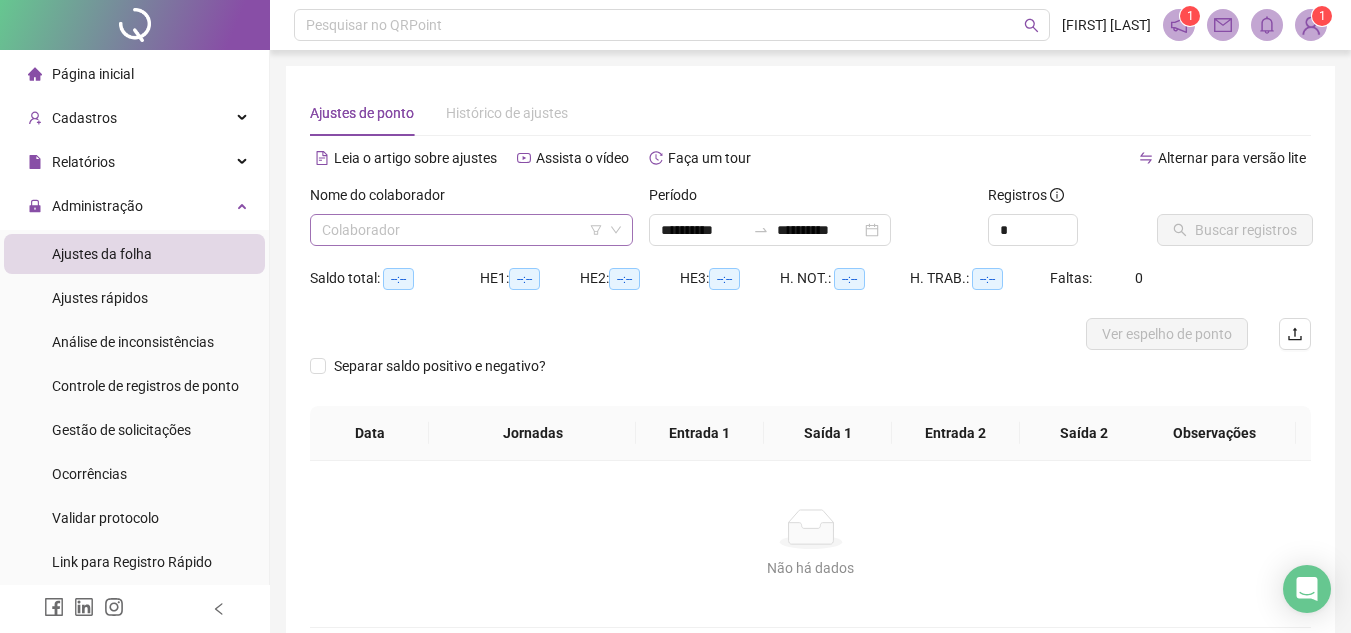 click at bounding box center (462, 230) 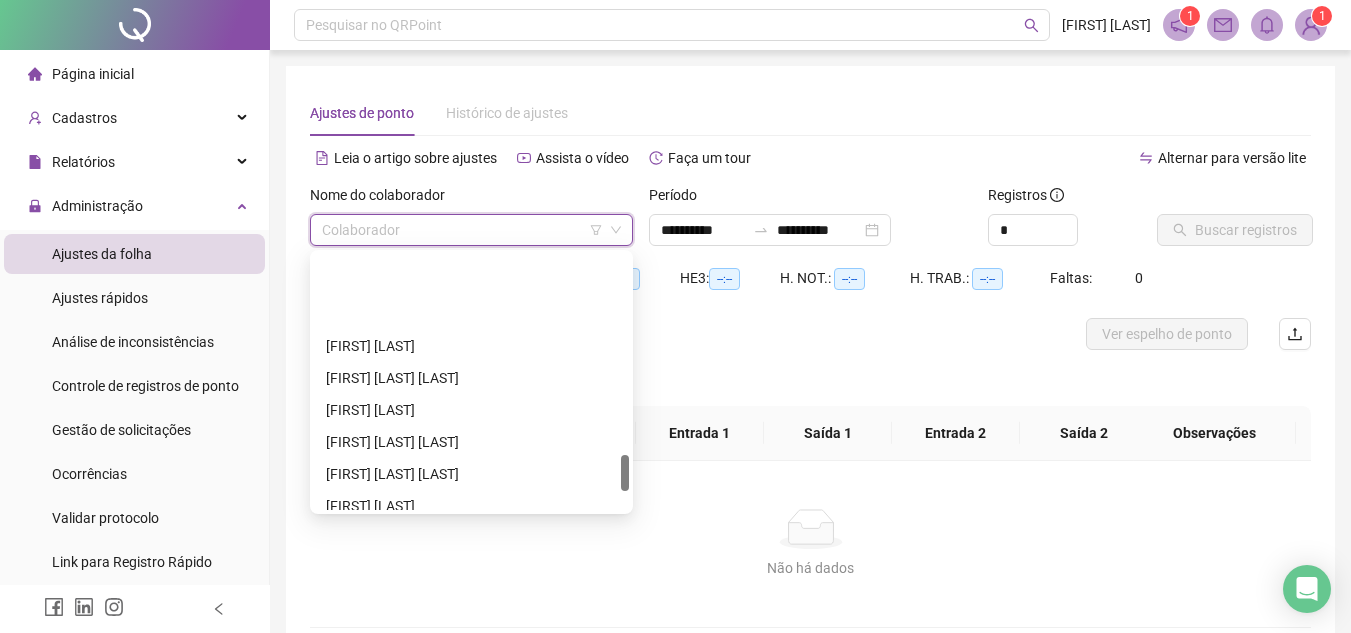 scroll, scrollTop: 1400, scrollLeft: 0, axis: vertical 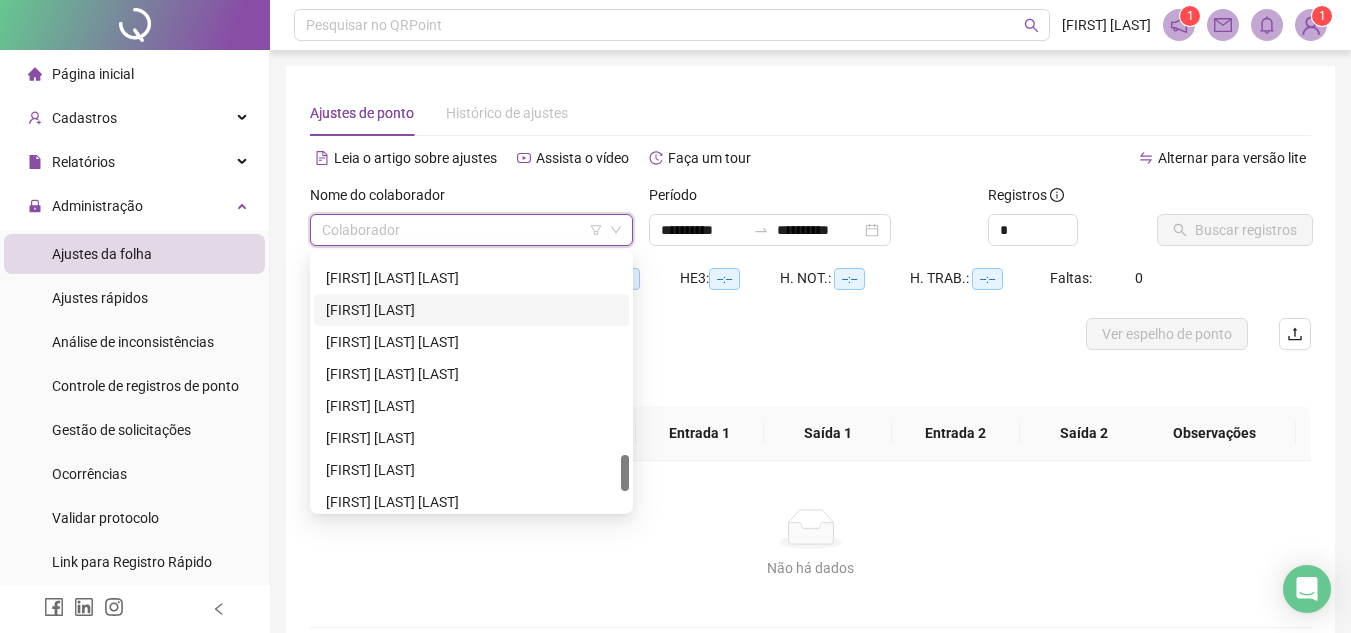 click on "[FIRST] [LAST]" at bounding box center (471, 310) 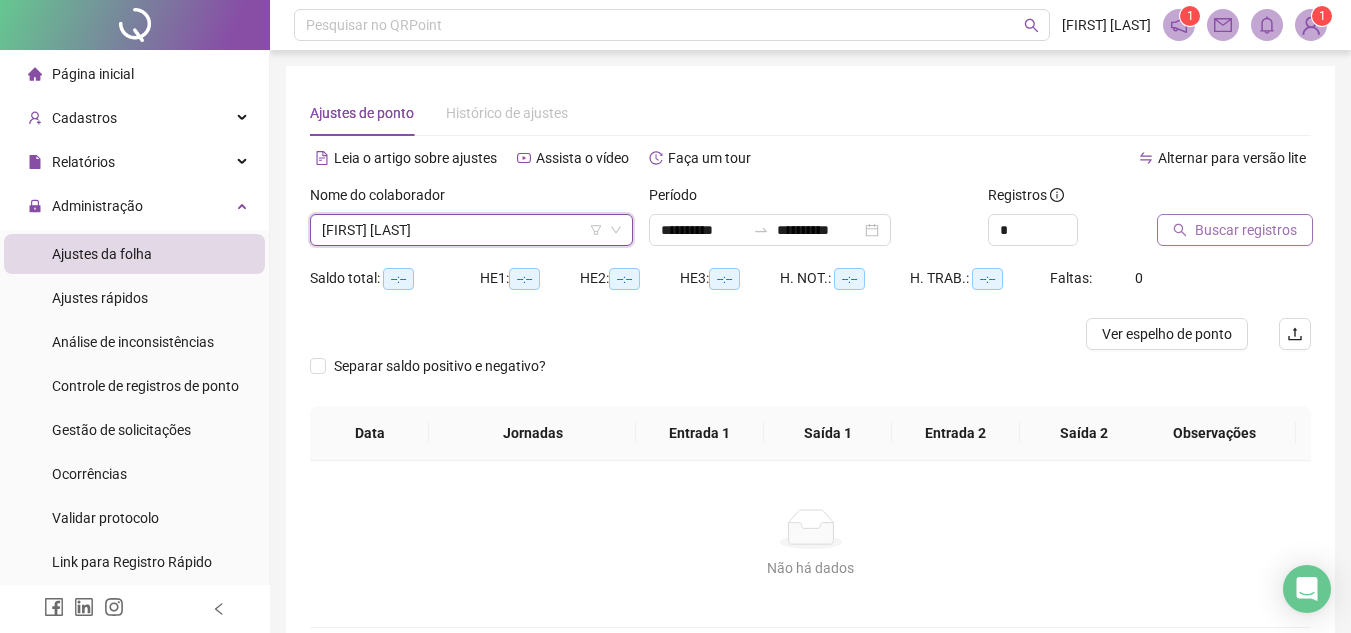 click on "Buscar registros" at bounding box center [1246, 230] 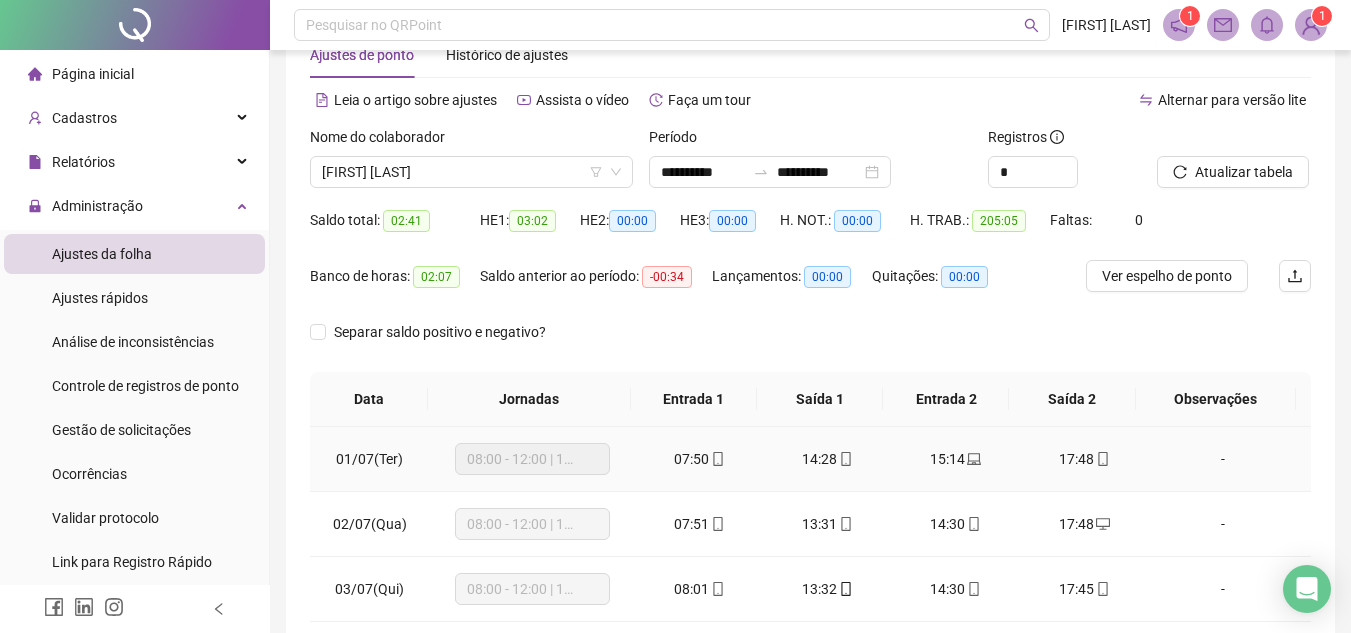 scroll, scrollTop: 0, scrollLeft: 0, axis: both 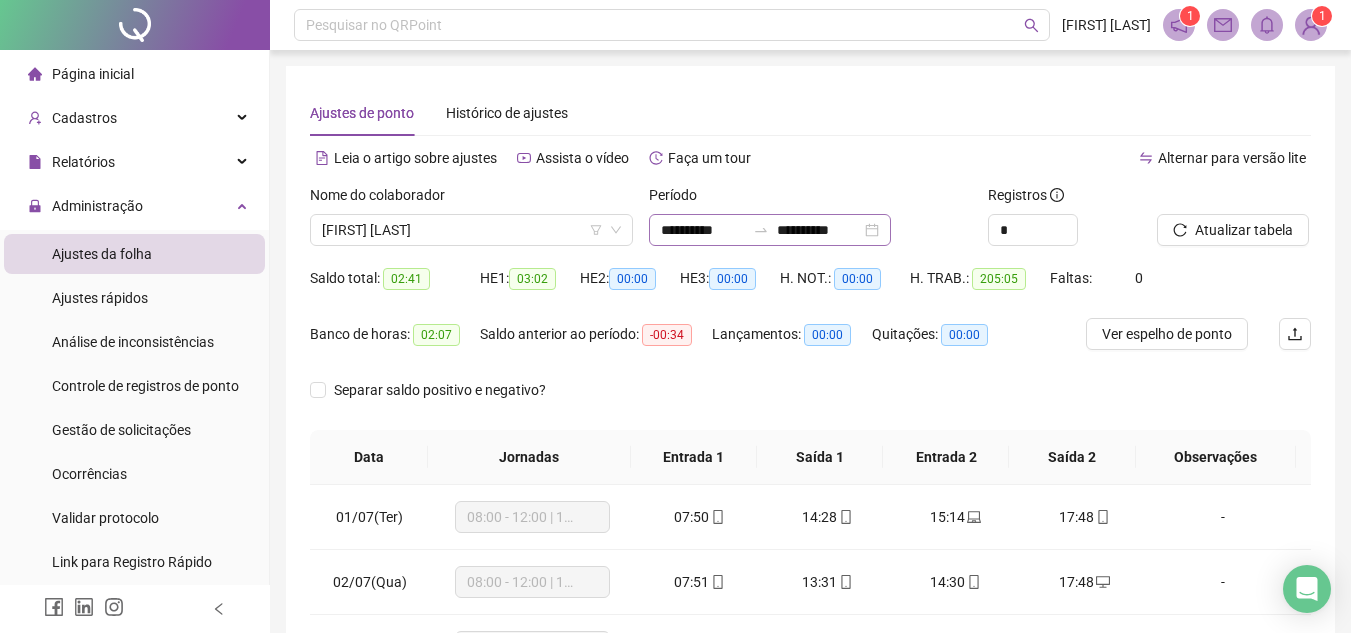 click on "**********" at bounding box center (770, 230) 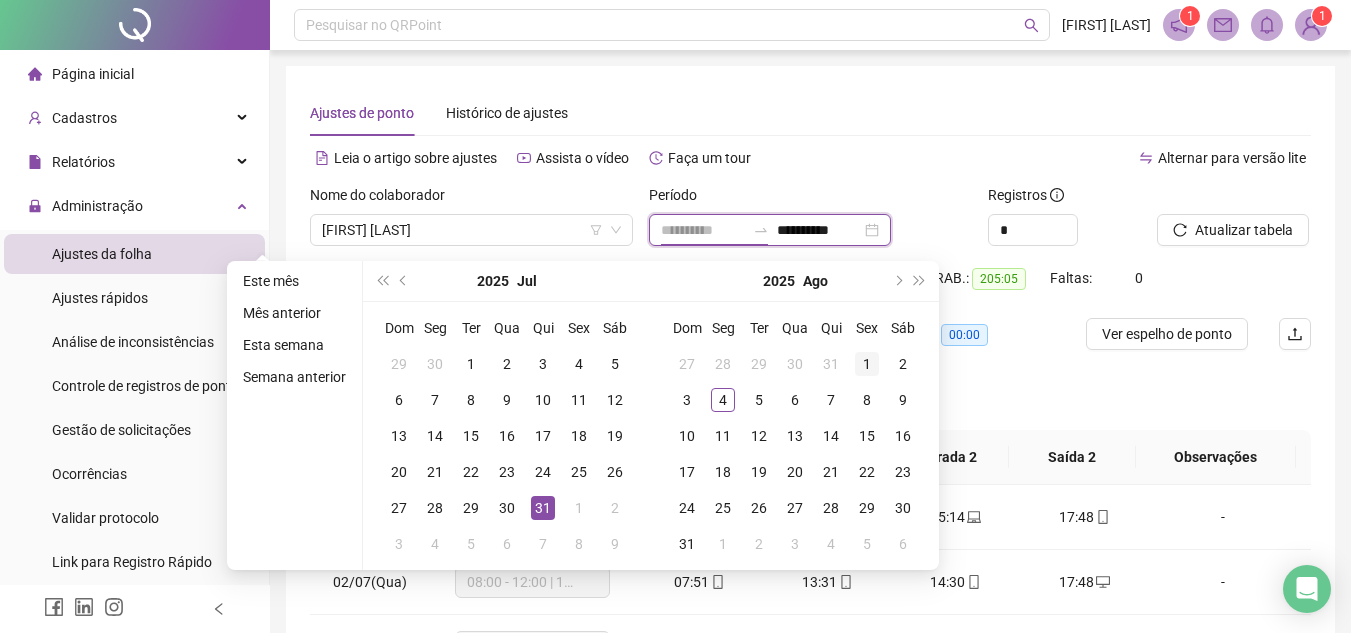 type on "**********" 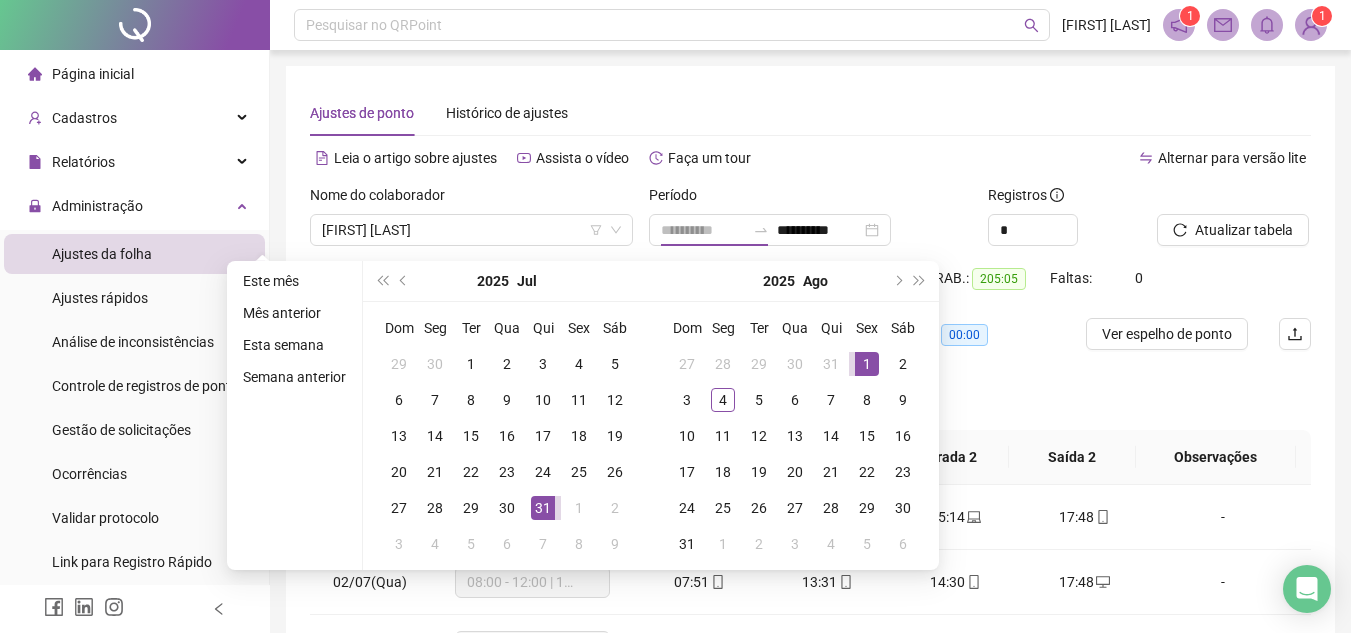click on "1" at bounding box center [867, 364] 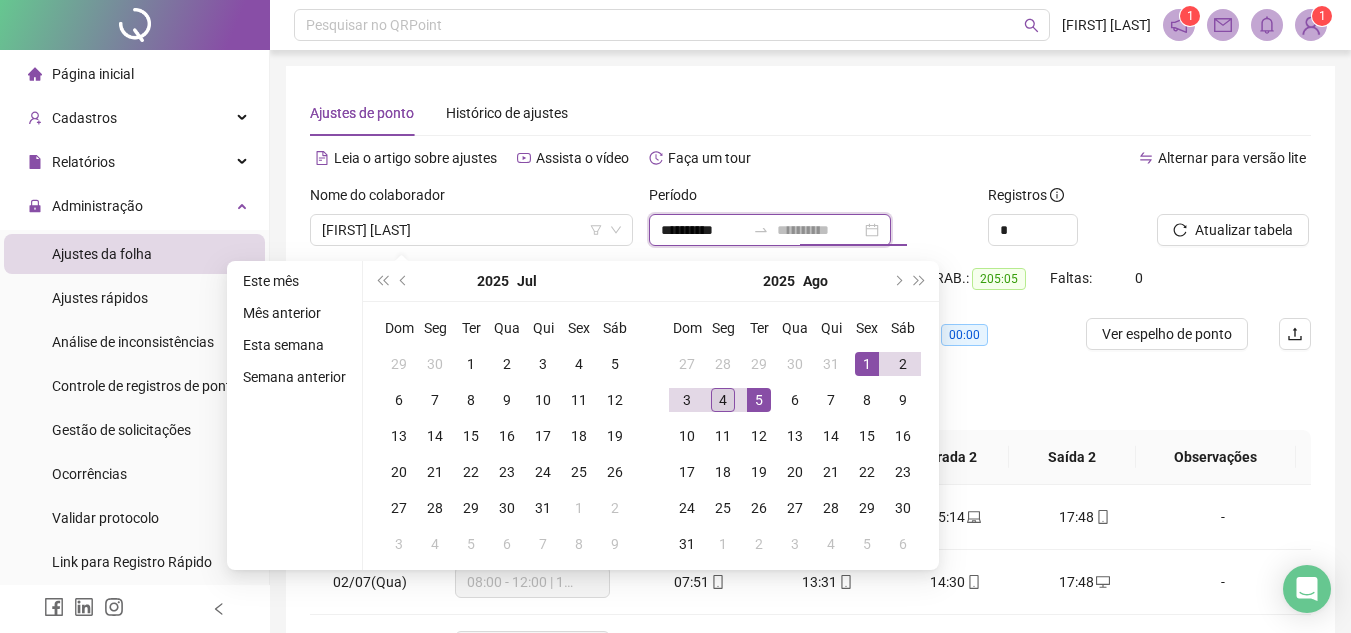 type on "**********" 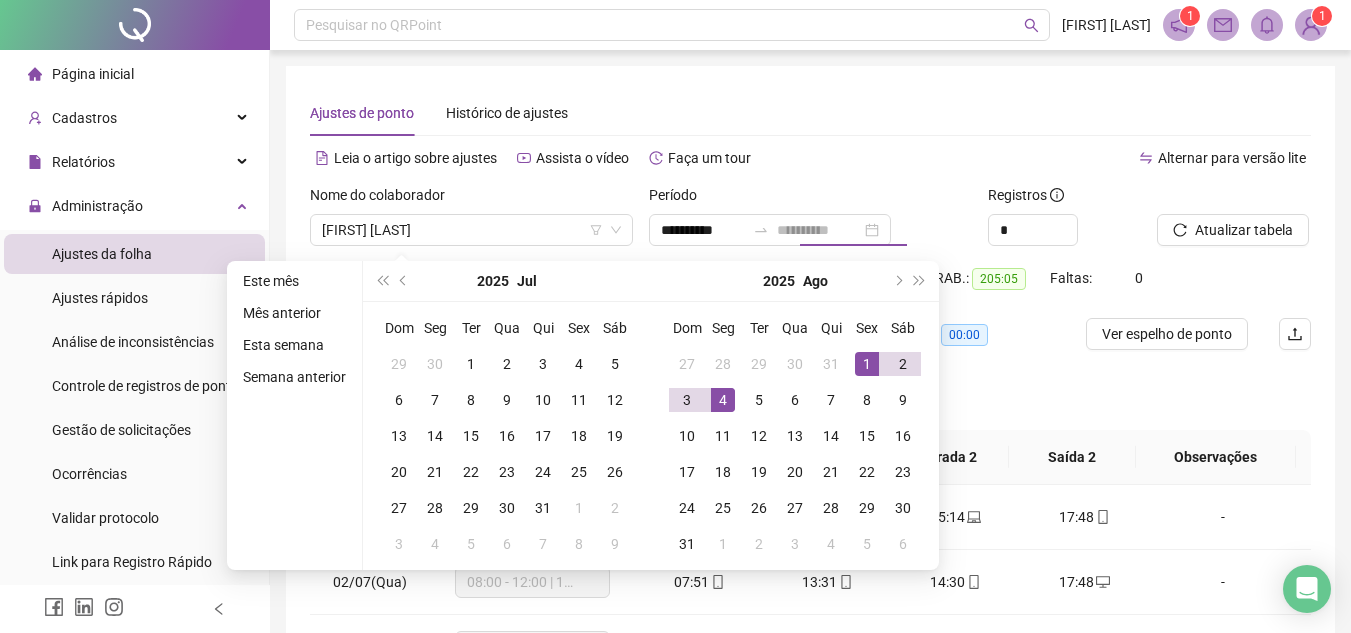 click on "4" at bounding box center (723, 400) 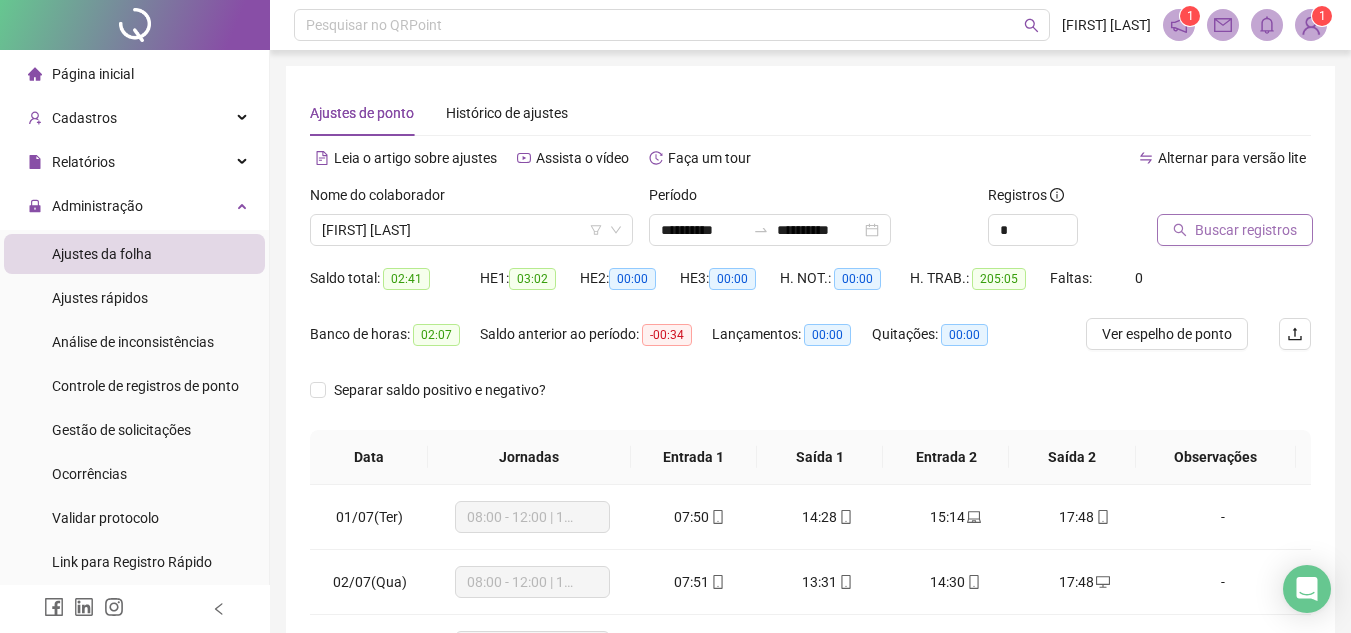 click on "Buscar registros" at bounding box center [1246, 230] 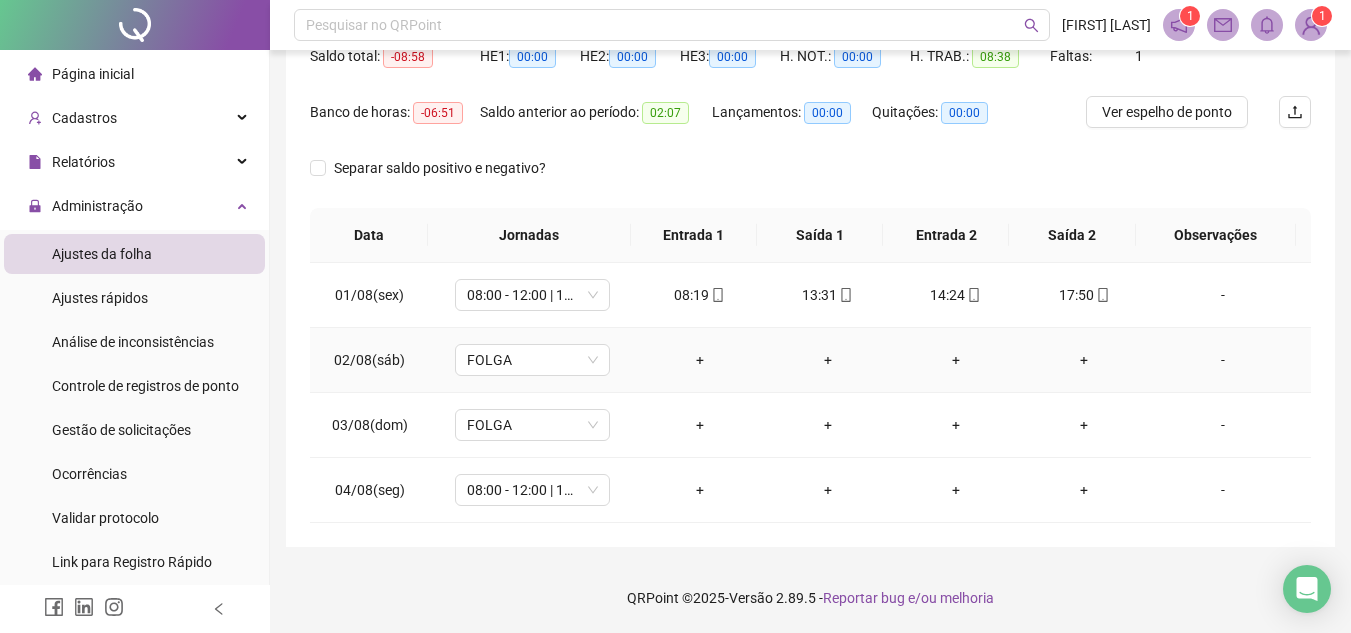 scroll, scrollTop: 0, scrollLeft: 0, axis: both 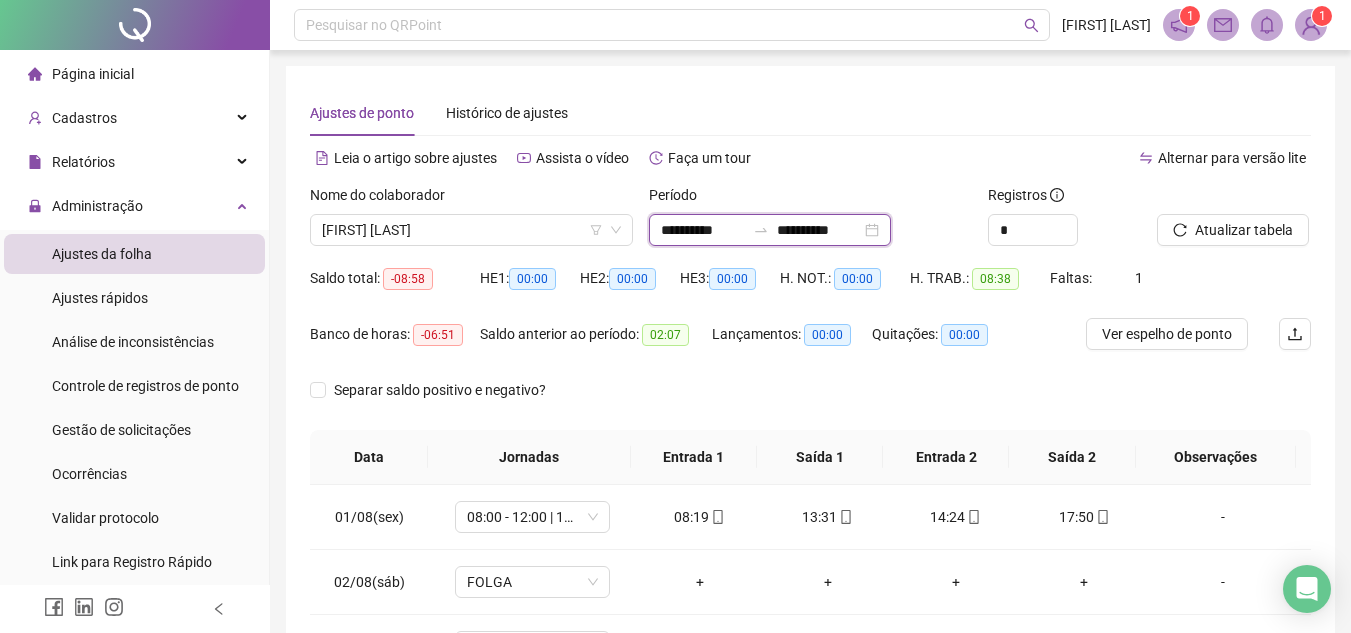click on "**********" at bounding box center [703, 230] 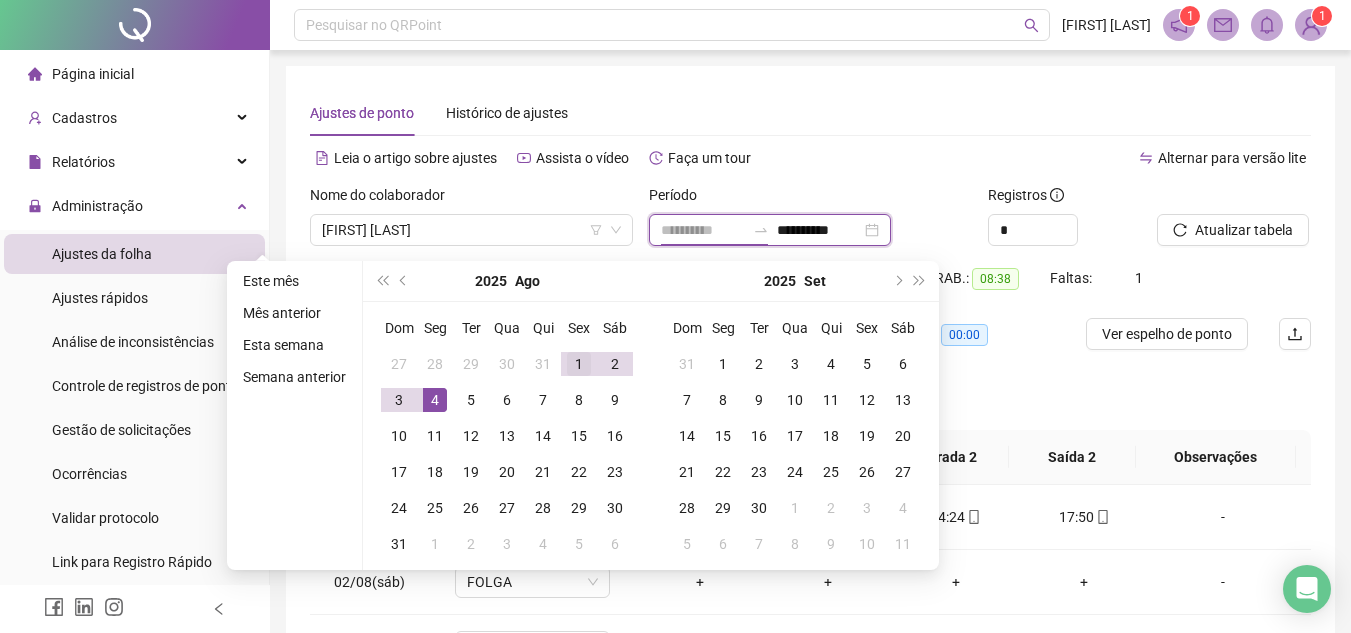type on "**********" 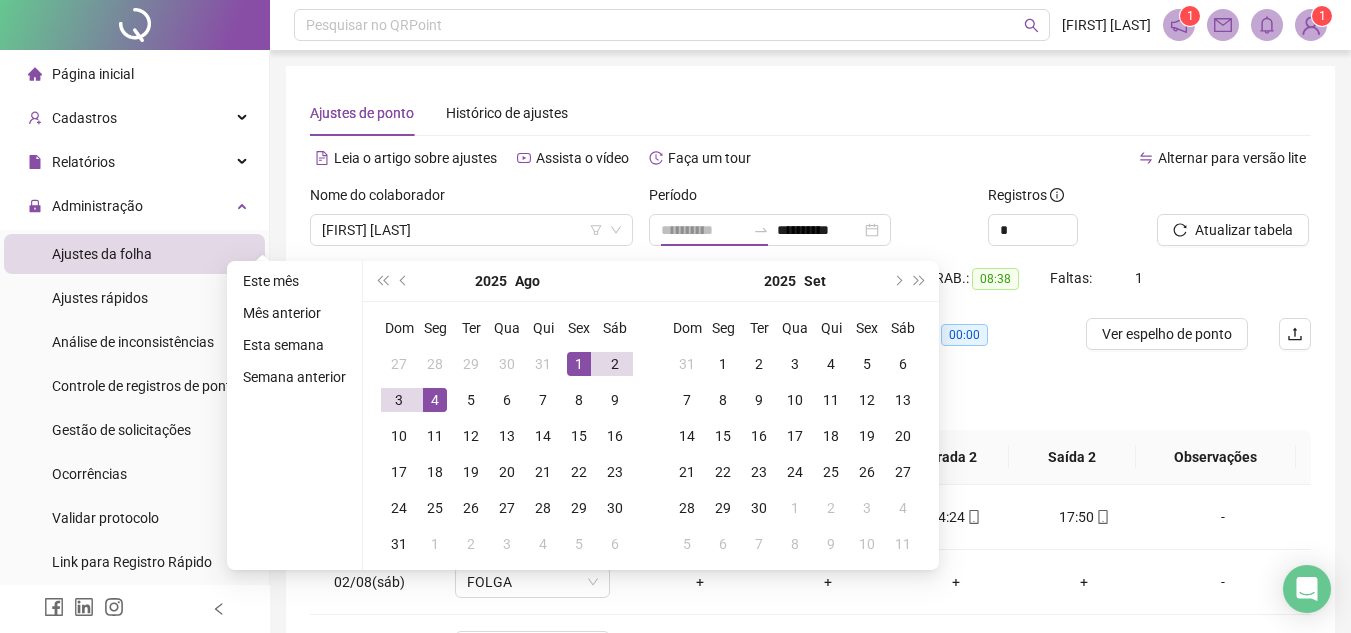 click on "1" at bounding box center (579, 364) 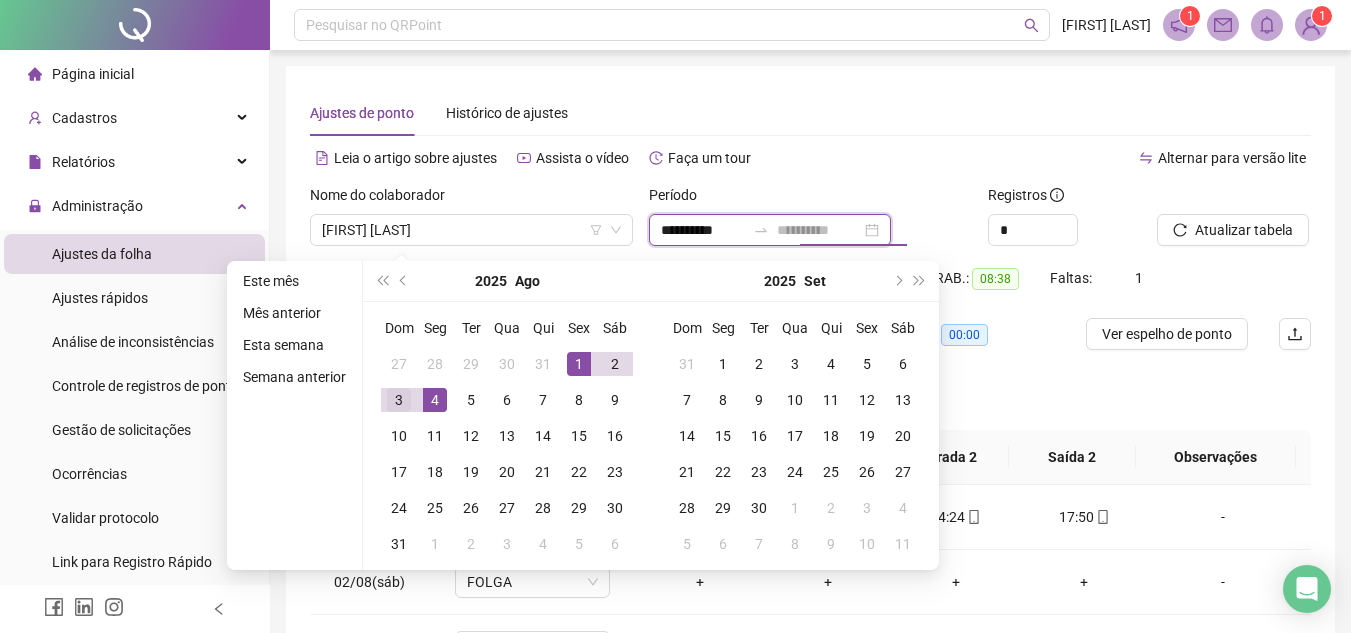 type on "**********" 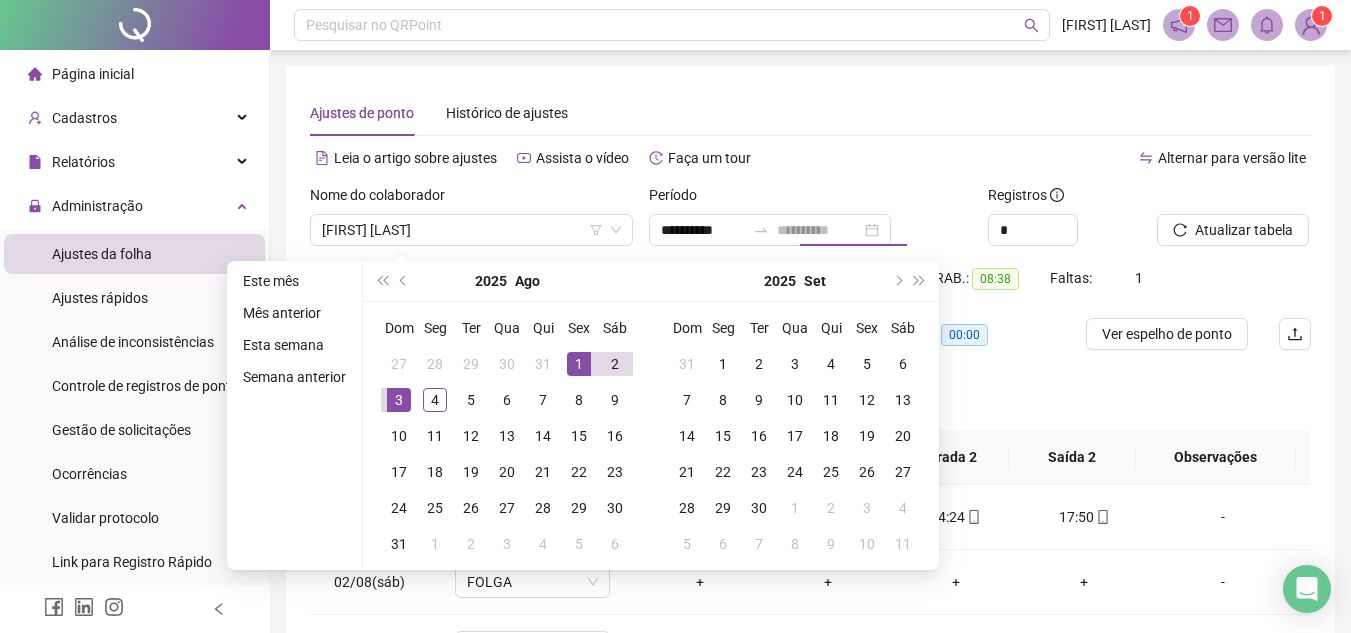 click on "3" at bounding box center (399, 400) 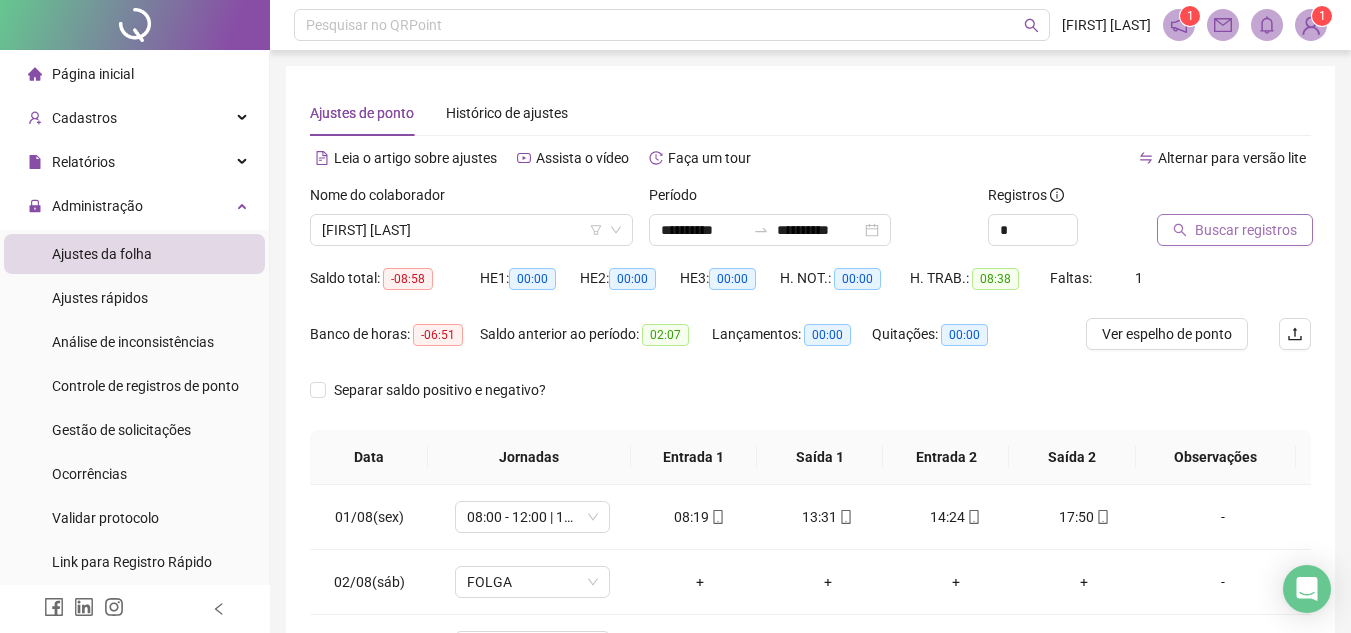 click on "Buscar registros" at bounding box center (1246, 230) 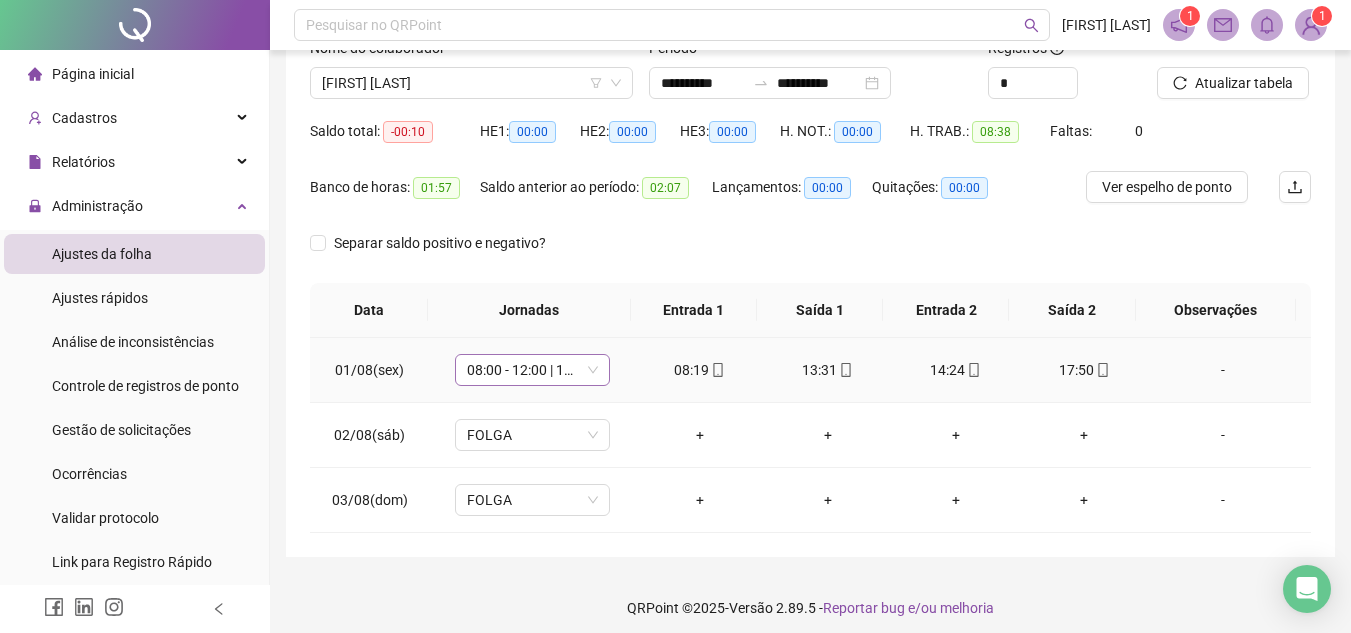 scroll, scrollTop: 157, scrollLeft: 0, axis: vertical 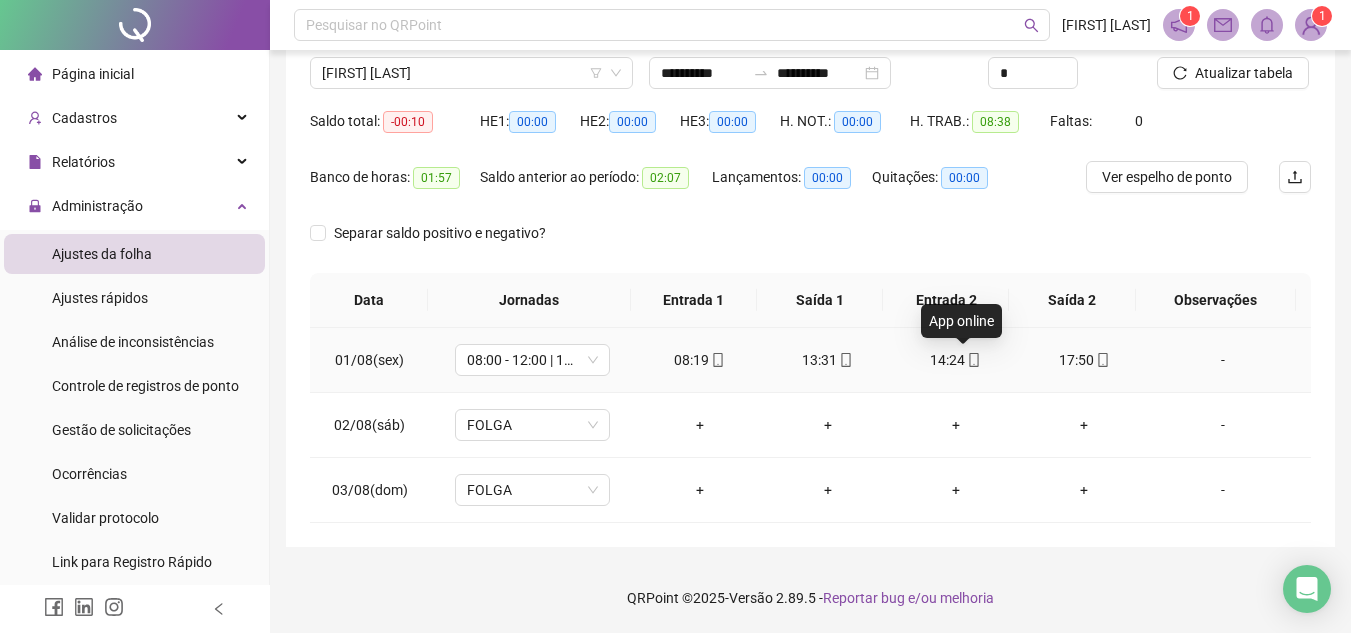 click at bounding box center [973, 360] 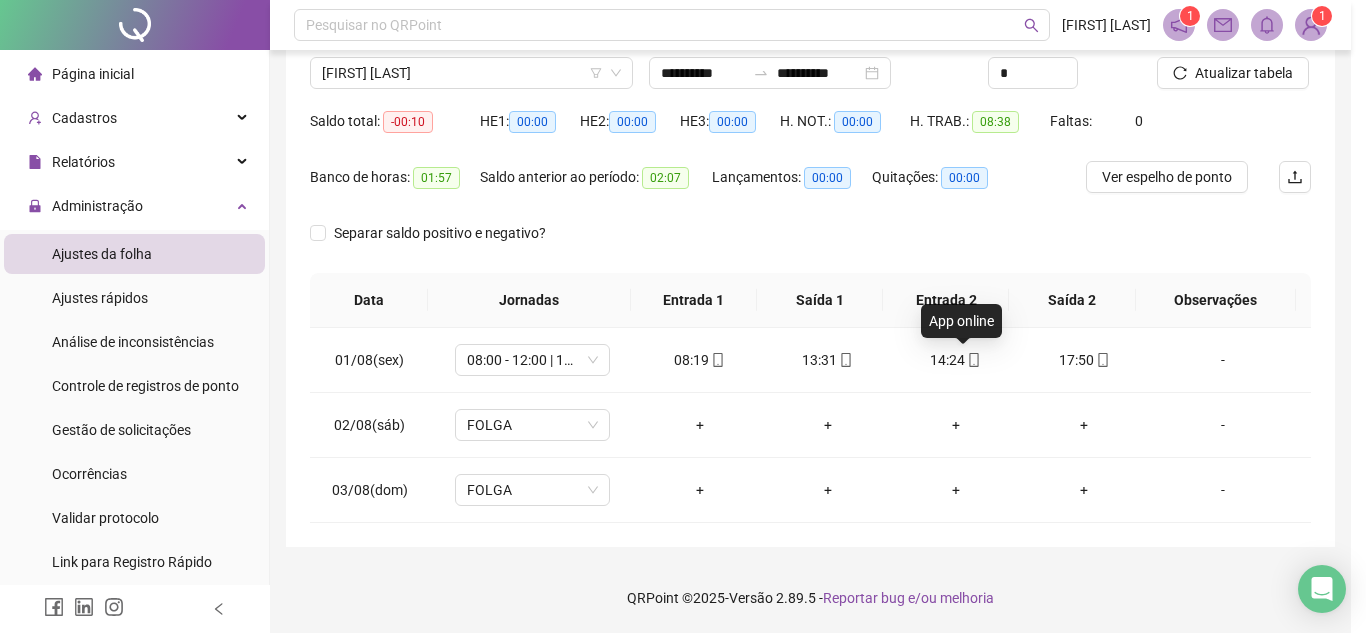 type on "**********" 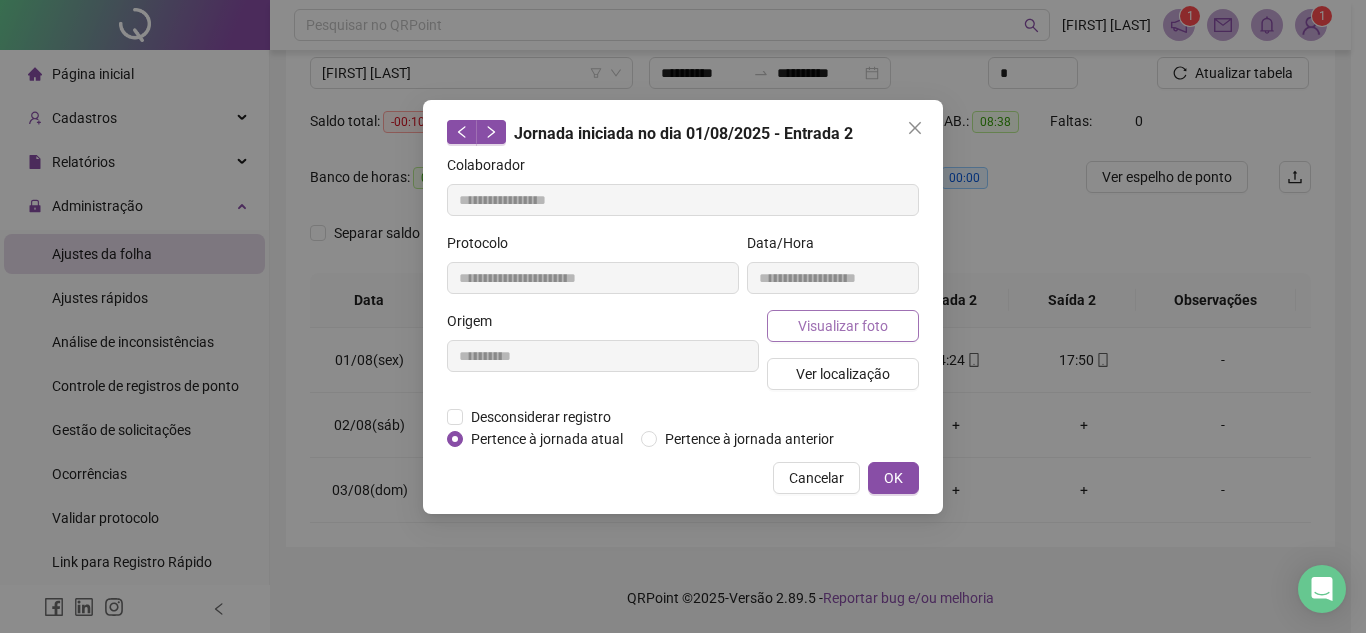 click on "Visualizar foto" at bounding box center (843, 326) 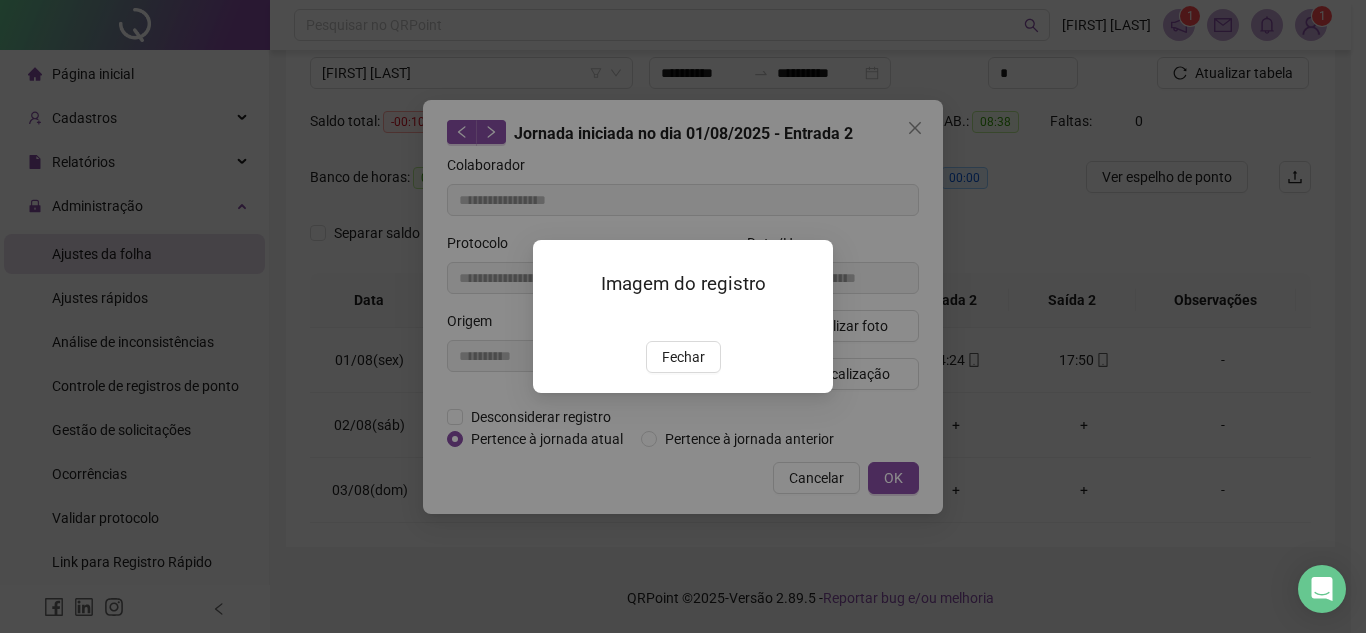 drag, startPoint x: 664, startPoint y: 465, endPoint x: 697, endPoint y: 461, distance: 33.24154 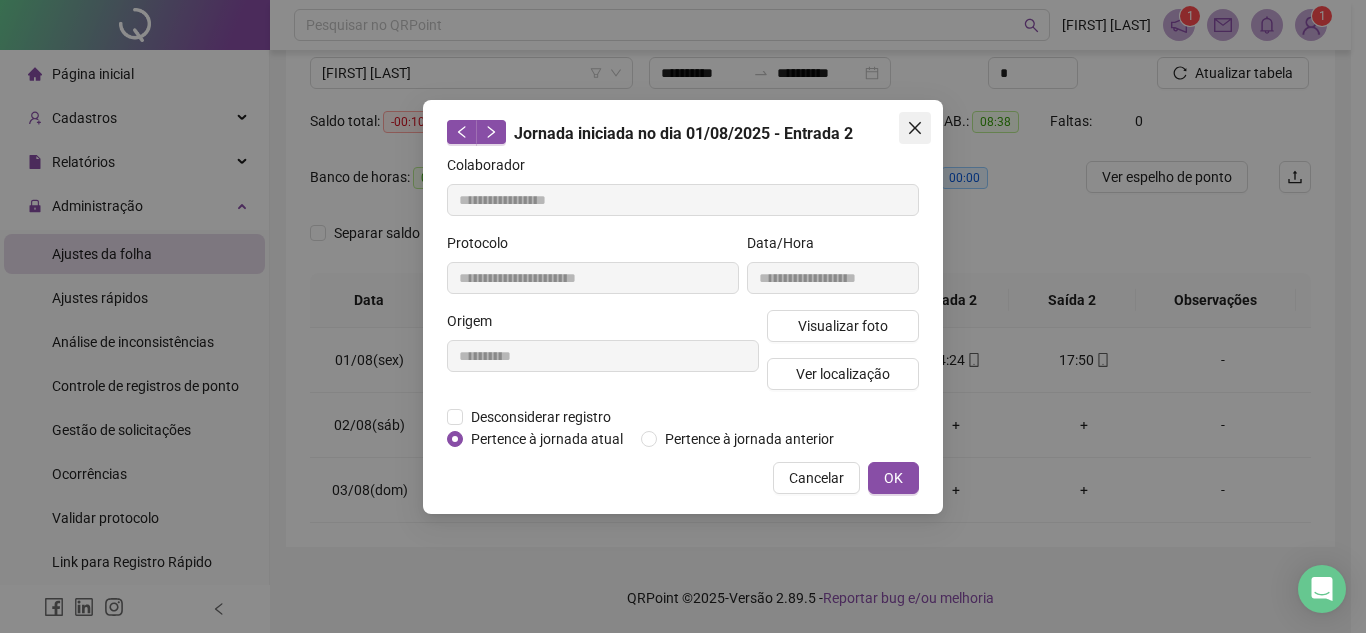 click 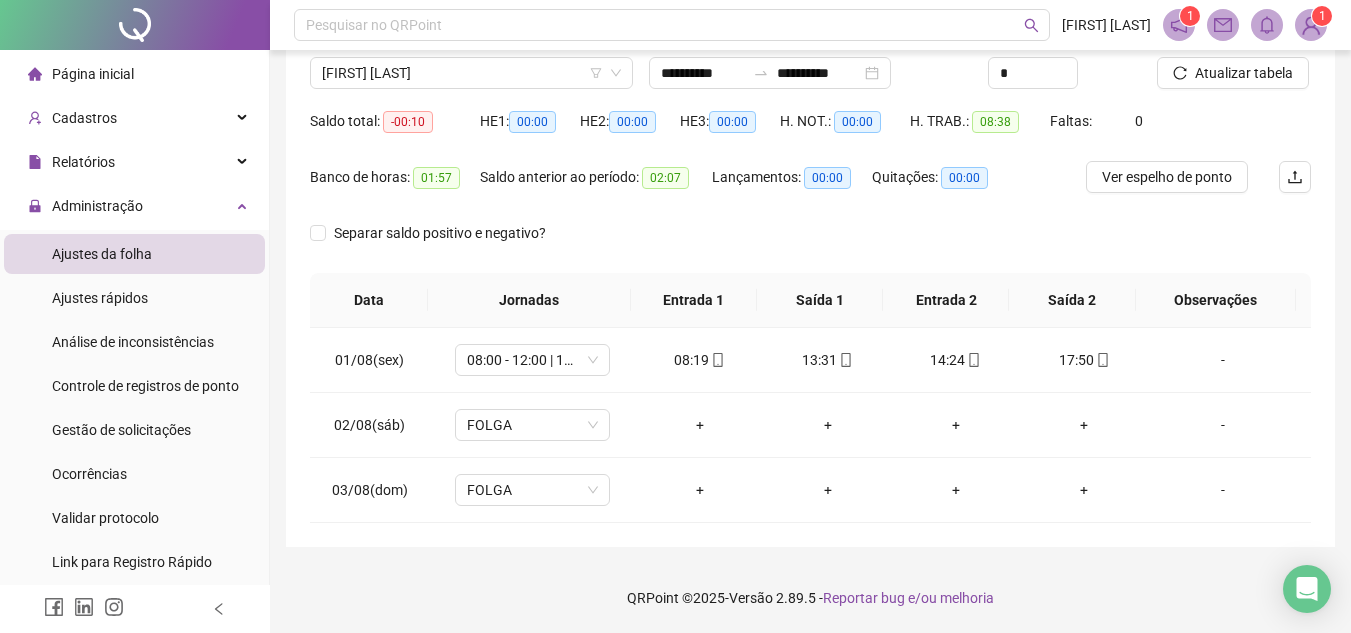 click on "Página inicial" at bounding box center (93, 74) 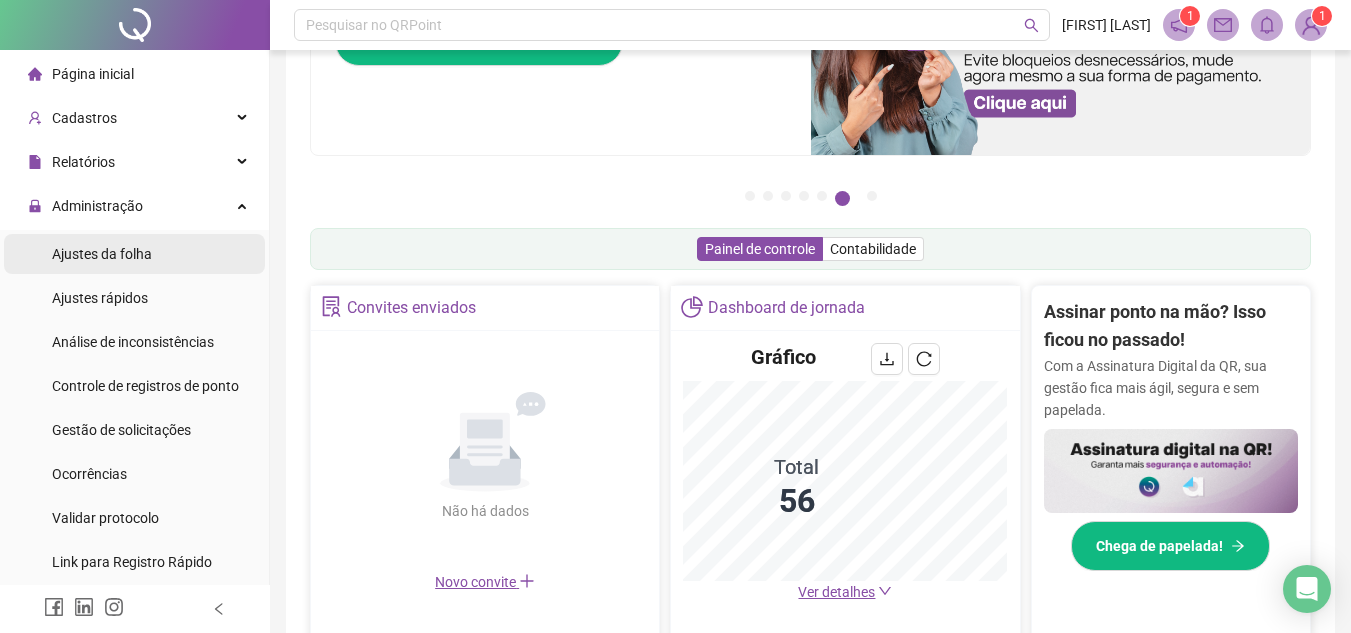 click on "Ajustes da folha" at bounding box center (102, 254) 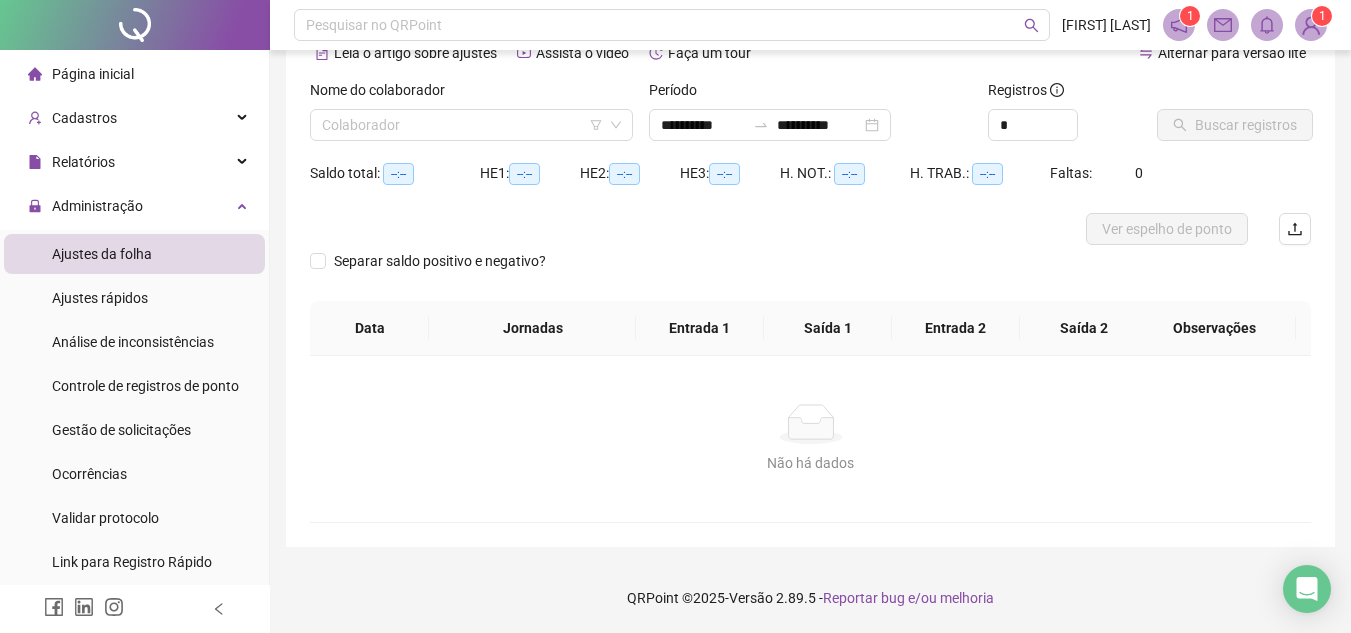 scroll, scrollTop: 105, scrollLeft: 0, axis: vertical 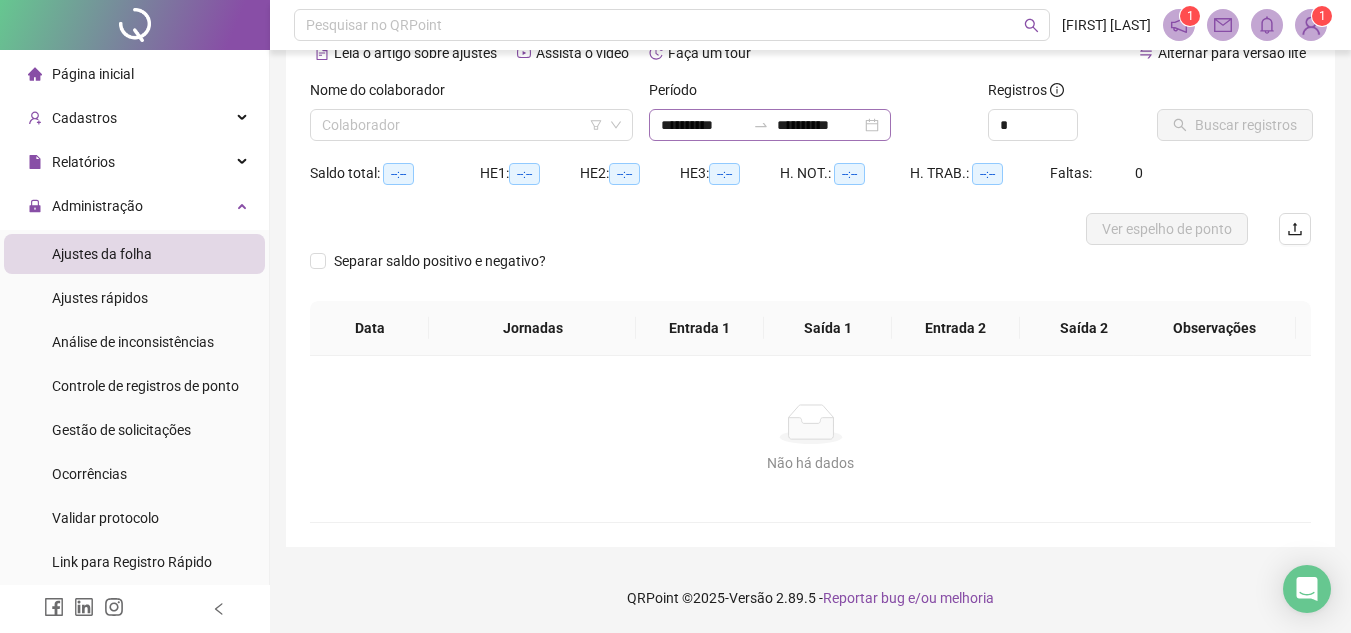 click on "**********" at bounding box center [770, 125] 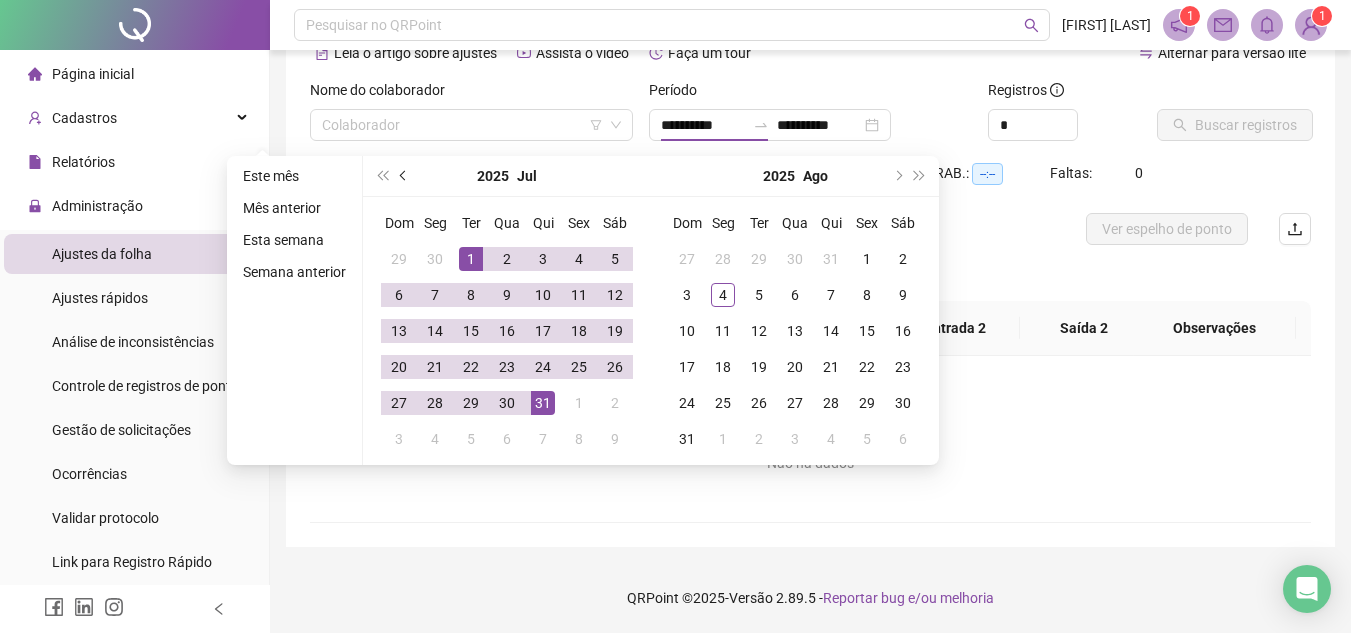click at bounding box center [405, 176] 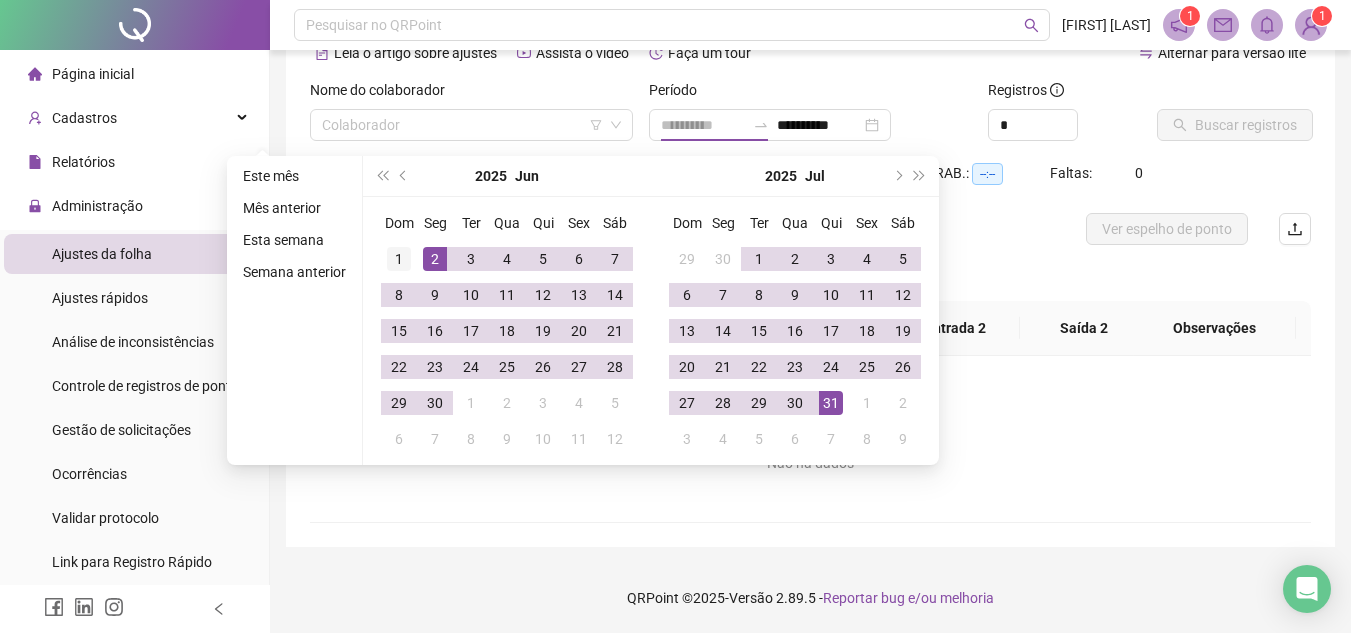 type on "**********" 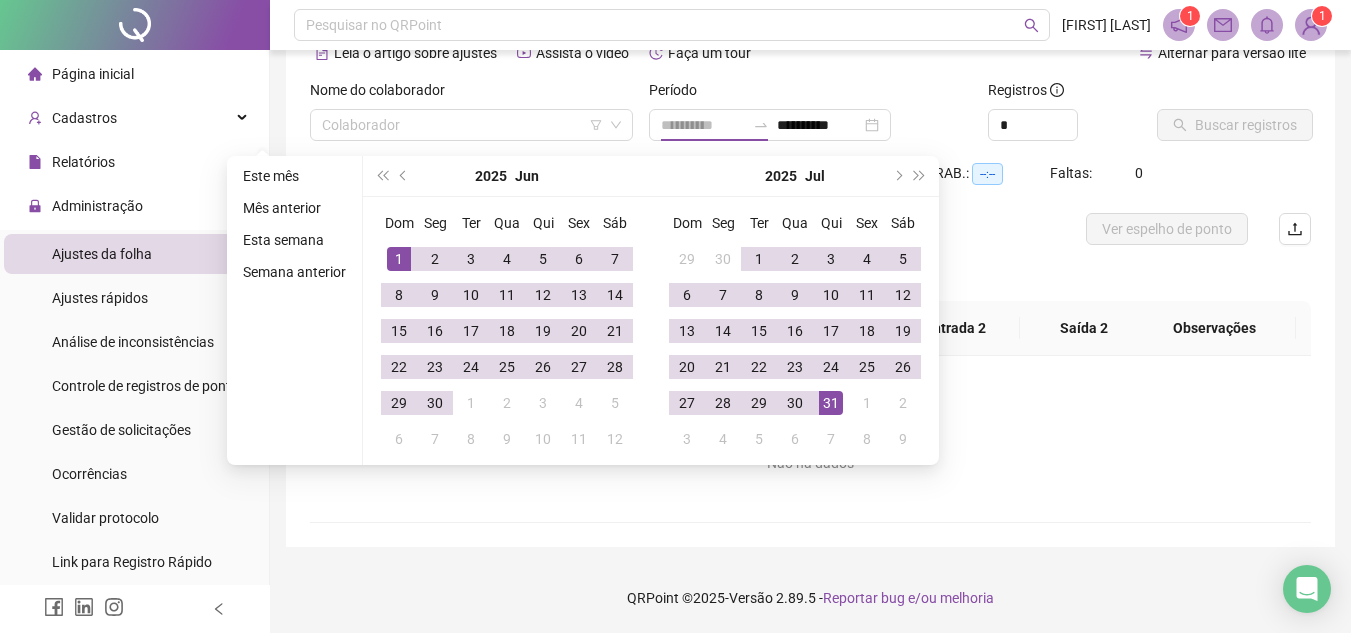 click on "1" at bounding box center [399, 259] 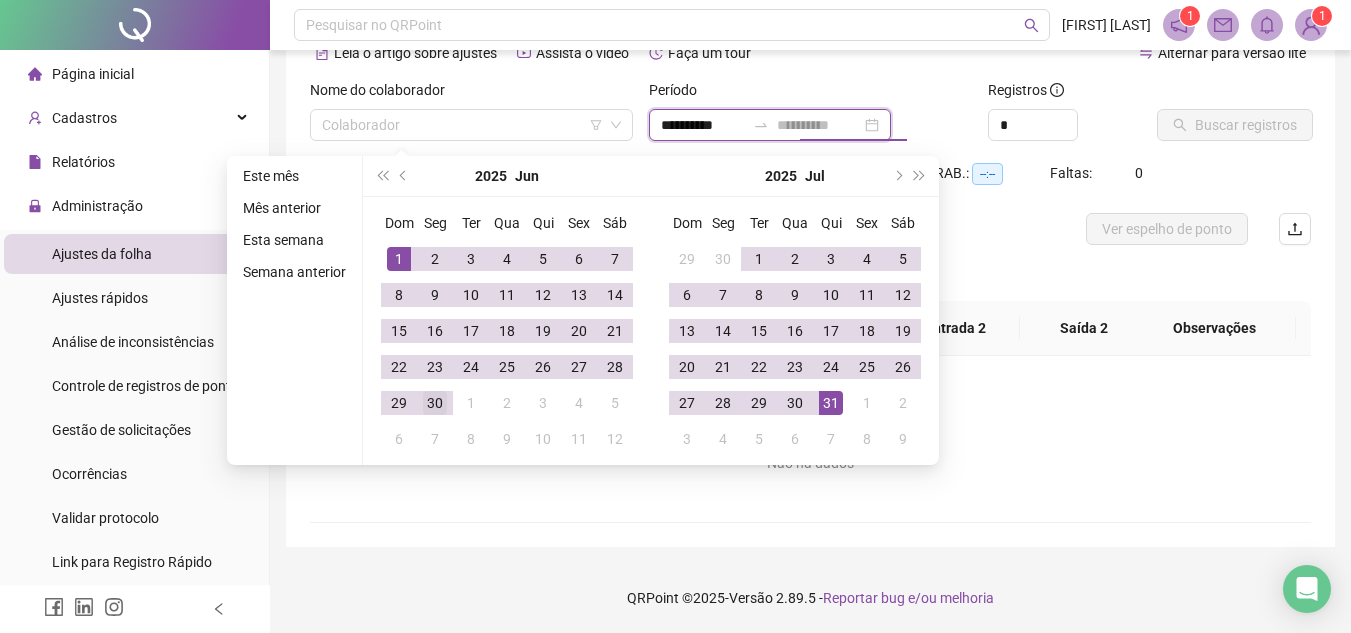 type on "**********" 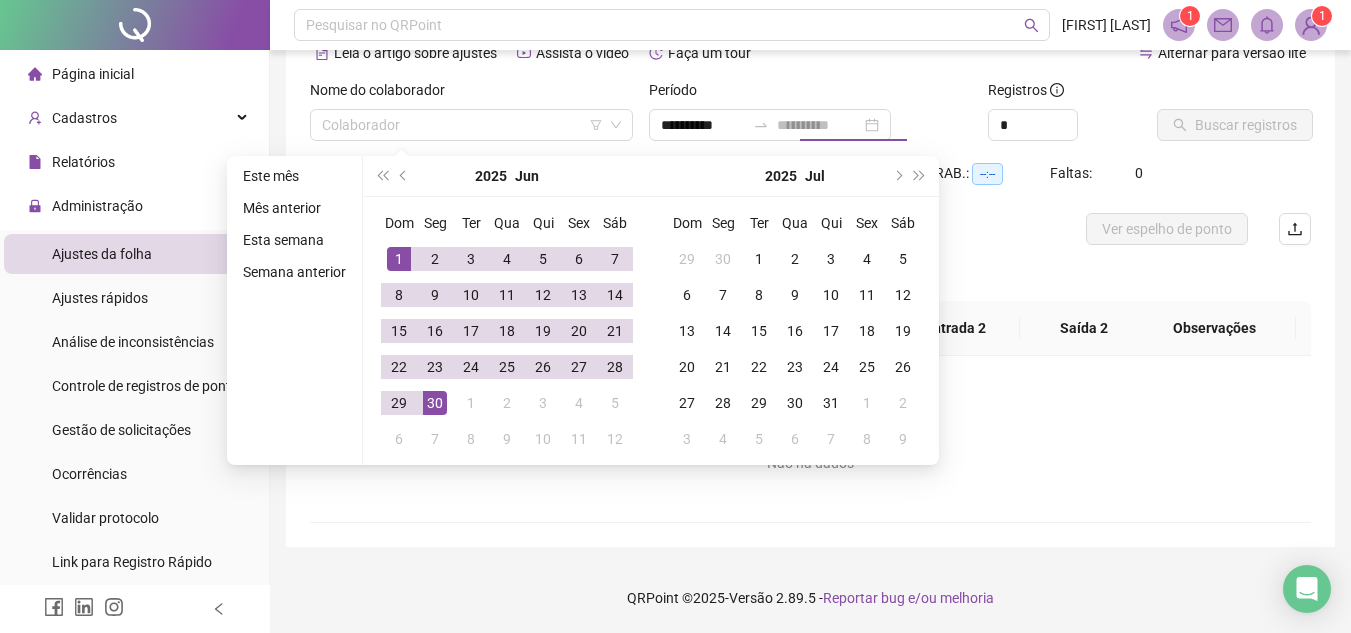 click on "30" at bounding box center (435, 403) 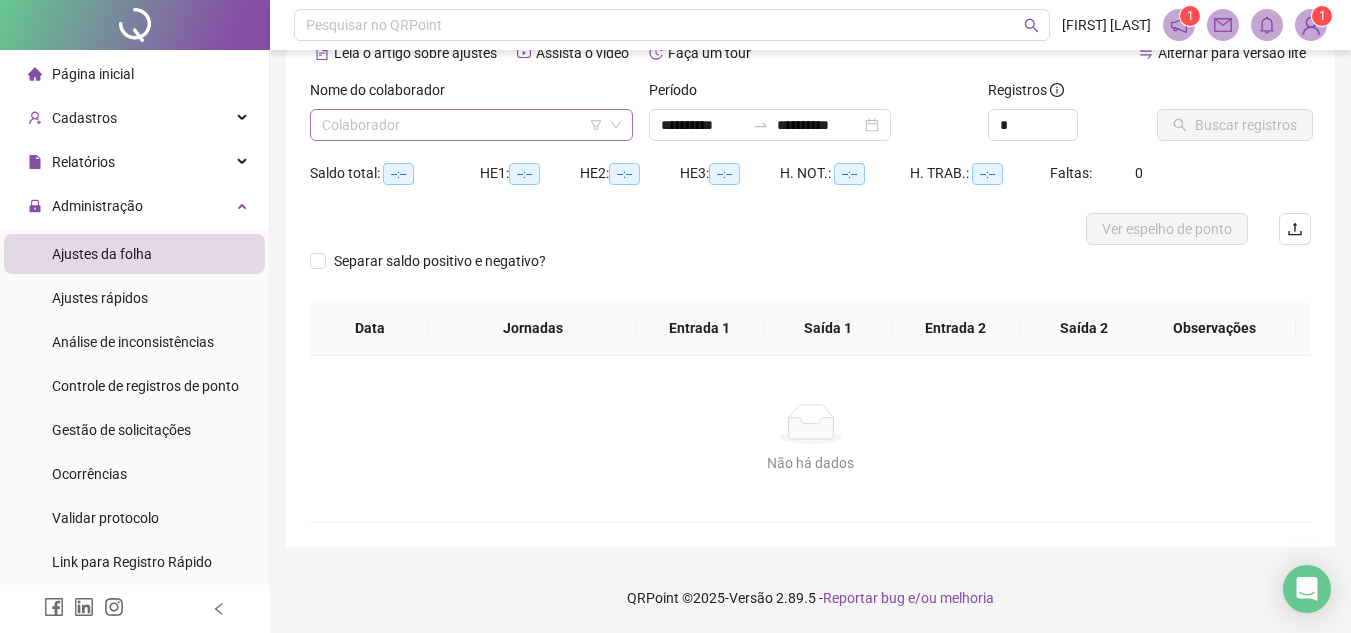 click at bounding box center (462, 125) 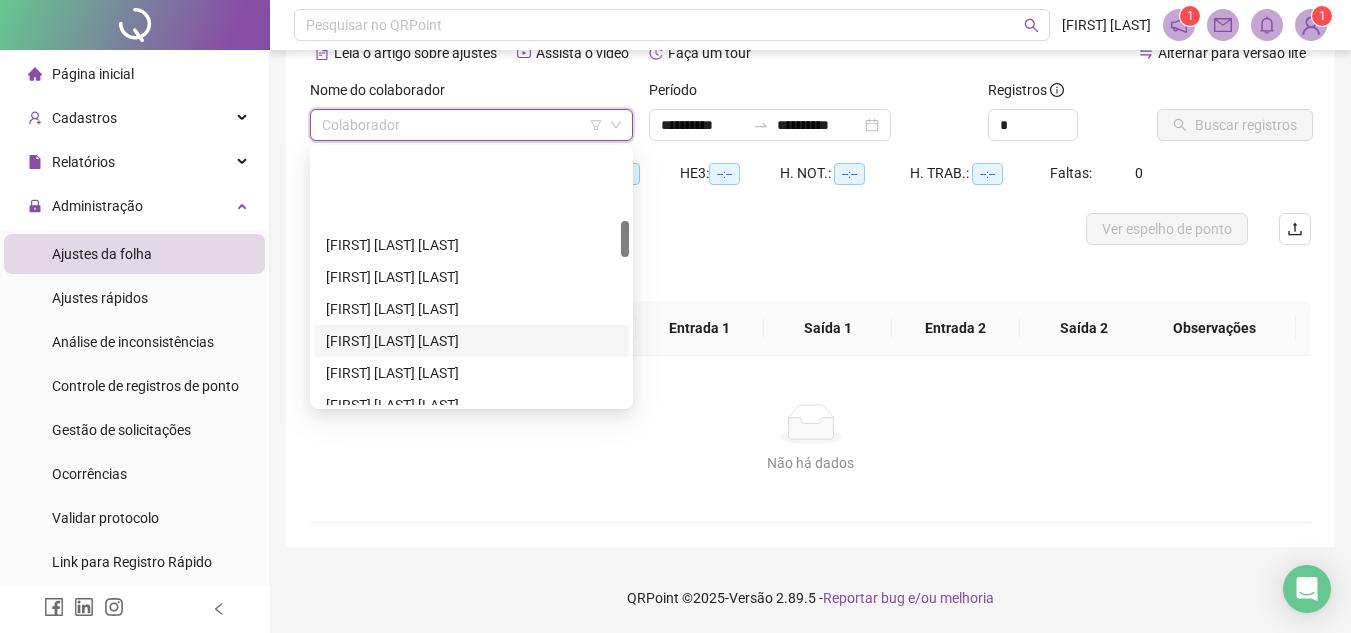 scroll, scrollTop: 500, scrollLeft: 0, axis: vertical 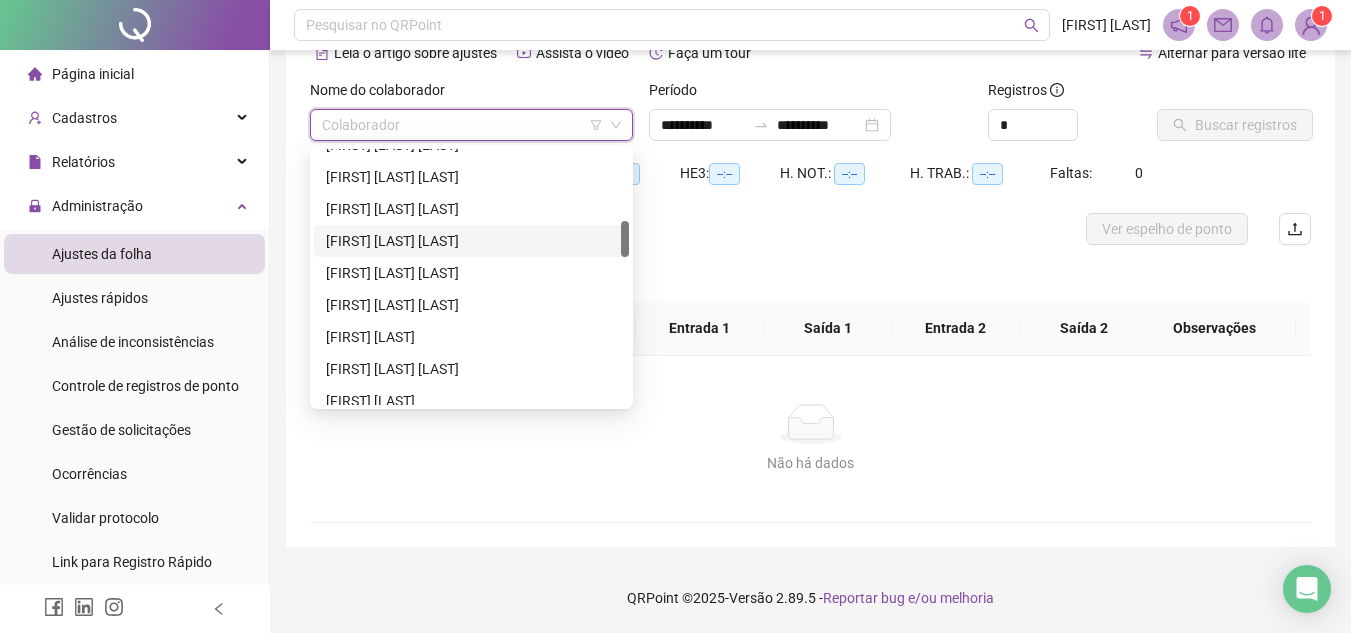 click on "[FIRST] [LAST] [LAST]" at bounding box center [471, 241] 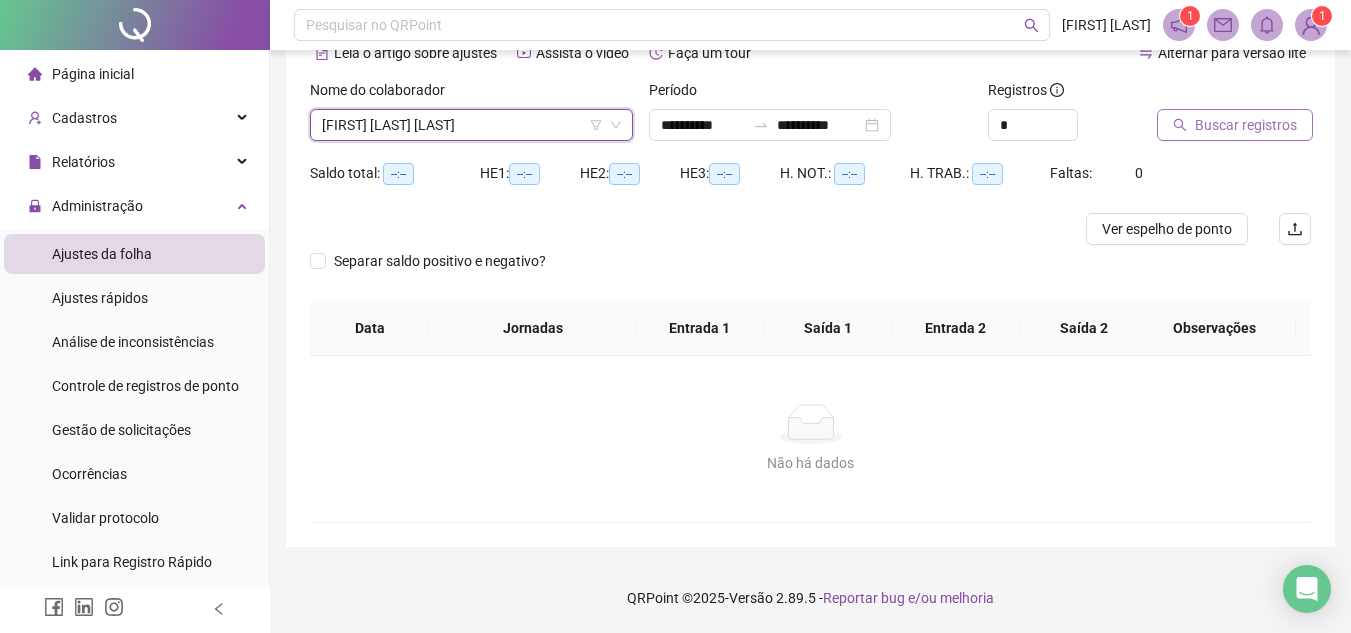 click on "Buscar registros" at bounding box center [1246, 125] 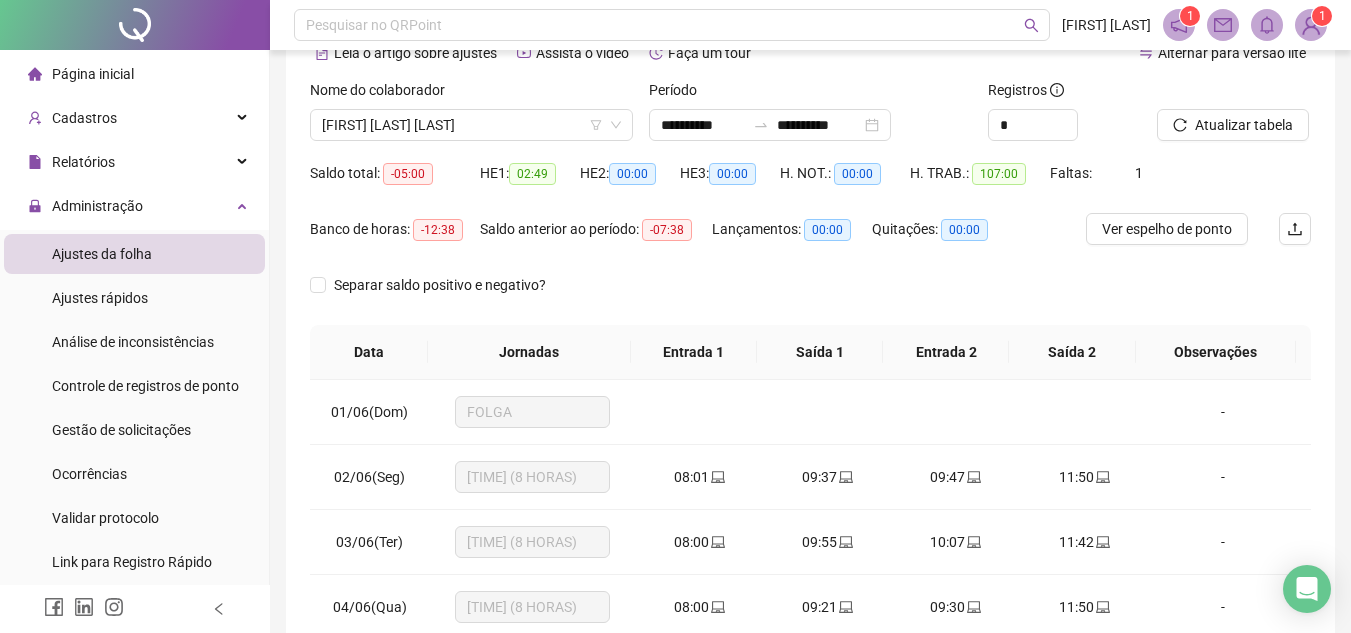 click 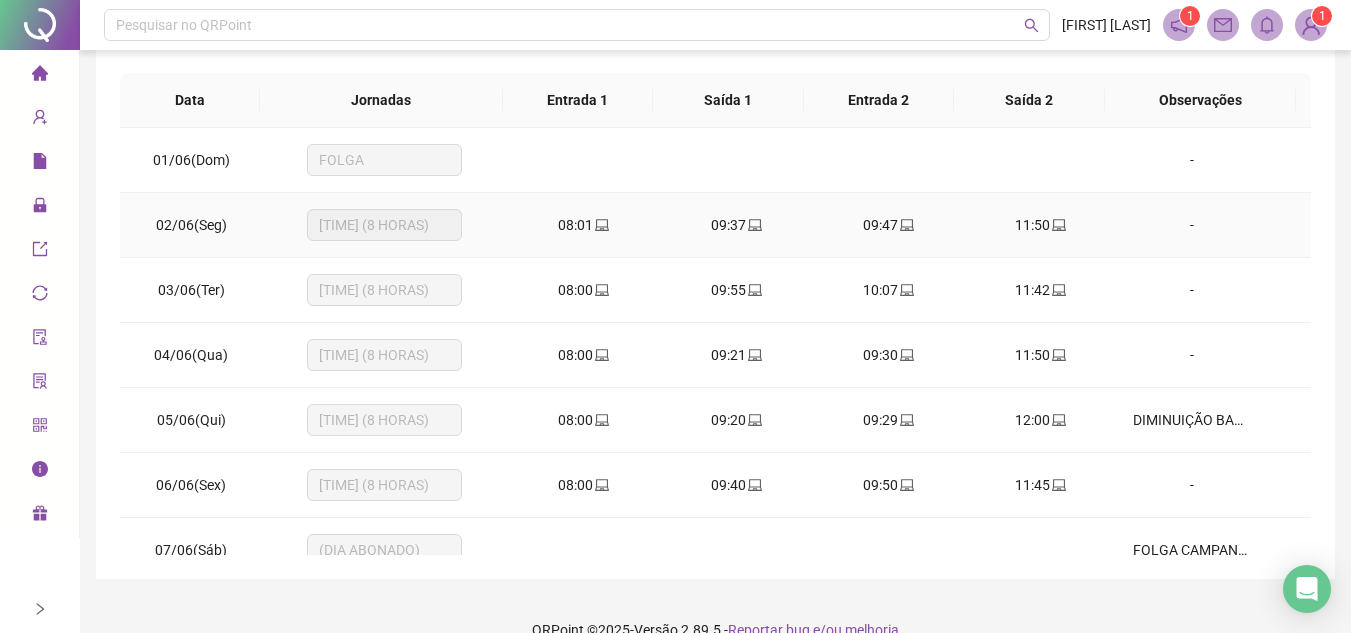 scroll, scrollTop: 389, scrollLeft: 0, axis: vertical 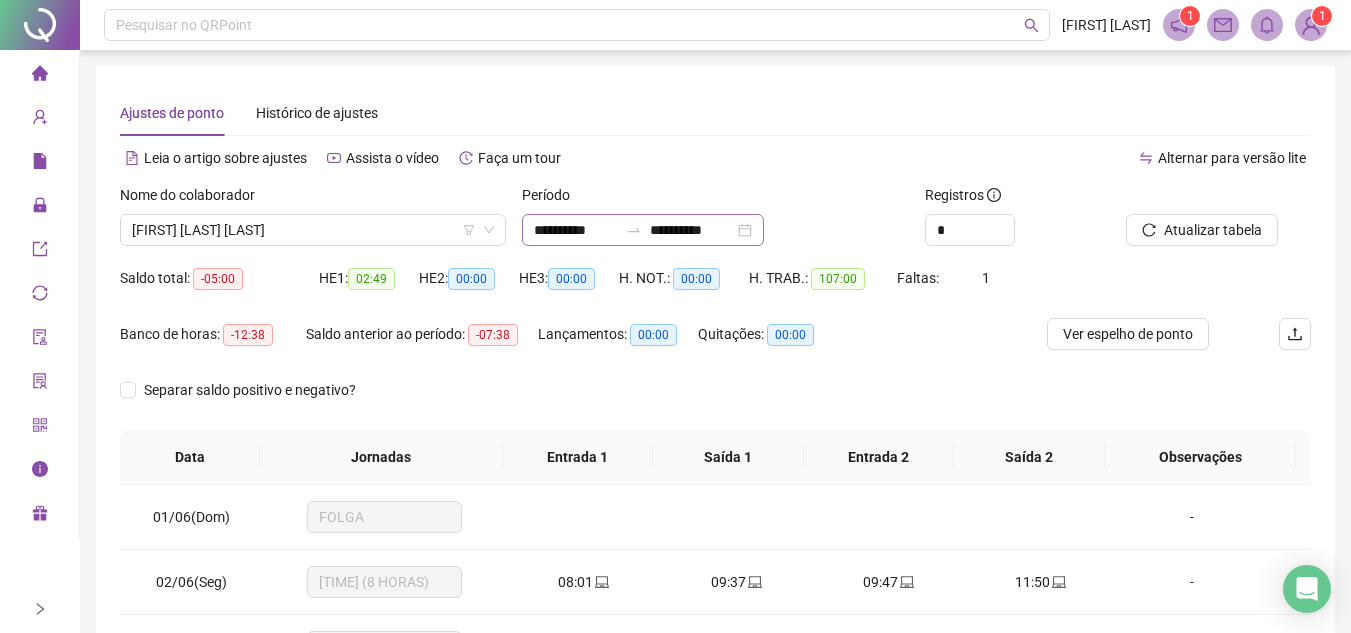 click on "**********" at bounding box center (643, 230) 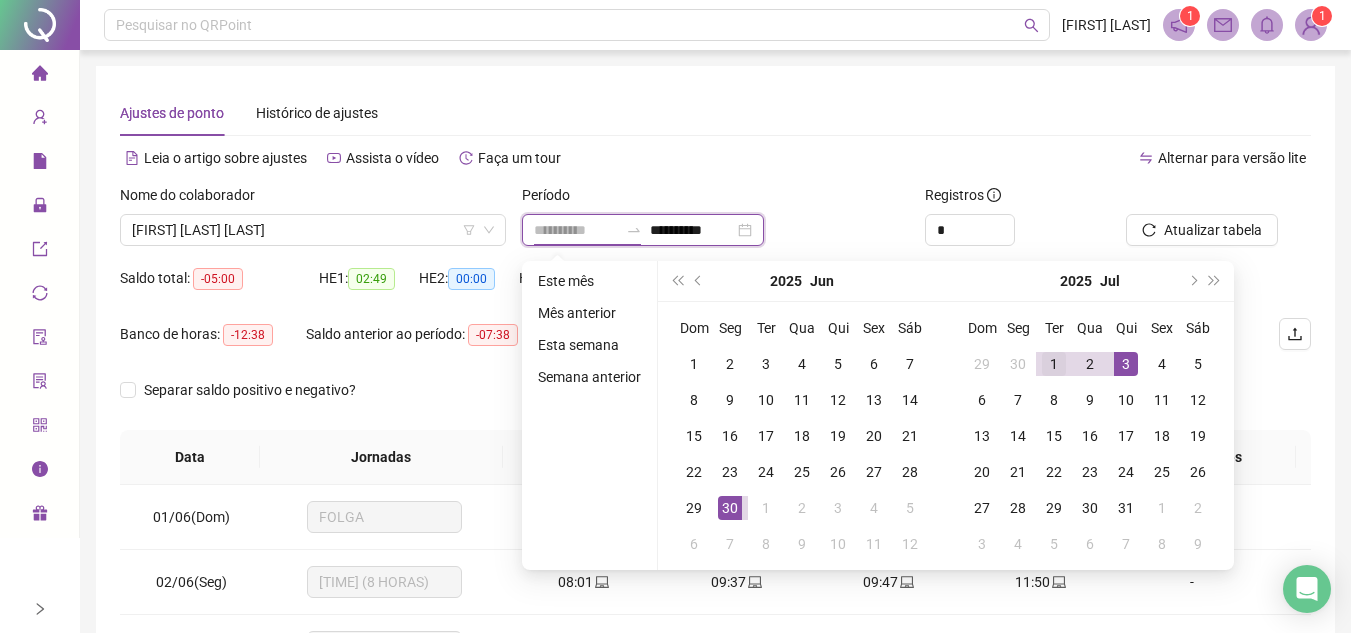 type on "**********" 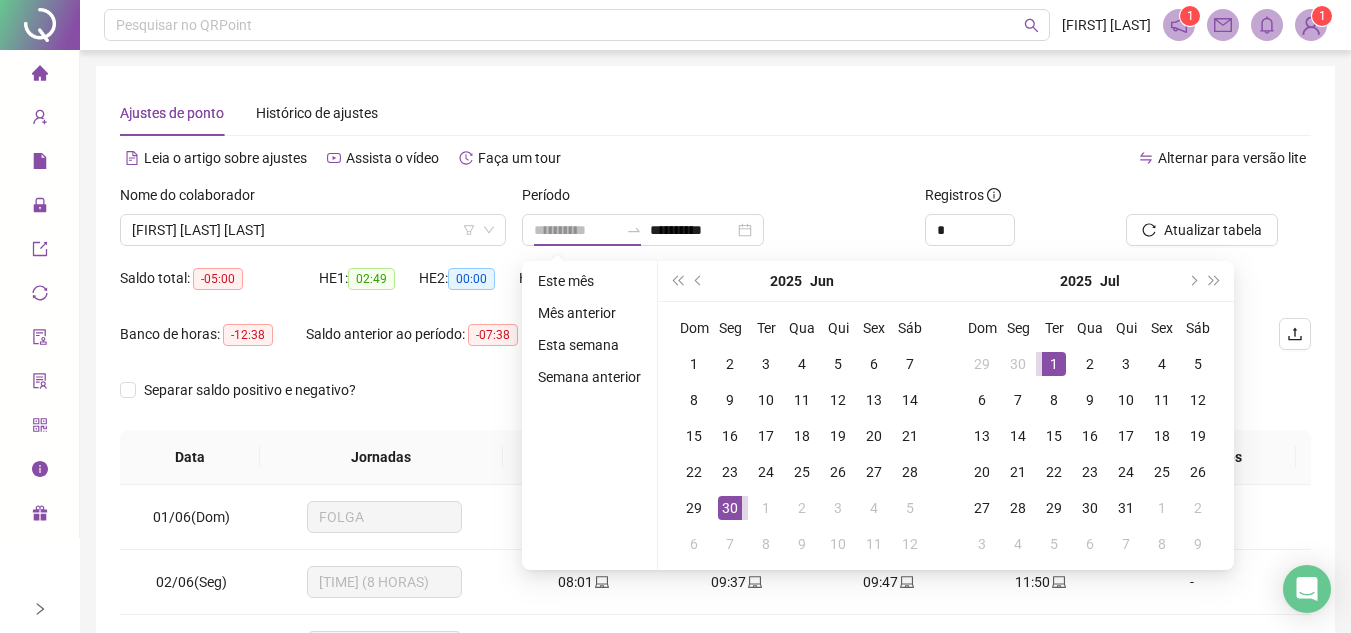 click on "1" at bounding box center (1054, 364) 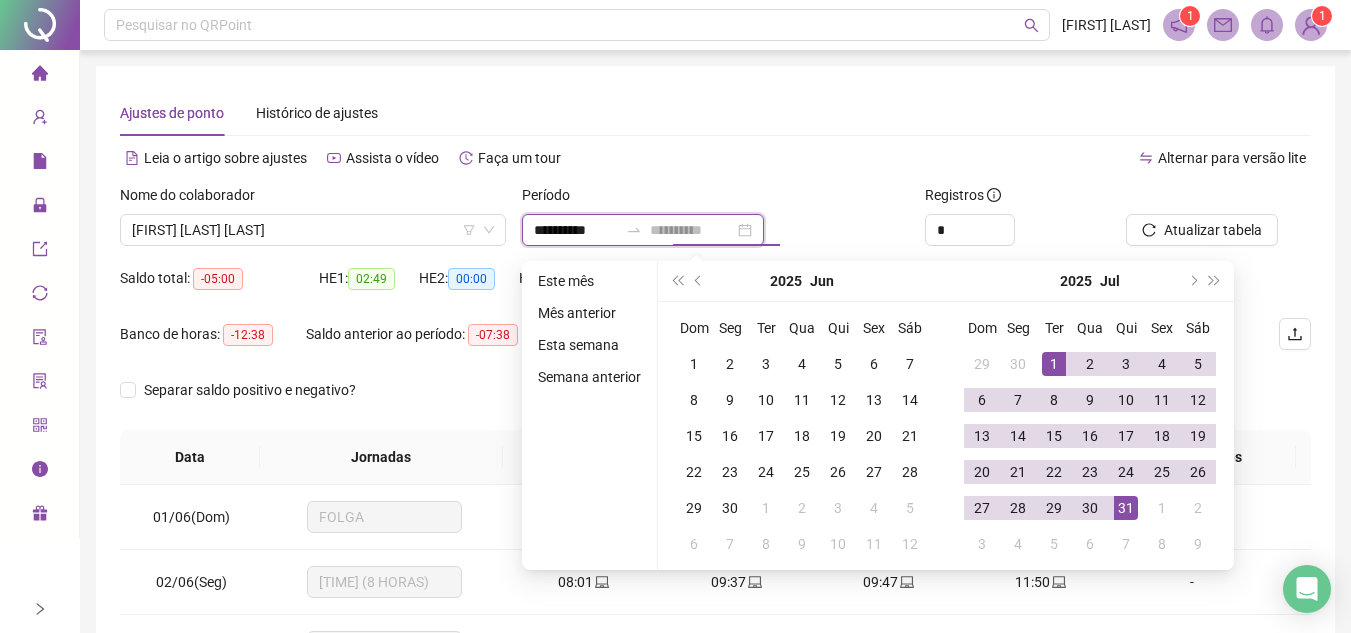 type on "**********" 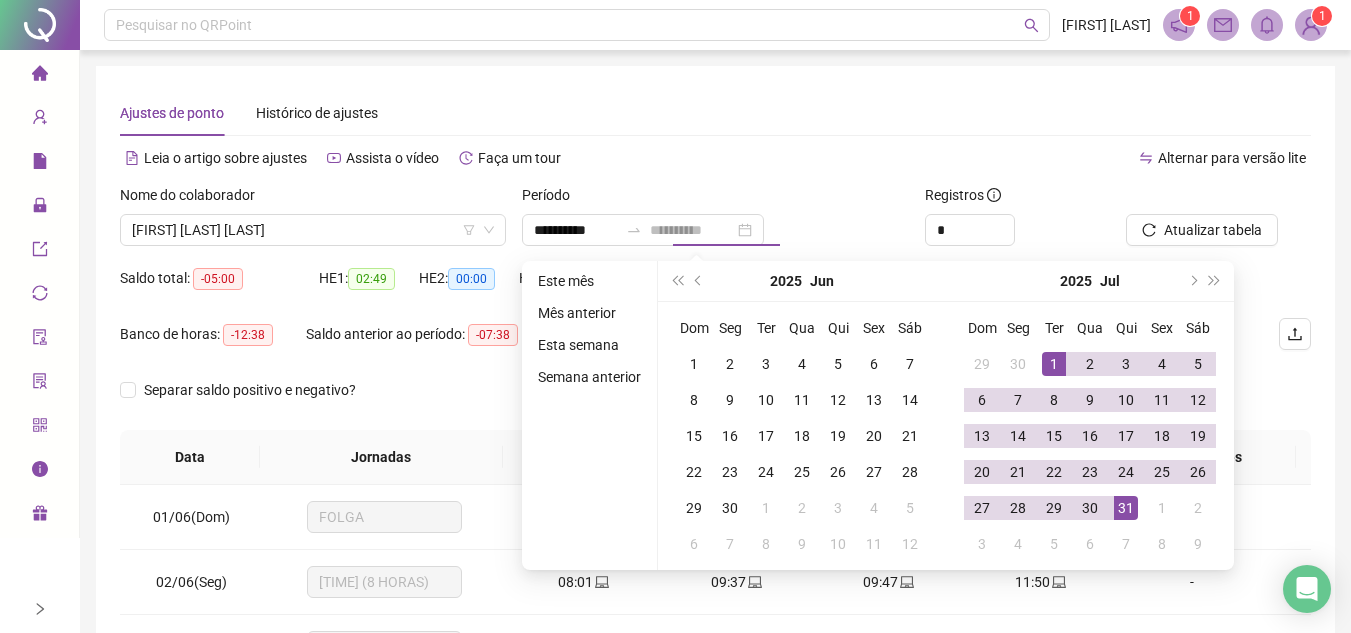 click on "31" at bounding box center (1126, 508) 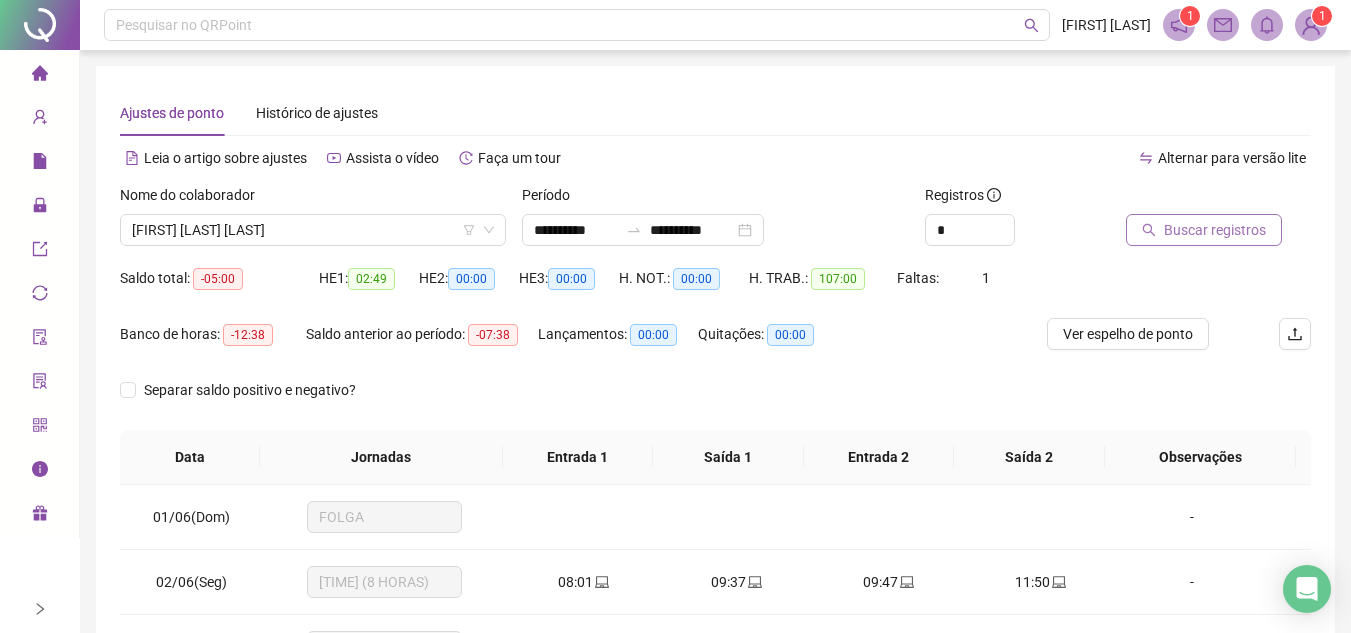 click on "Buscar registros" at bounding box center (1215, 230) 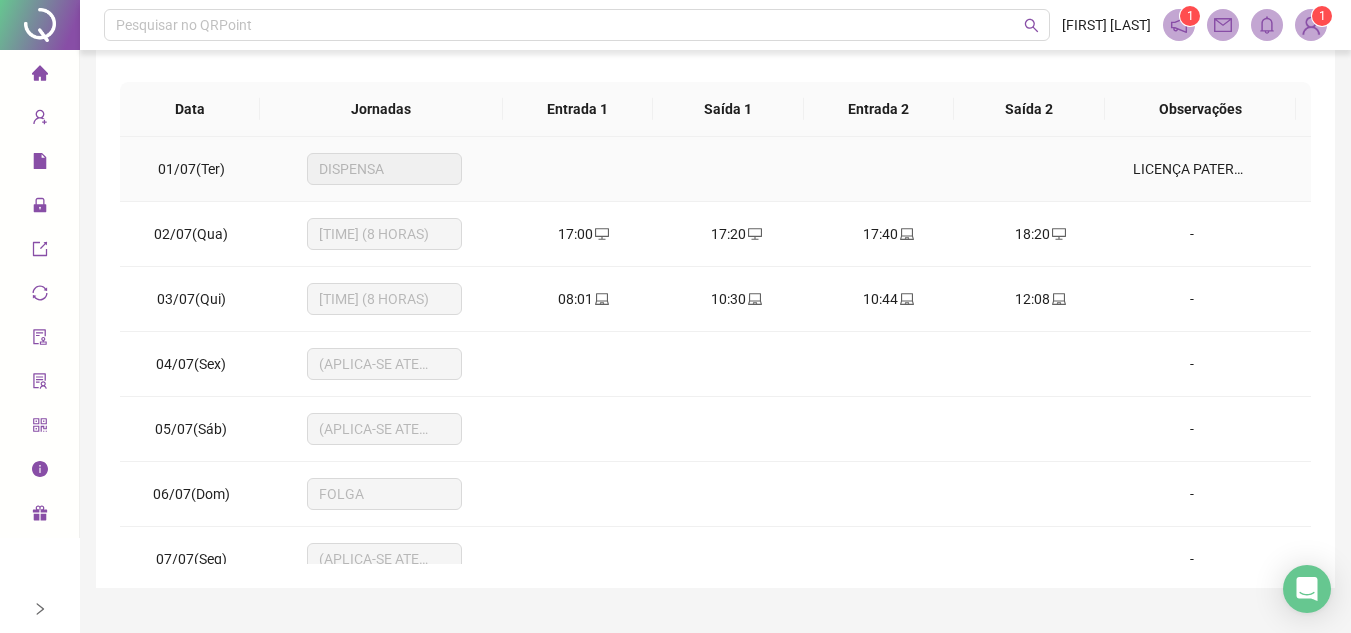 scroll, scrollTop: 389, scrollLeft: 0, axis: vertical 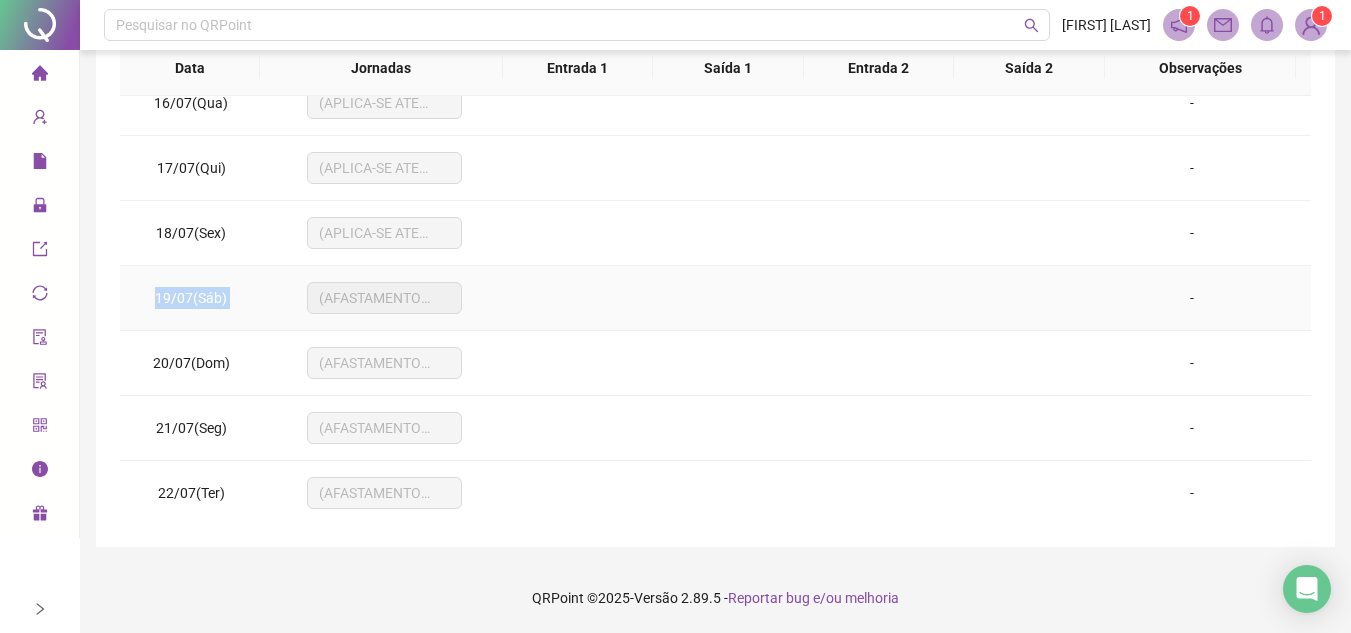 drag, startPoint x: 151, startPoint y: 297, endPoint x: 542, endPoint y: 315, distance: 391.4141 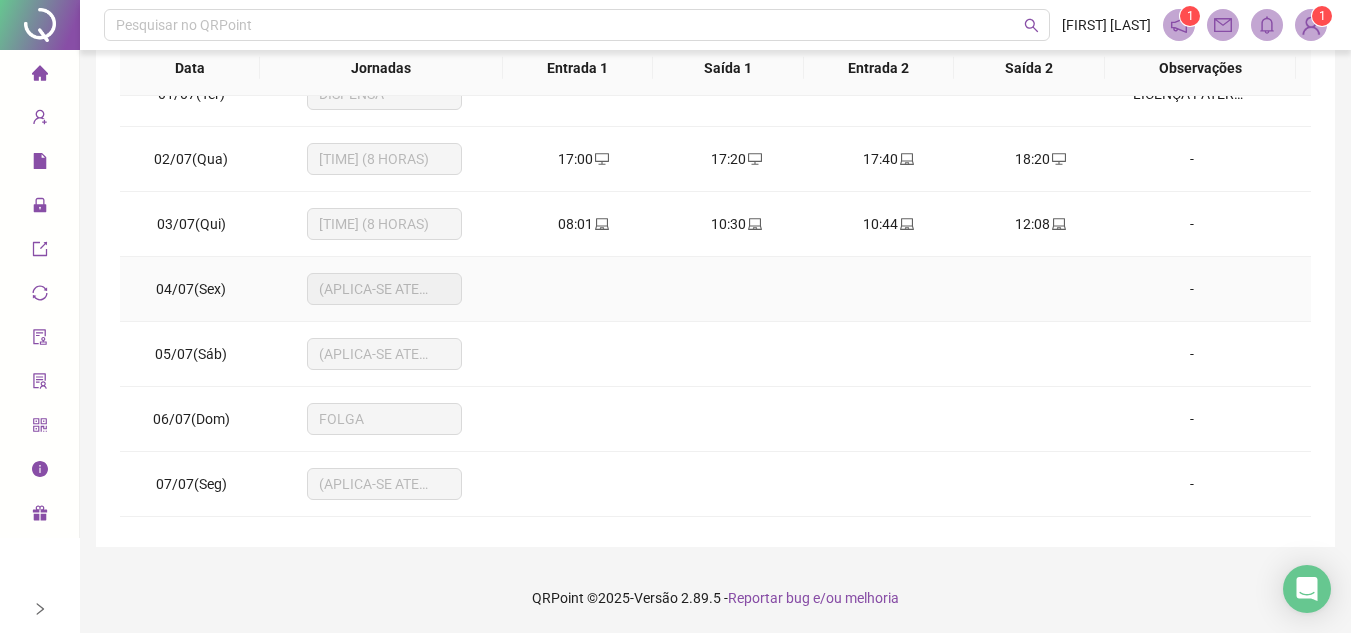 scroll, scrollTop: 0, scrollLeft: 0, axis: both 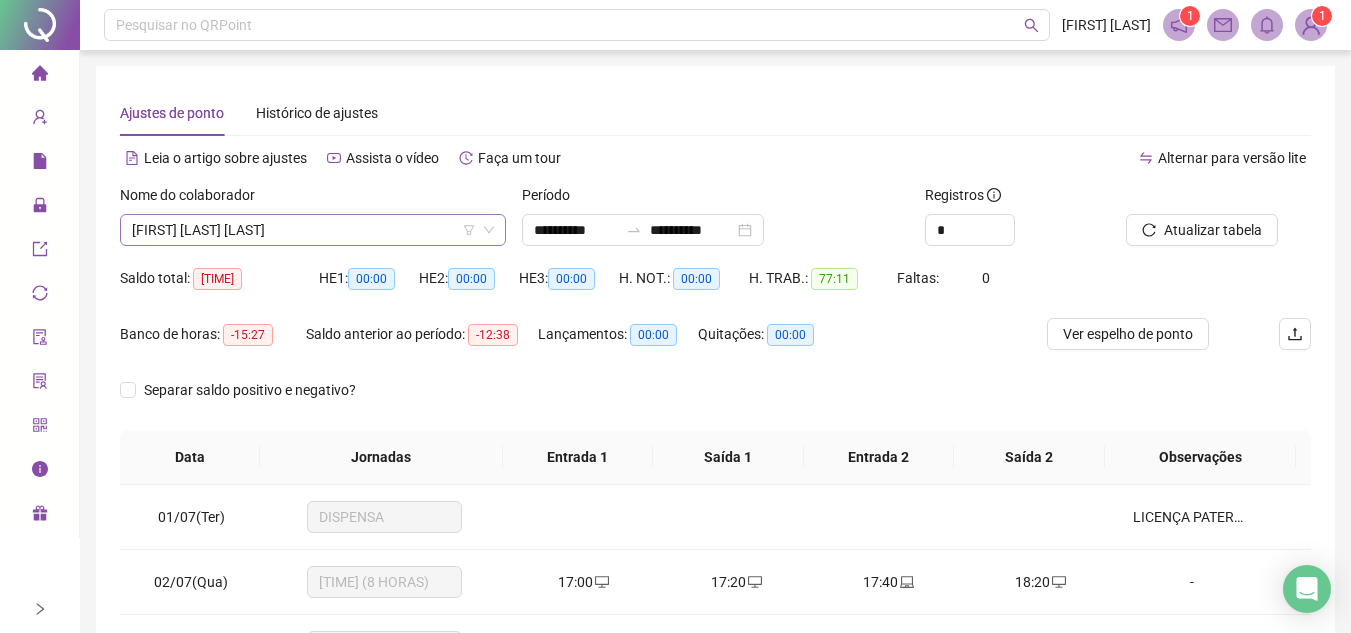 click on "[FIRST] [LAST] [LAST]" at bounding box center [313, 230] 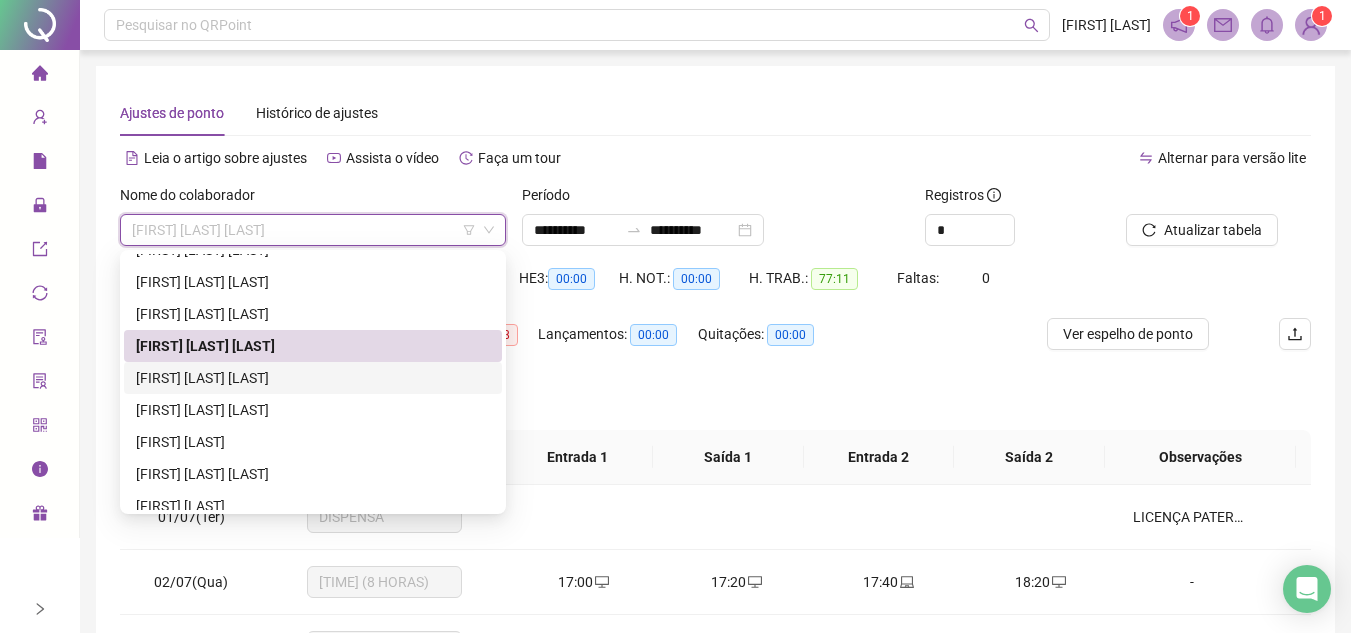 click on "[FIRST] [LAST] [LAST]" at bounding box center [313, 378] 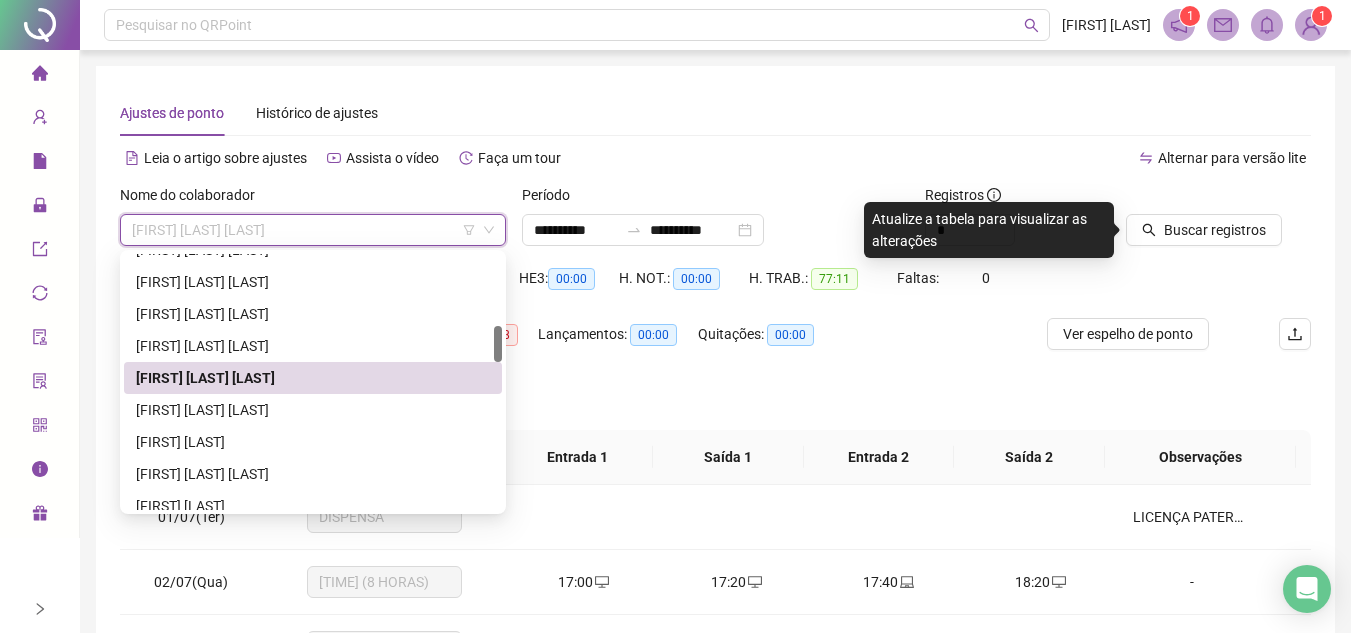 drag, startPoint x: 396, startPoint y: 224, endPoint x: 153, endPoint y: 219, distance: 243.05144 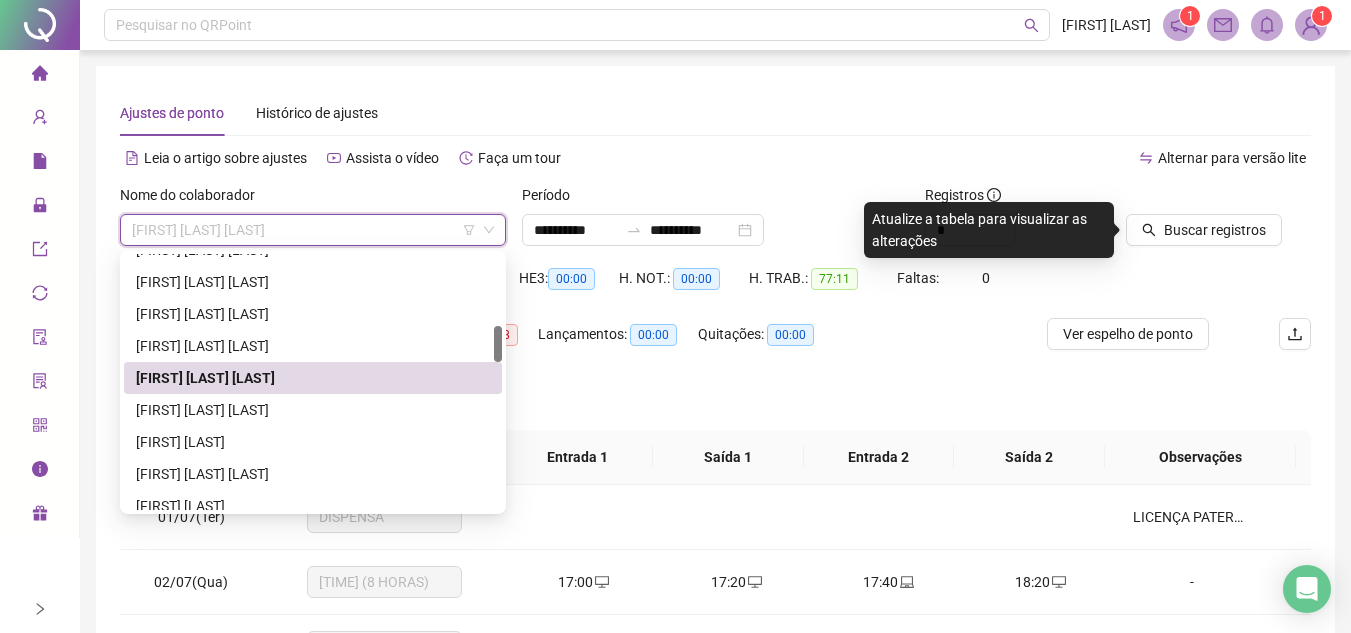 click on "[FIRST] [LAST] [LAST]" at bounding box center [313, 378] 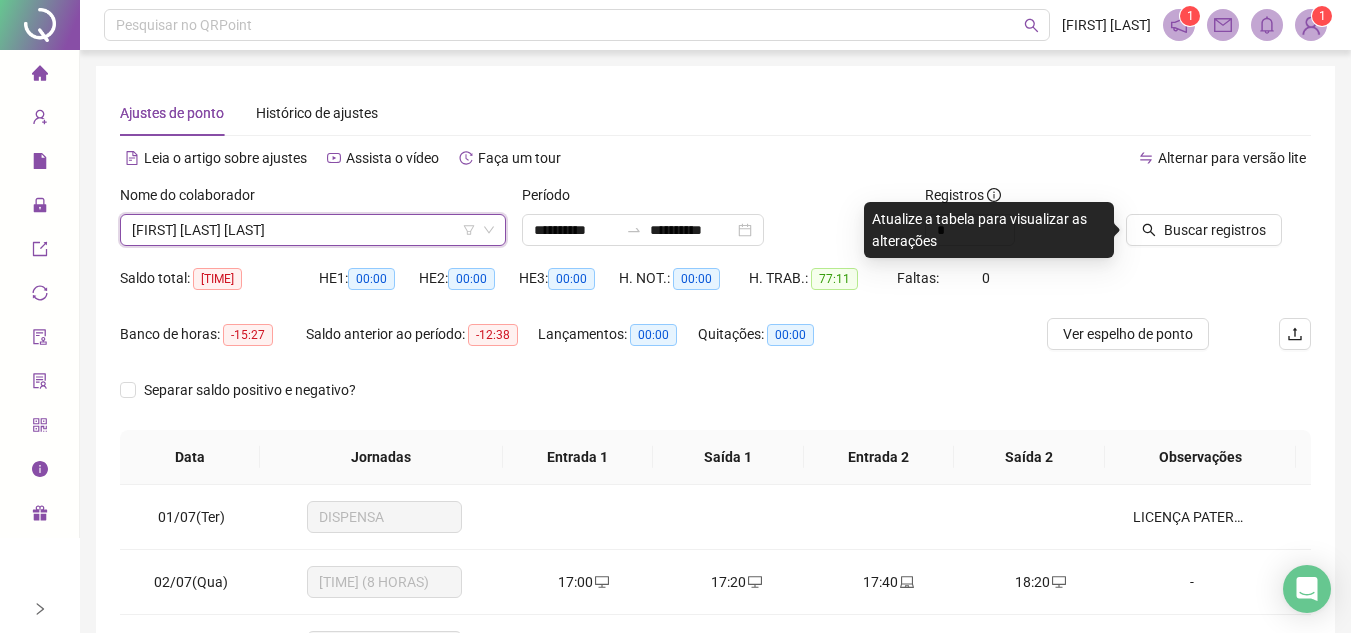 click on "[FIRST] [LAST] [LAST]" at bounding box center (313, 230) 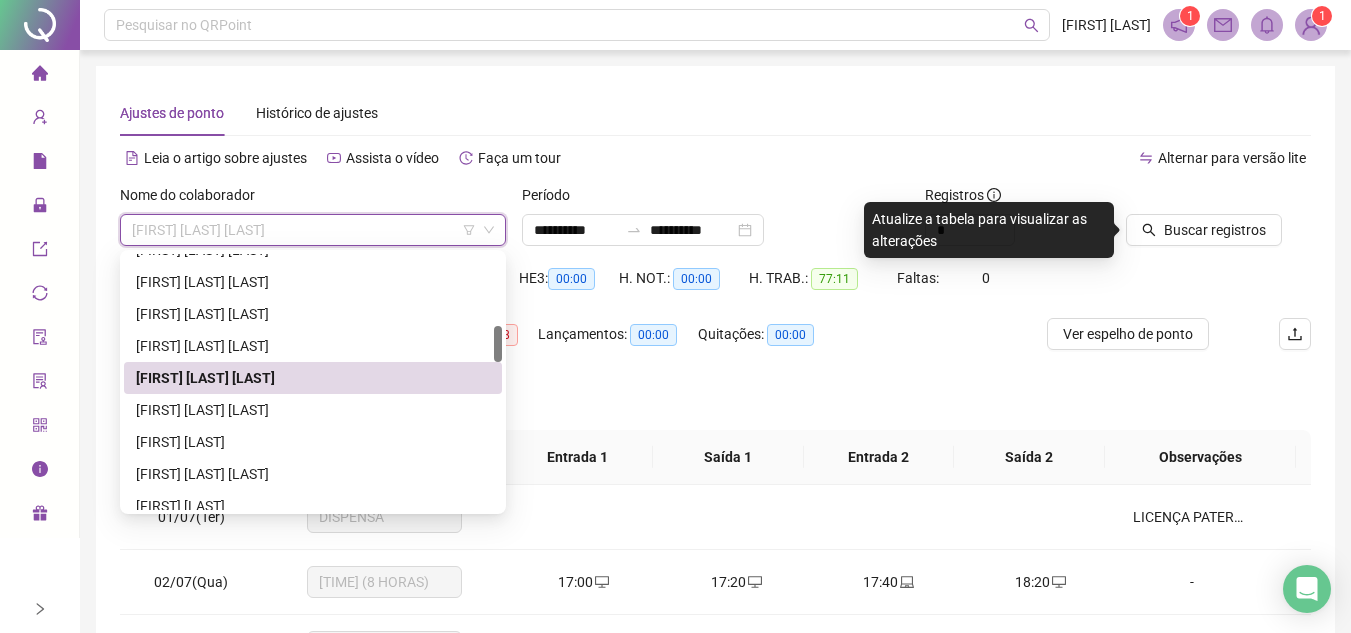 click on "[FIRST] [LAST] [LAST]" at bounding box center [313, 378] 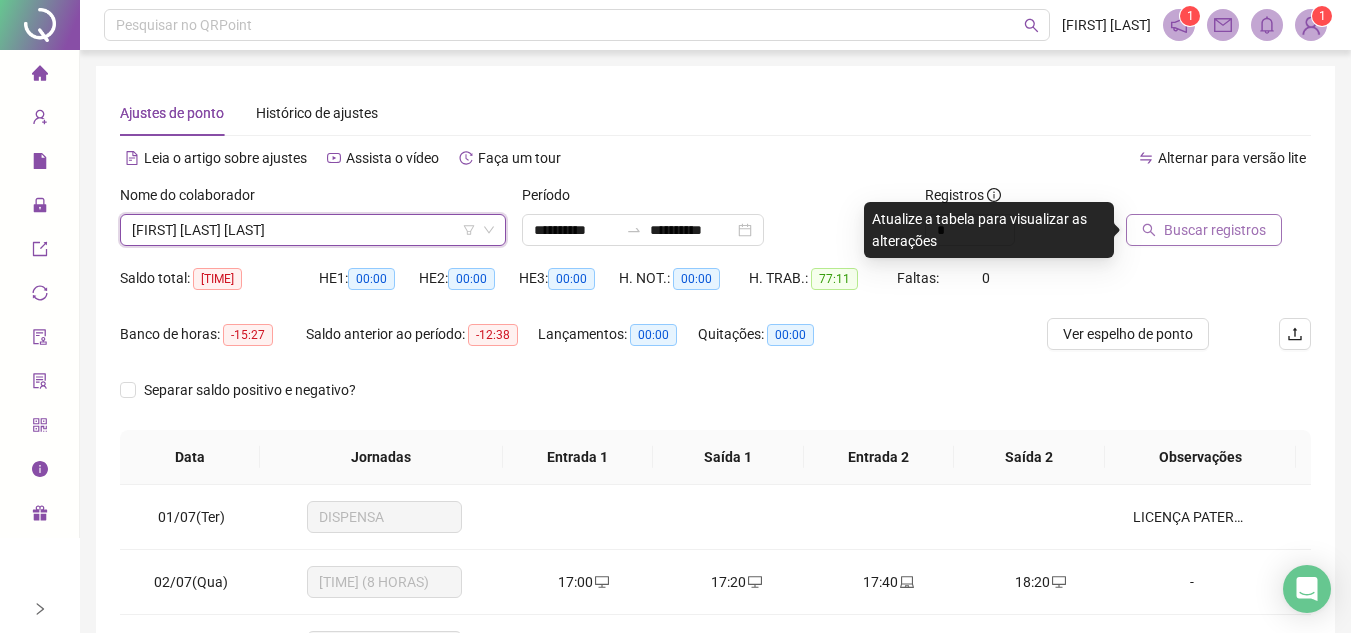 click on "Buscar registros" at bounding box center (1215, 230) 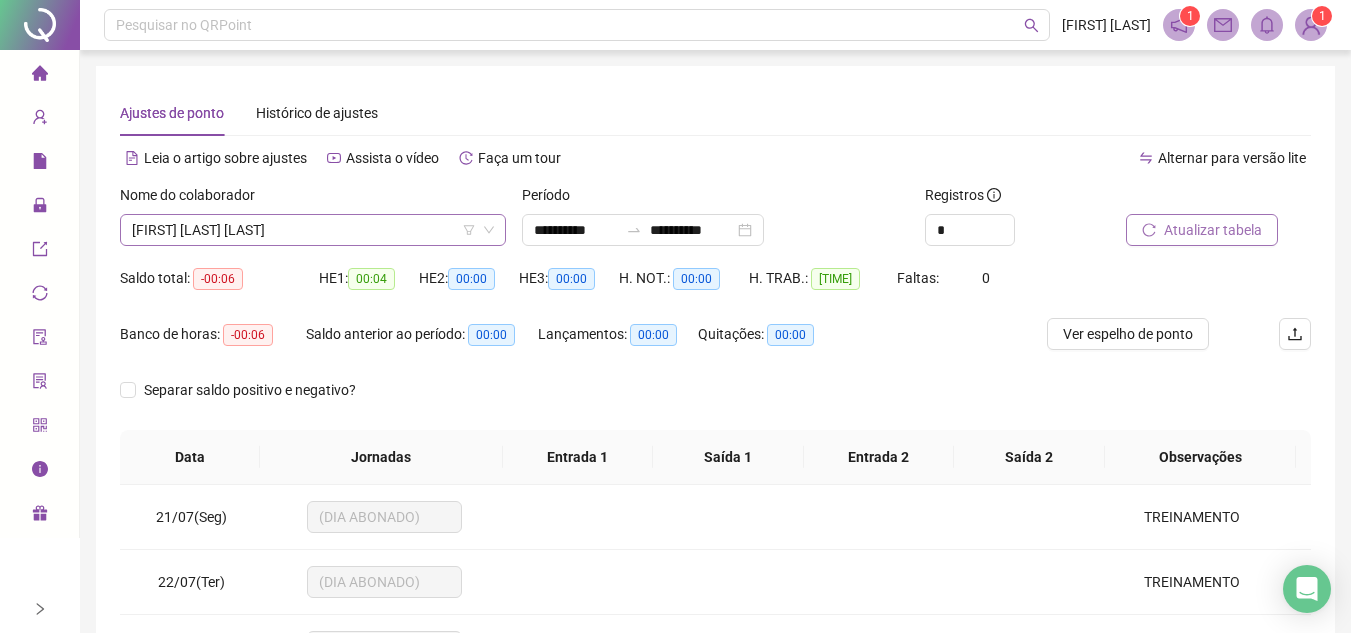 click on "[FIRST] [LAST] [LAST]" at bounding box center [313, 230] 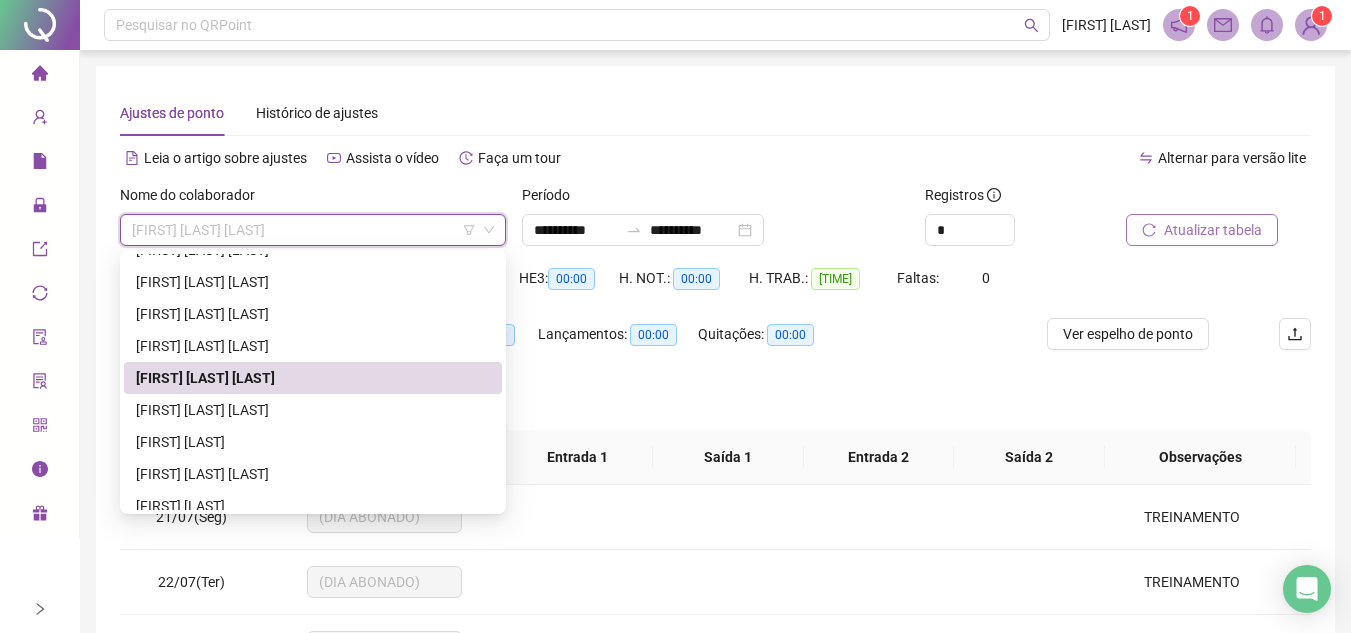 click at bounding box center (40, 76) 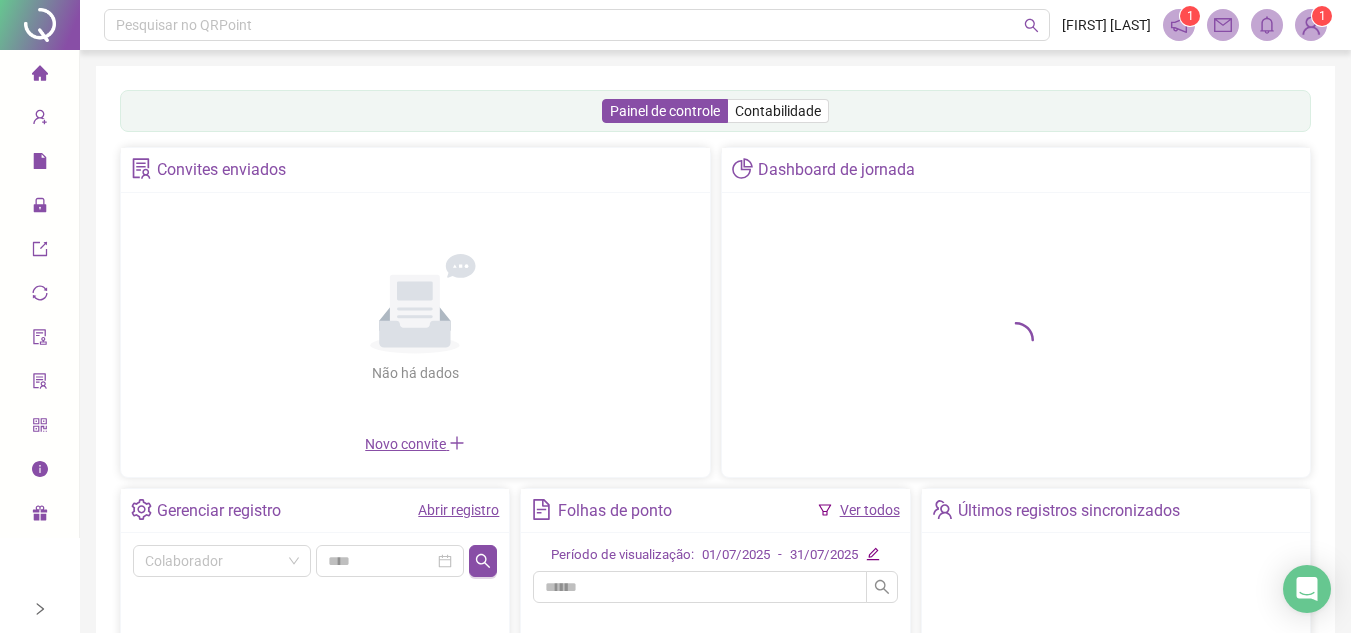 click at bounding box center (40, 76) 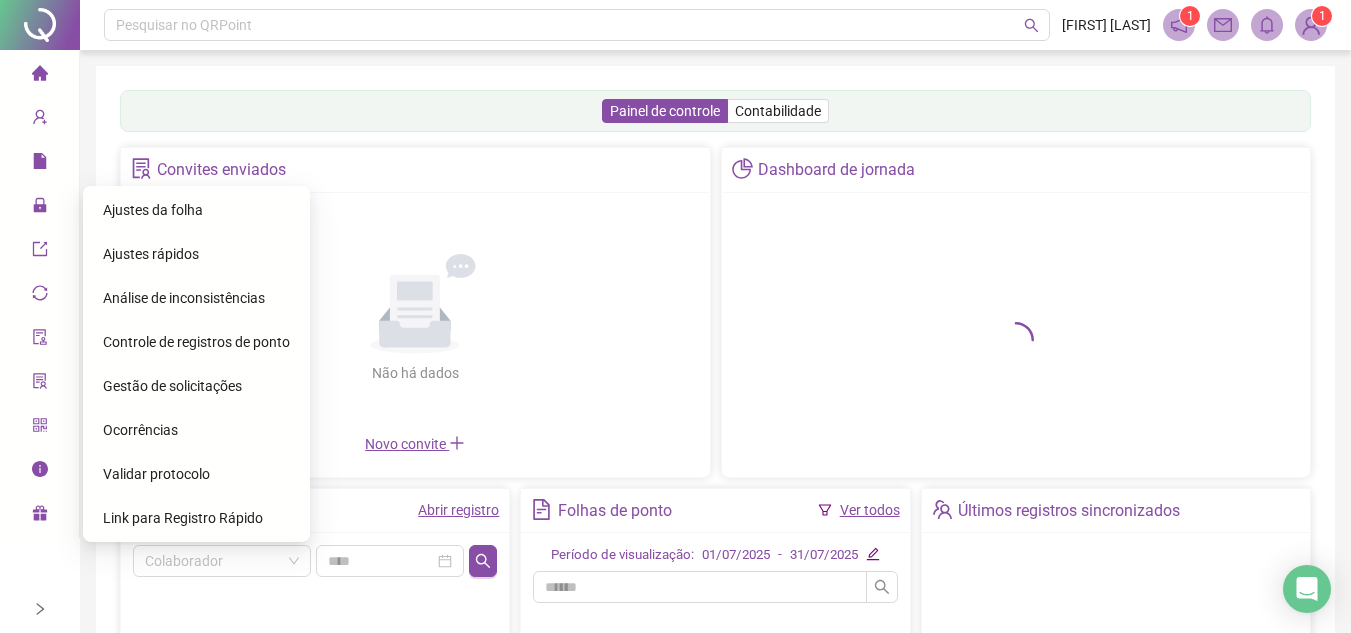 click at bounding box center (40, 208) 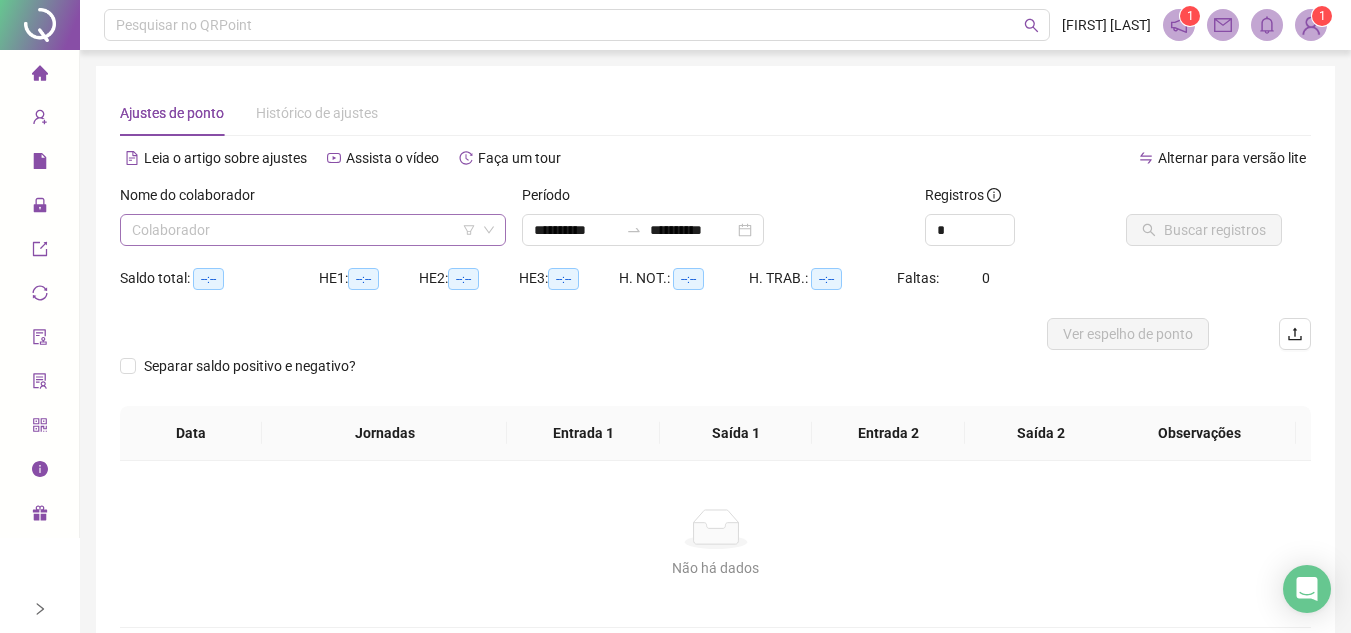 click at bounding box center (304, 230) 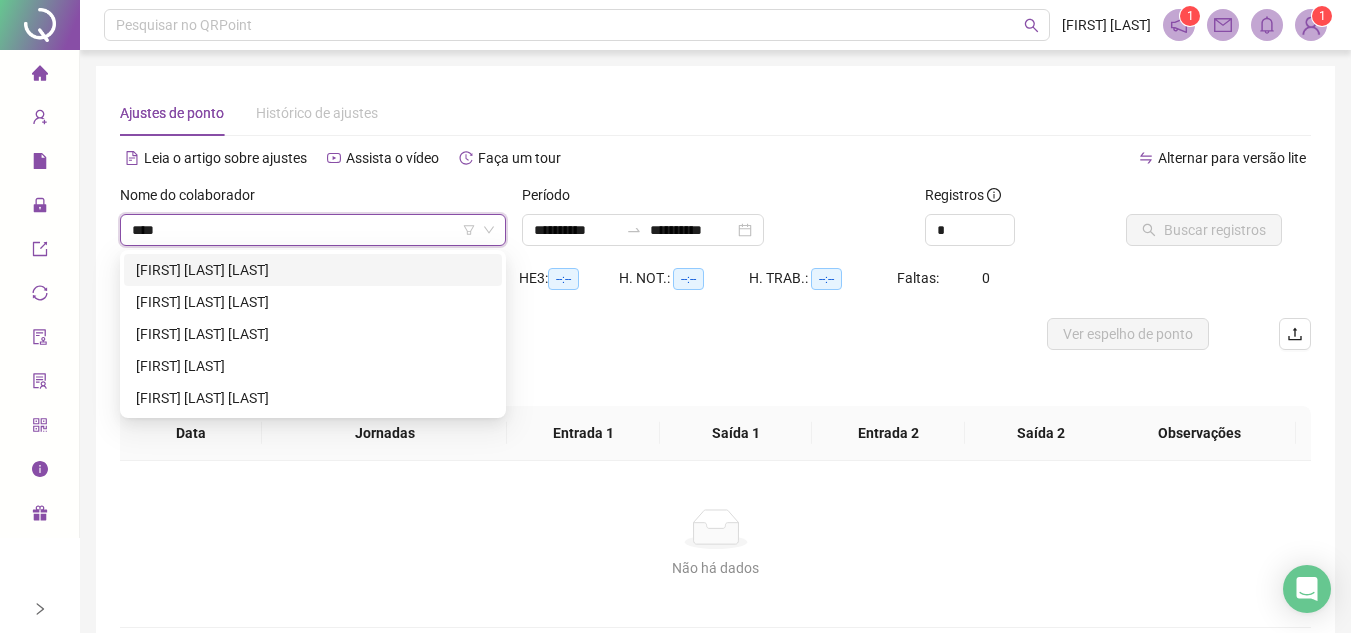 type on "*****" 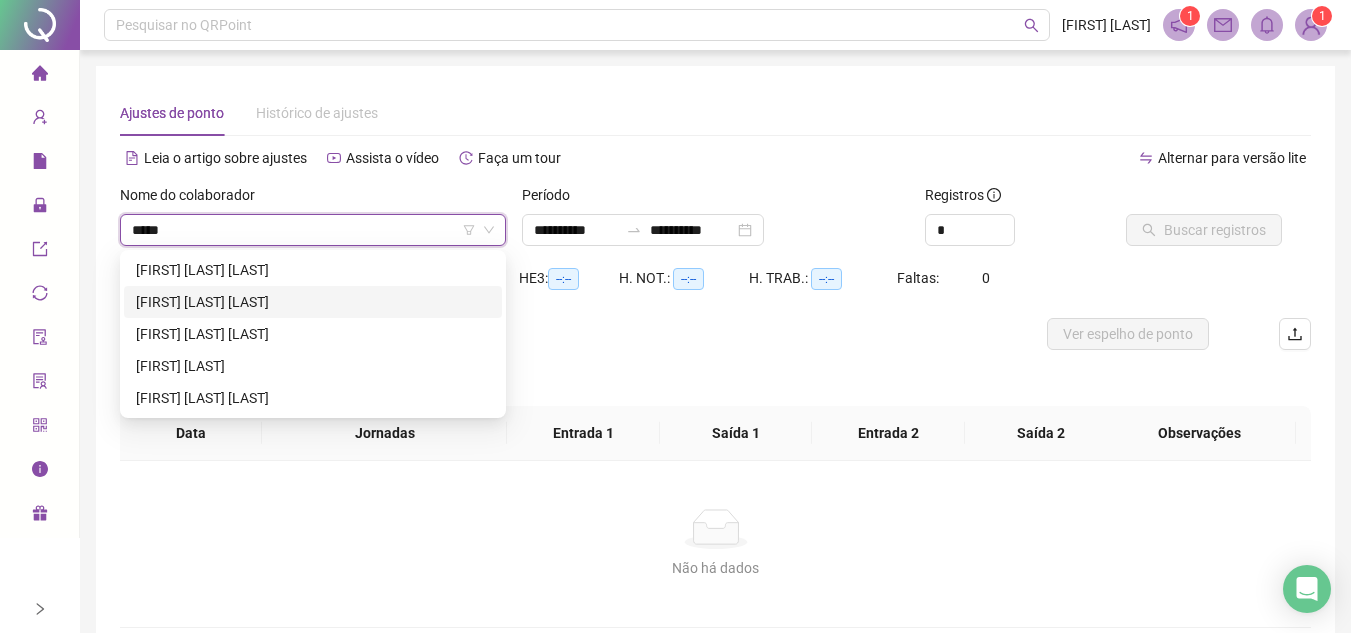click on "[FIRST] [LAST] [LAST]" at bounding box center (313, 302) 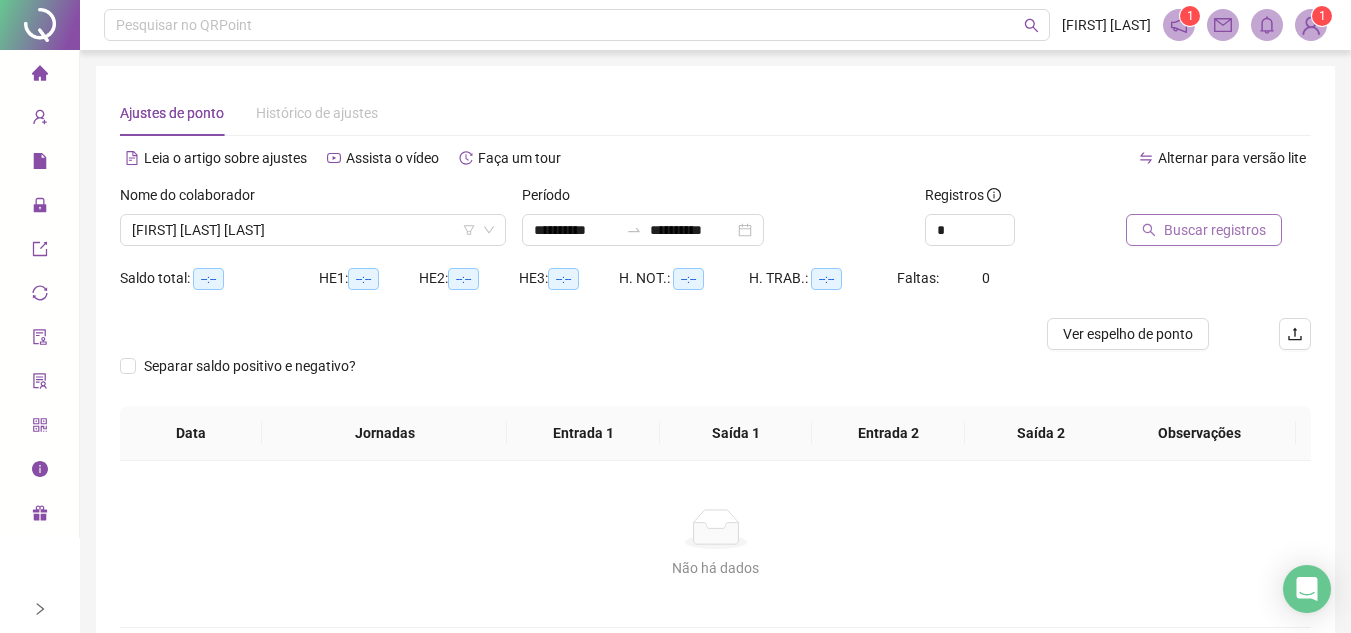 click on "Buscar registros" at bounding box center (1204, 230) 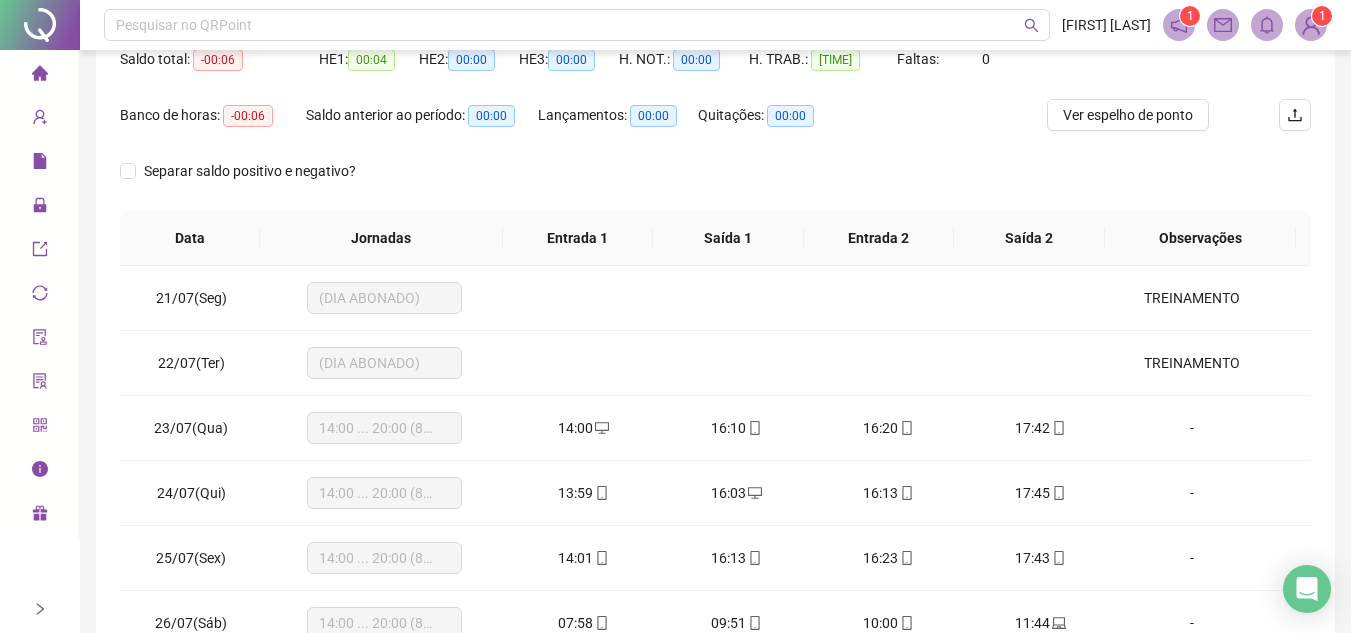 scroll, scrollTop: 300, scrollLeft: 0, axis: vertical 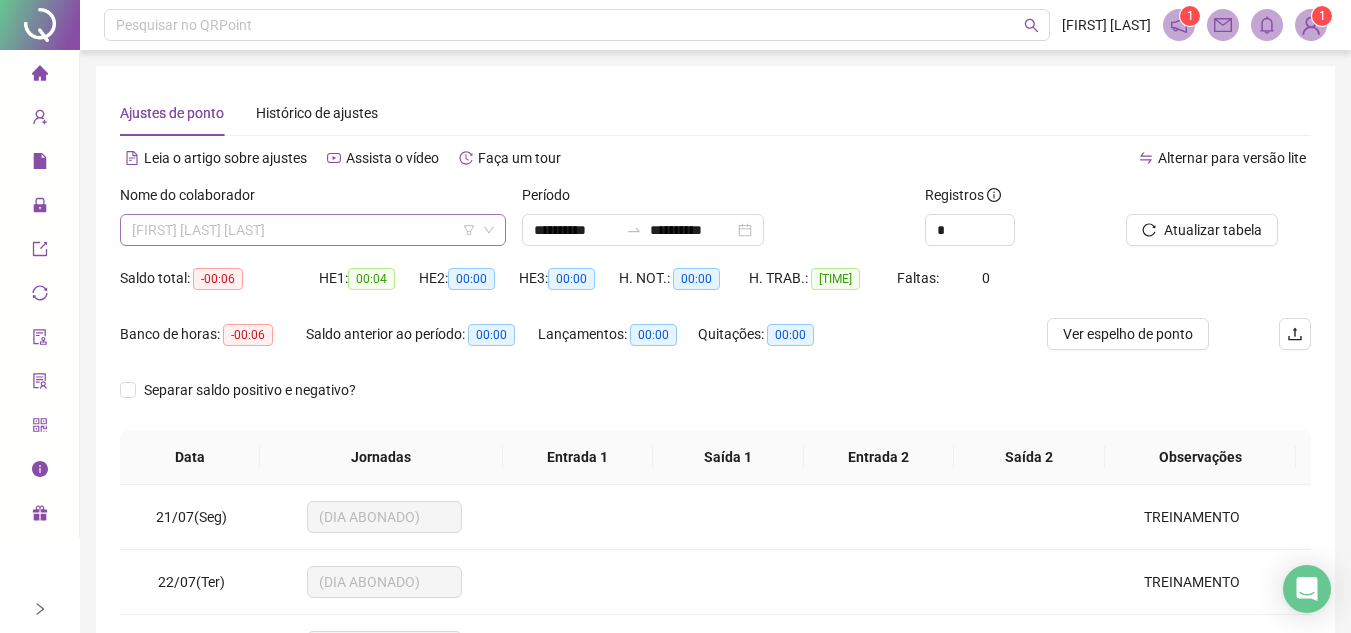 click on "[FIRST] [LAST] [LAST]" at bounding box center [313, 230] 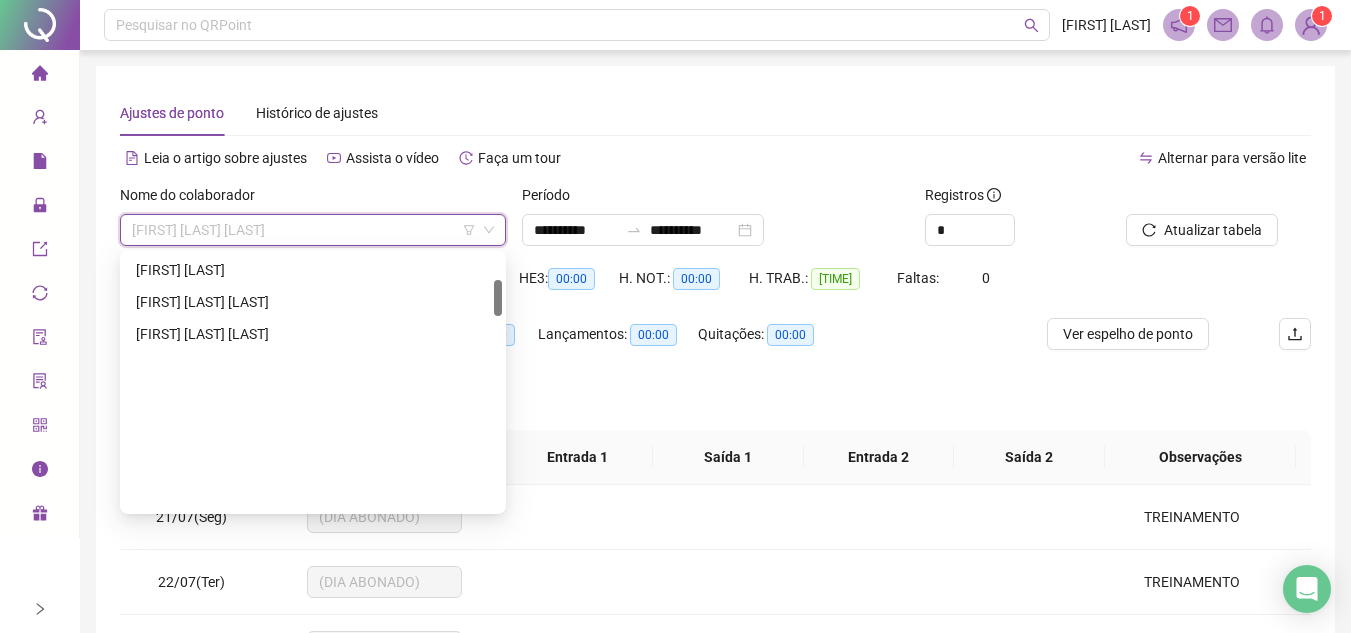 scroll, scrollTop: 0, scrollLeft: 0, axis: both 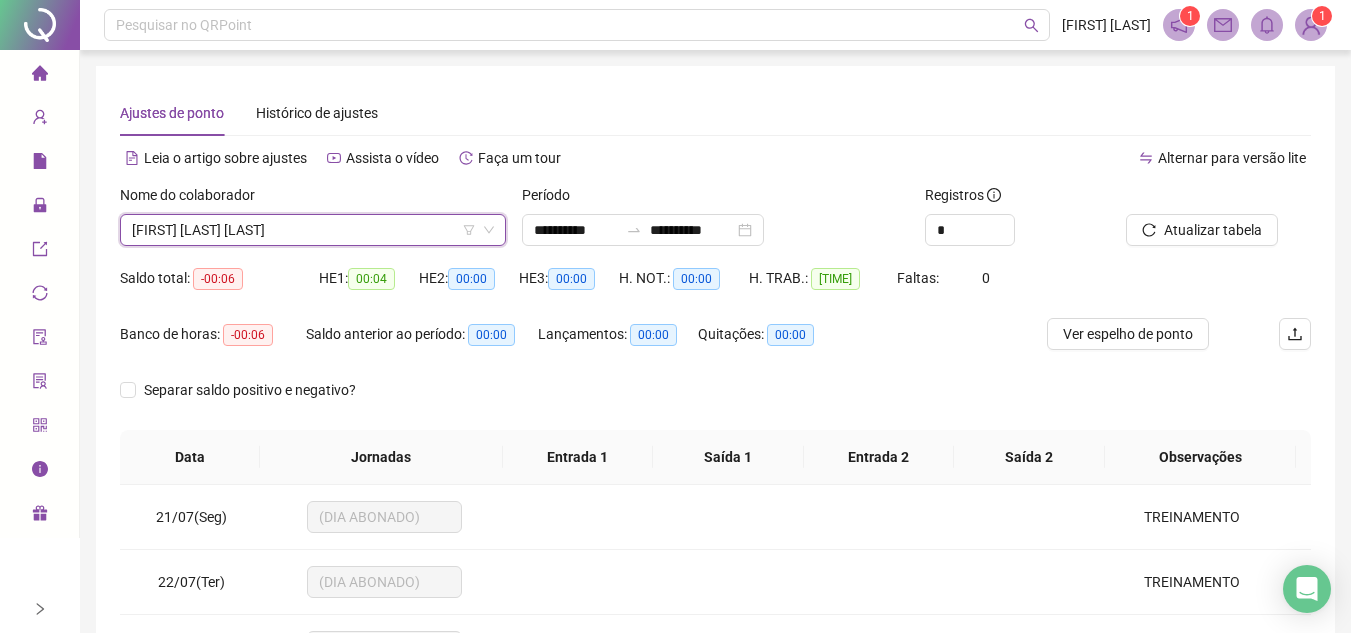 click on "[FIRST] [LAST] [LAST]" at bounding box center [313, 230] 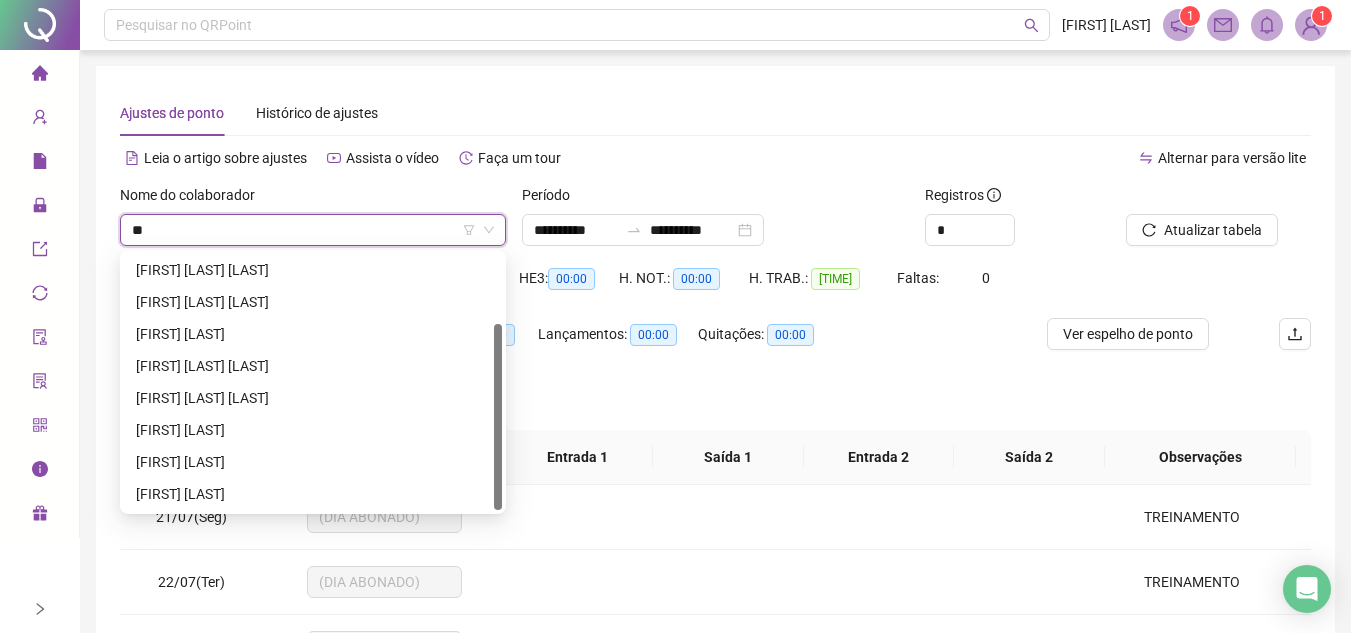 scroll, scrollTop: 0, scrollLeft: 0, axis: both 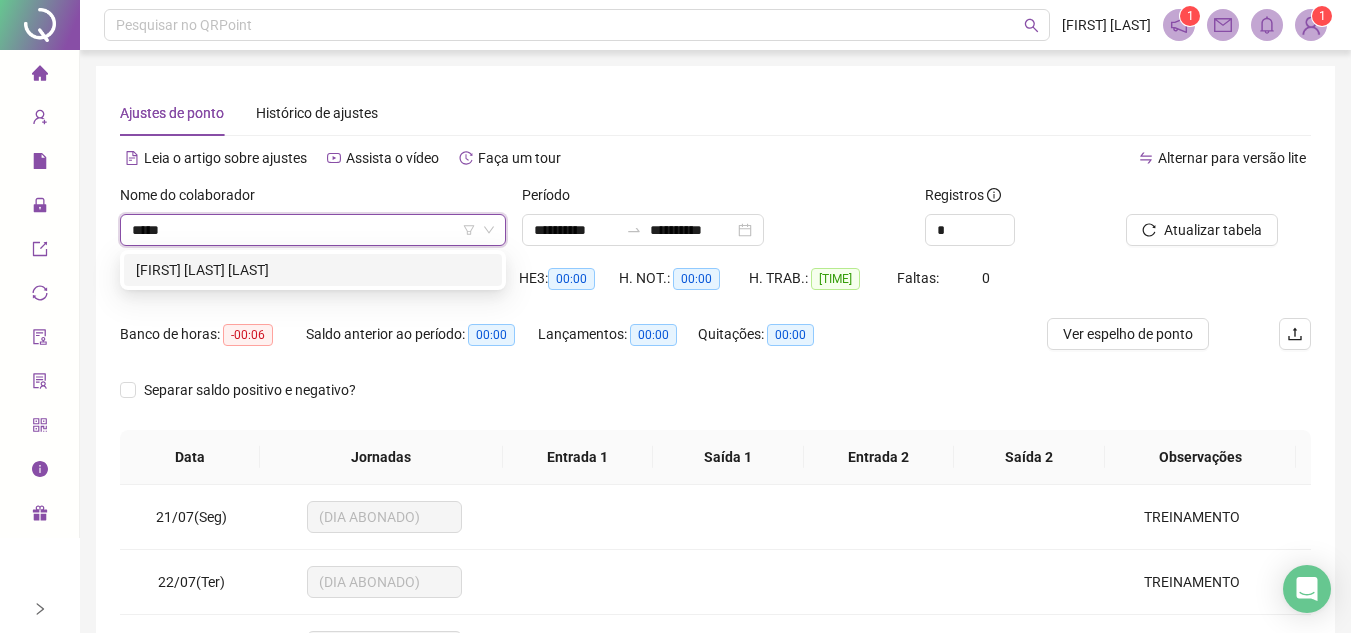 type on "******" 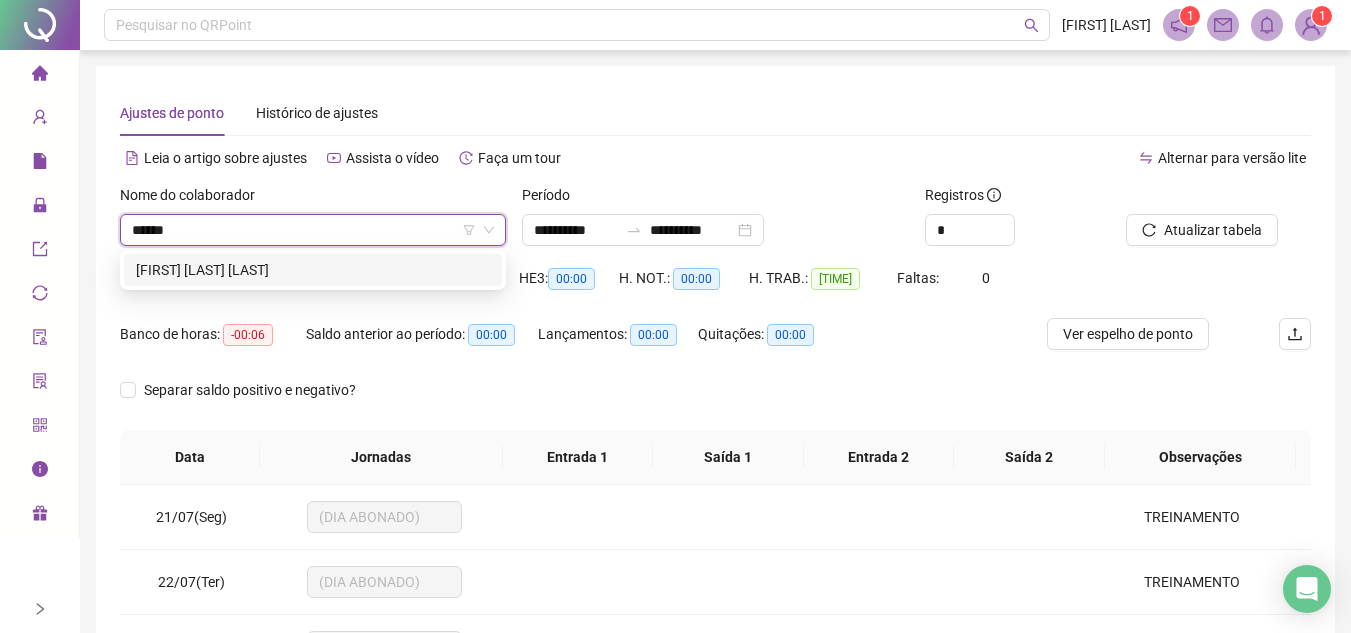 click on "[FIRST] [LAST] [LAST]" at bounding box center [313, 270] 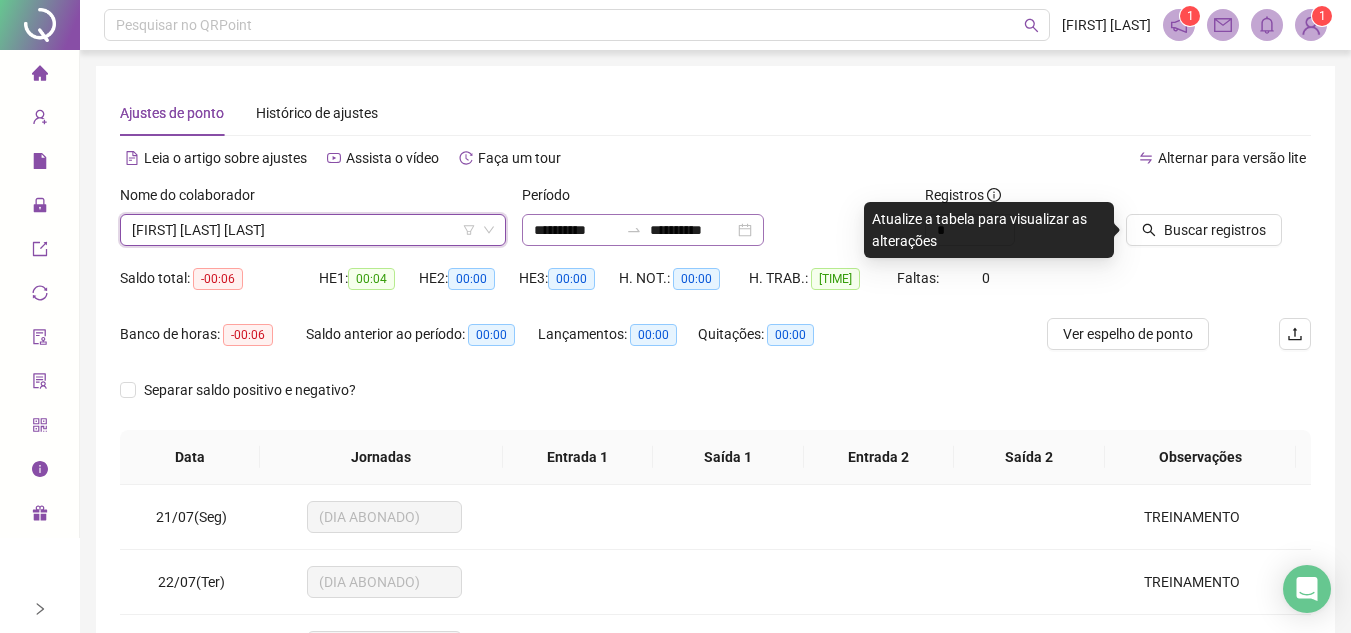 click on "**********" at bounding box center (643, 230) 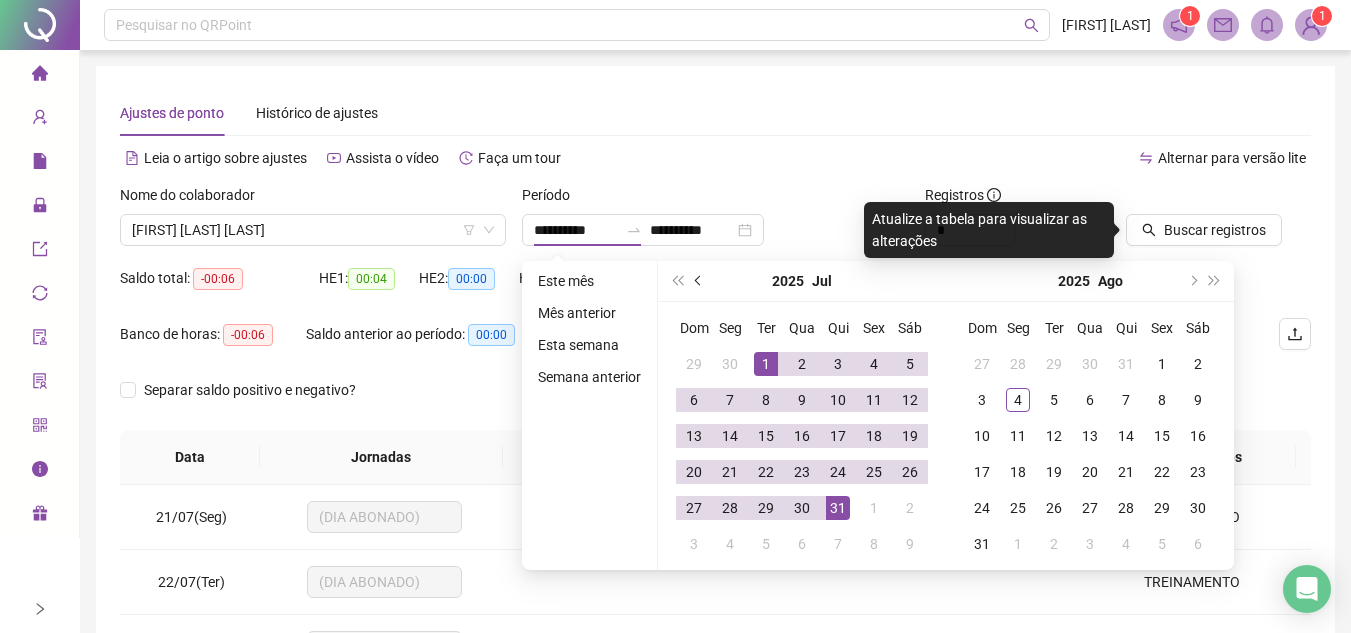 click at bounding box center [700, 281] 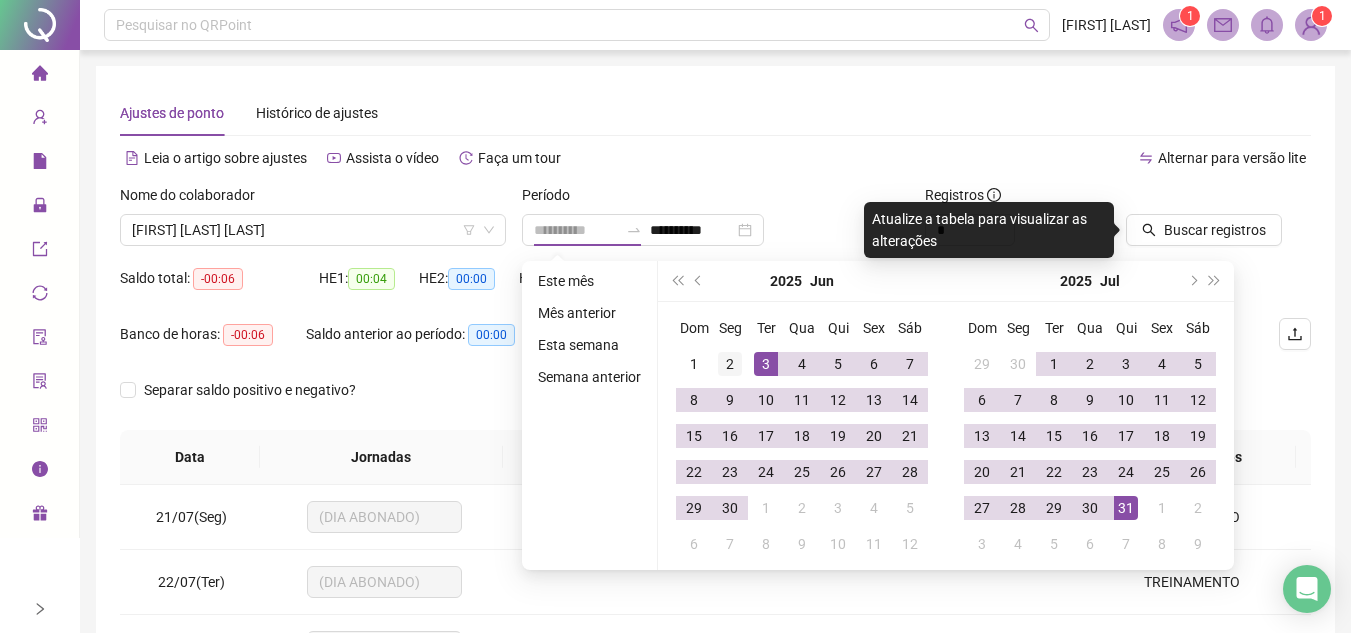 type on "**********" 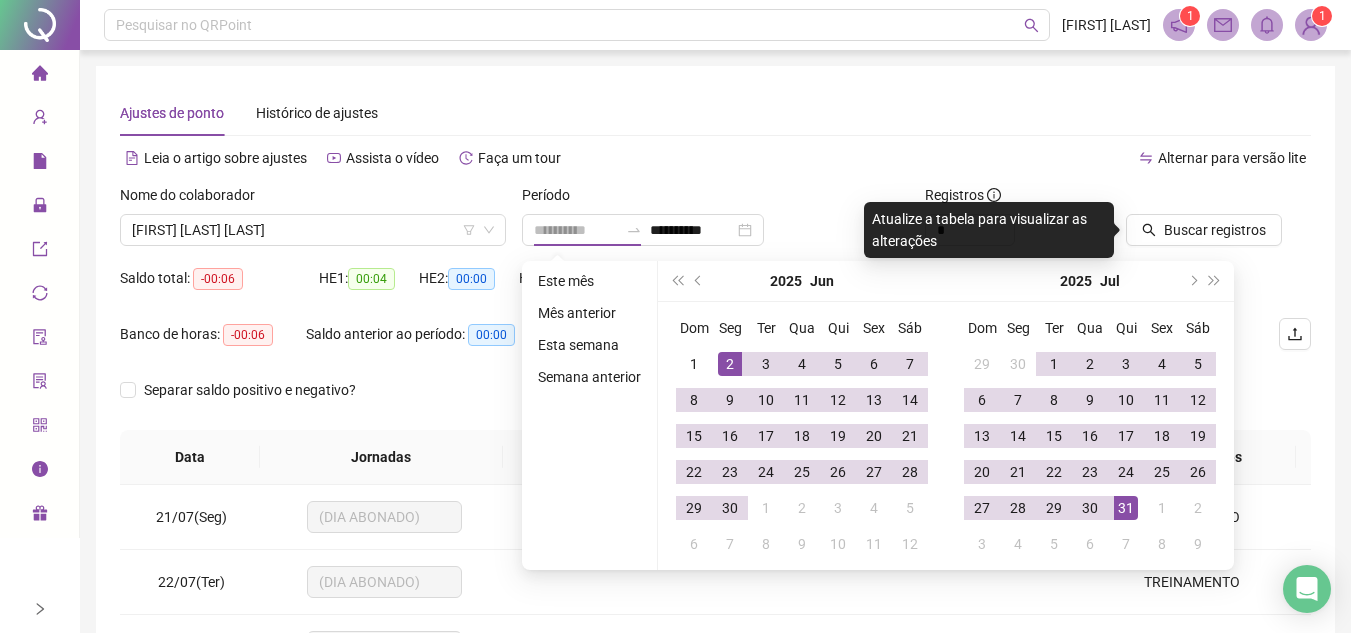 click on "2" at bounding box center (730, 364) 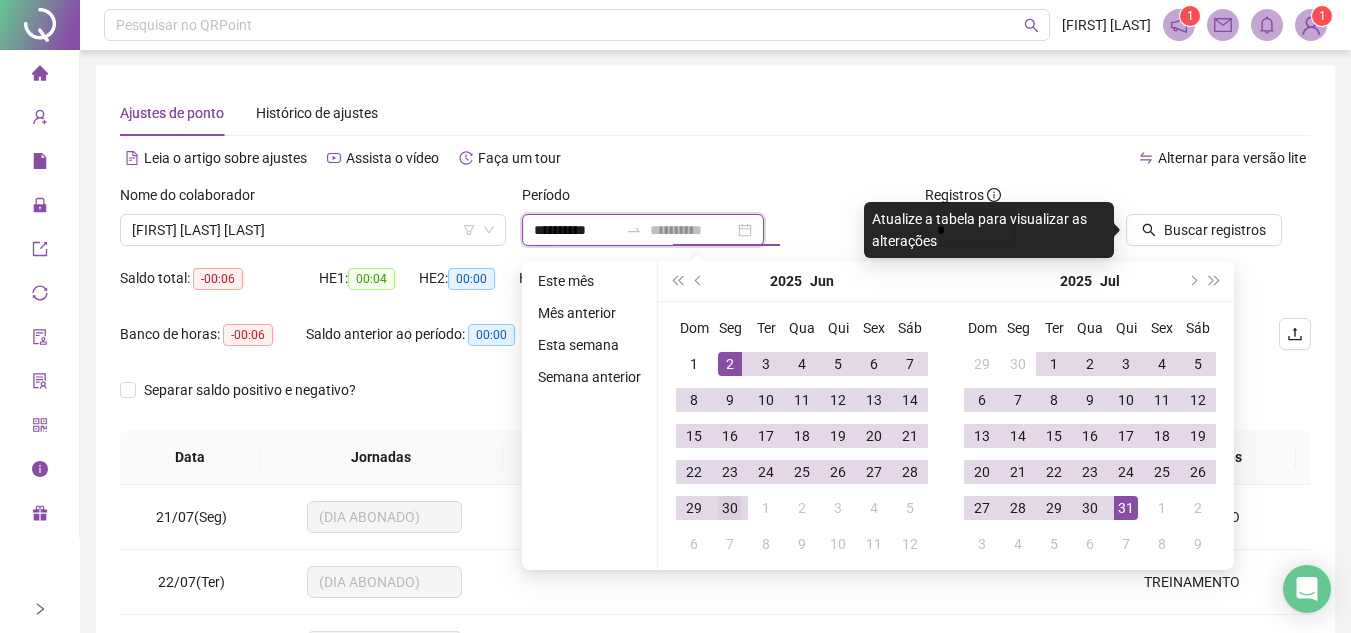 type on "**********" 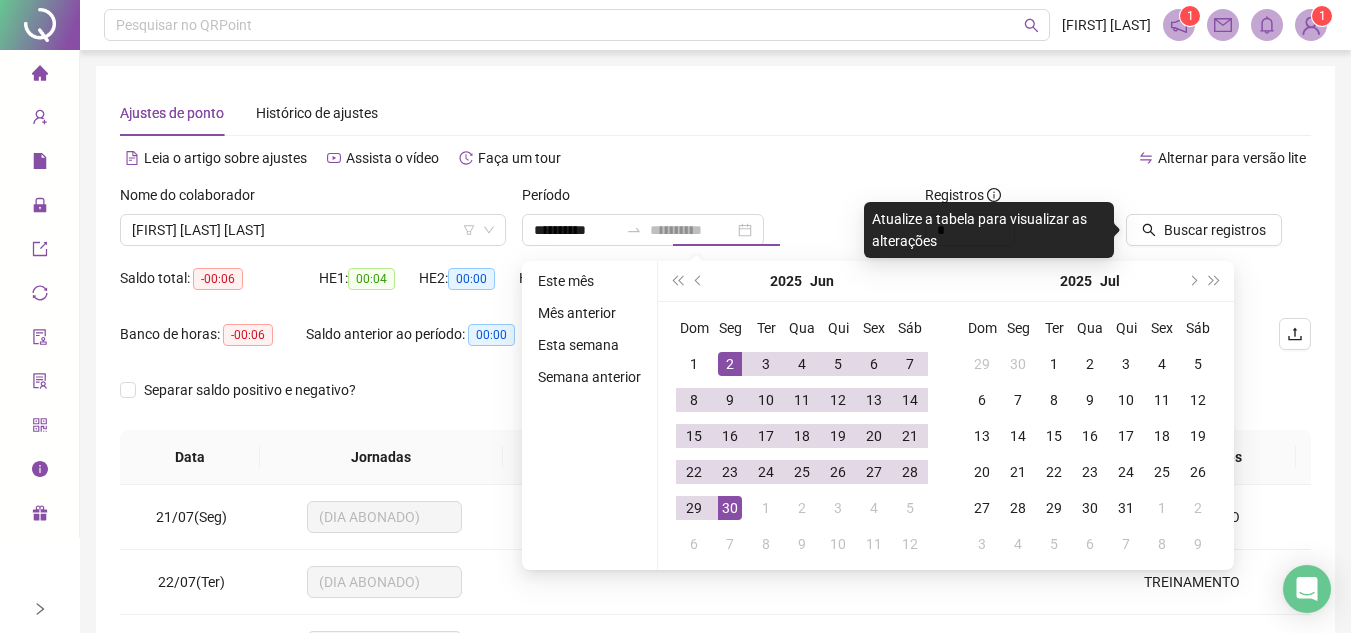click on "30" at bounding box center [730, 508] 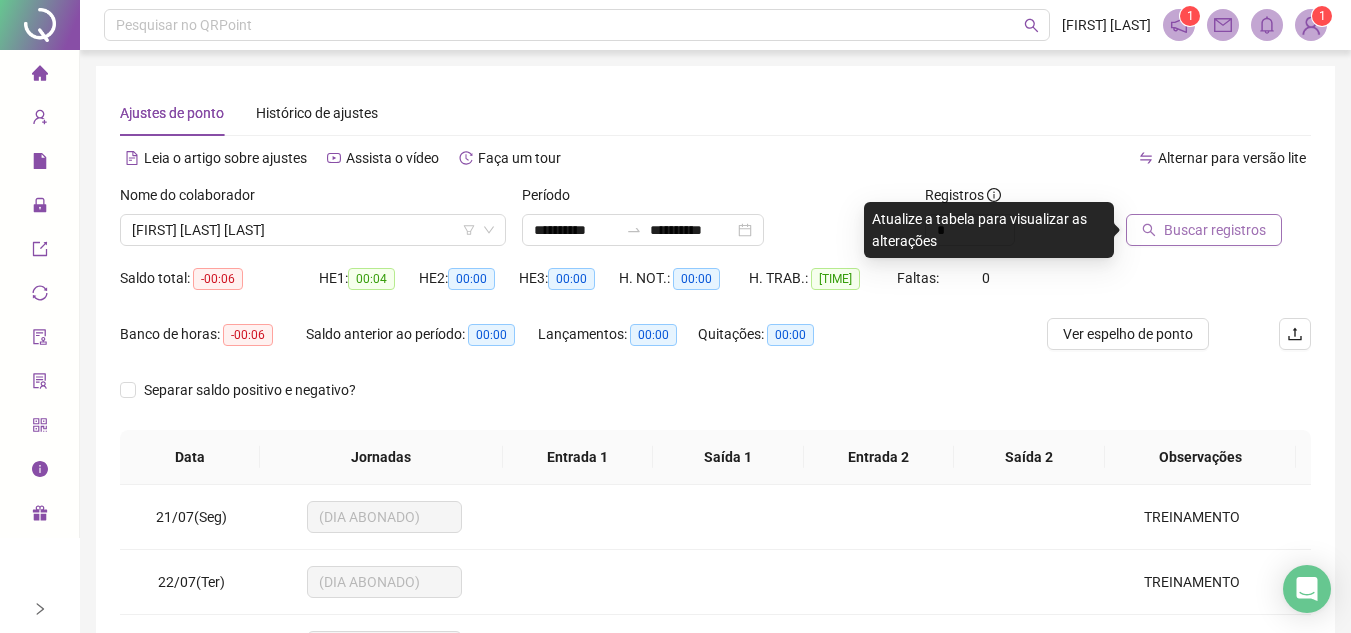click on "Buscar registros" at bounding box center [1215, 230] 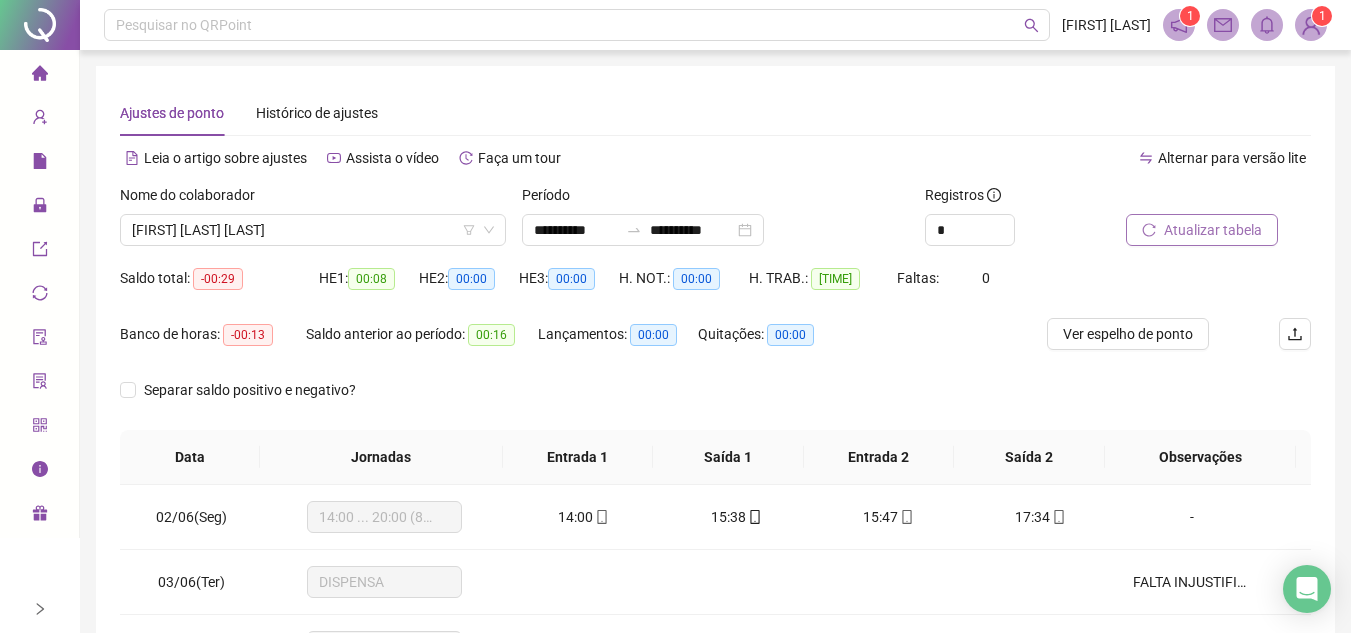 scroll, scrollTop: 389, scrollLeft: 0, axis: vertical 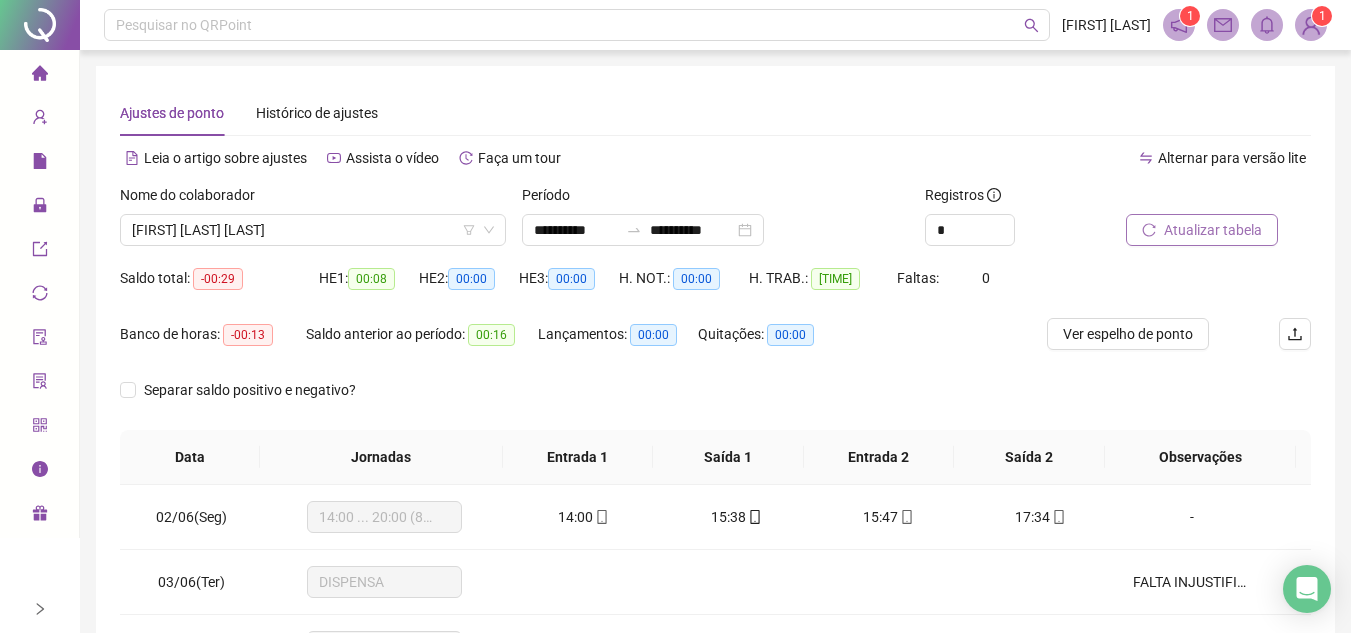 click on "Período" at bounding box center (715, 199) 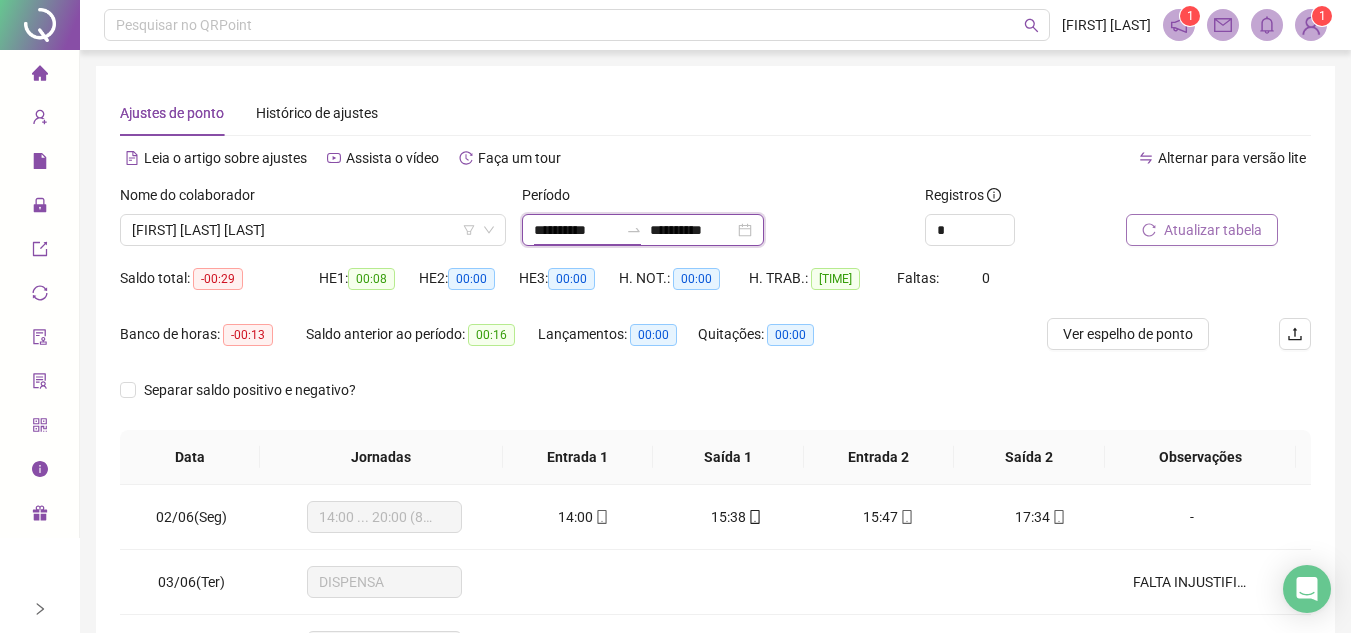 click on "**********" at bounding box center [576, 230] 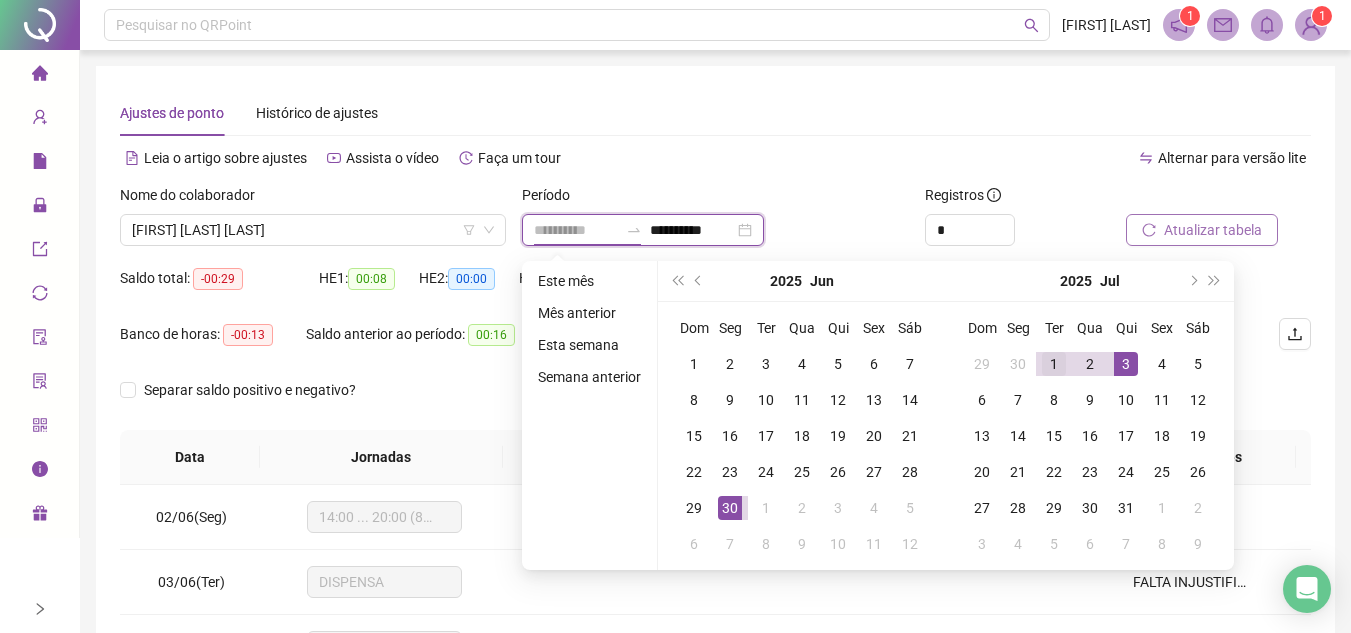 type on "**********" 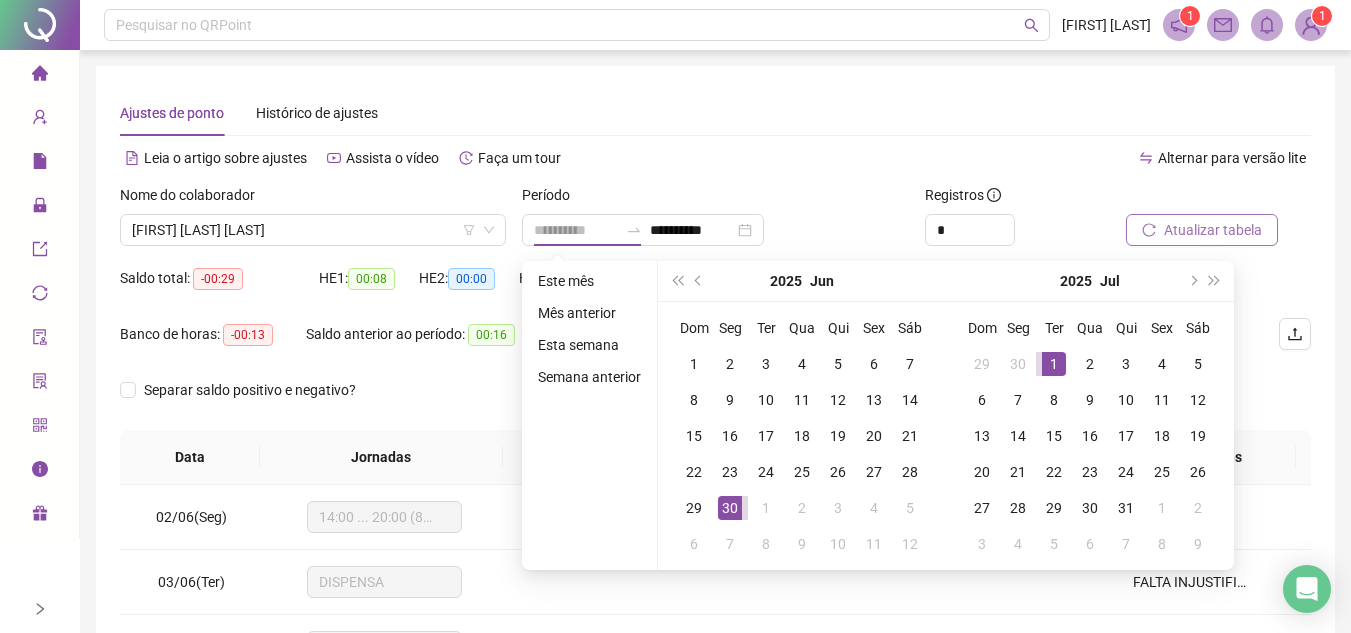 click on "1" at bounding box center [1054, 364] 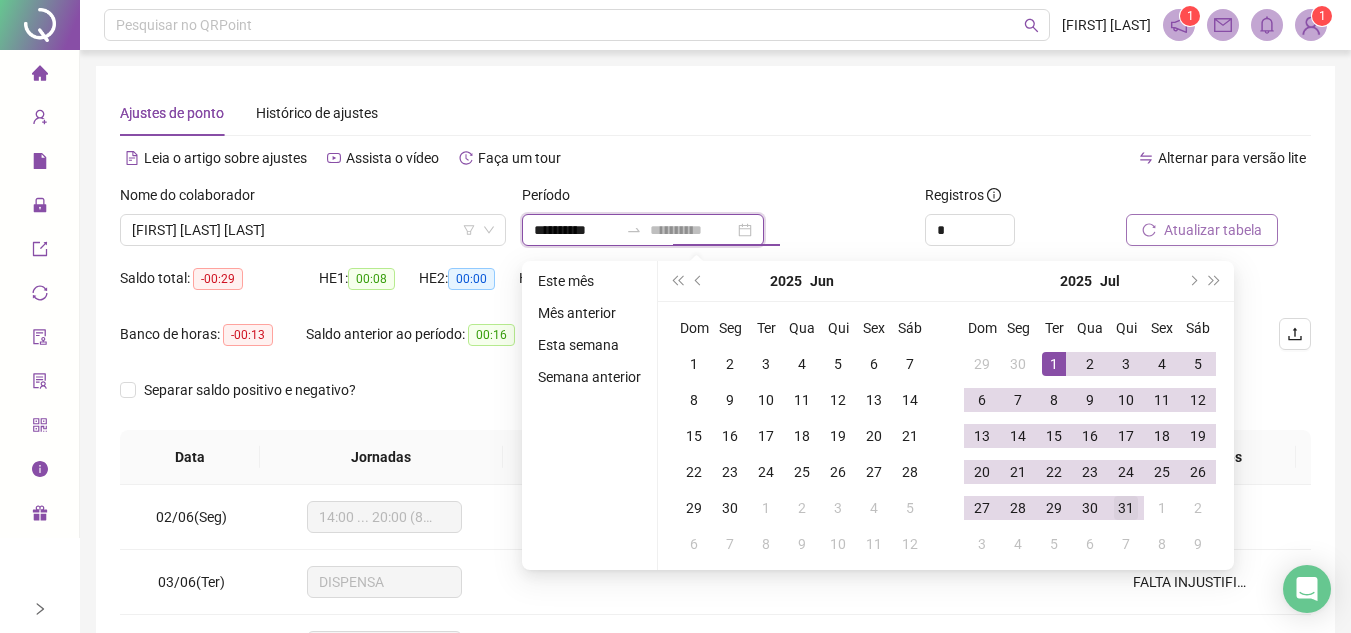 type on "**********" 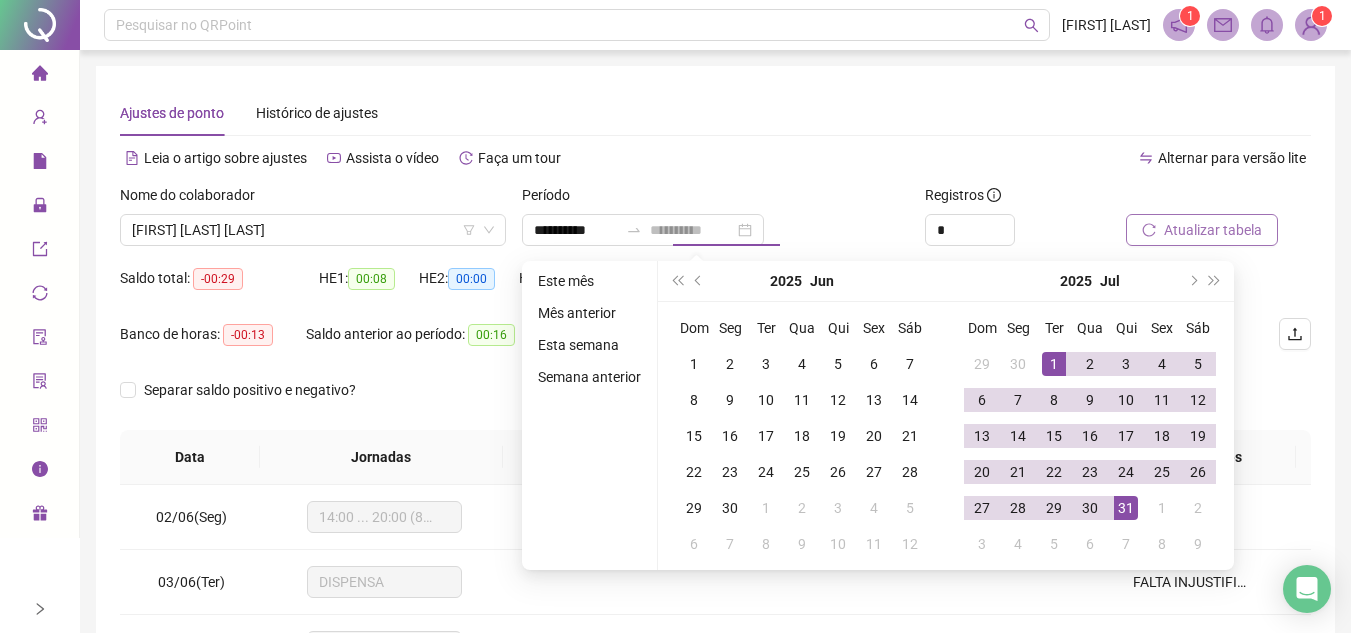 click on "31" at bounding box center (1126, 508) 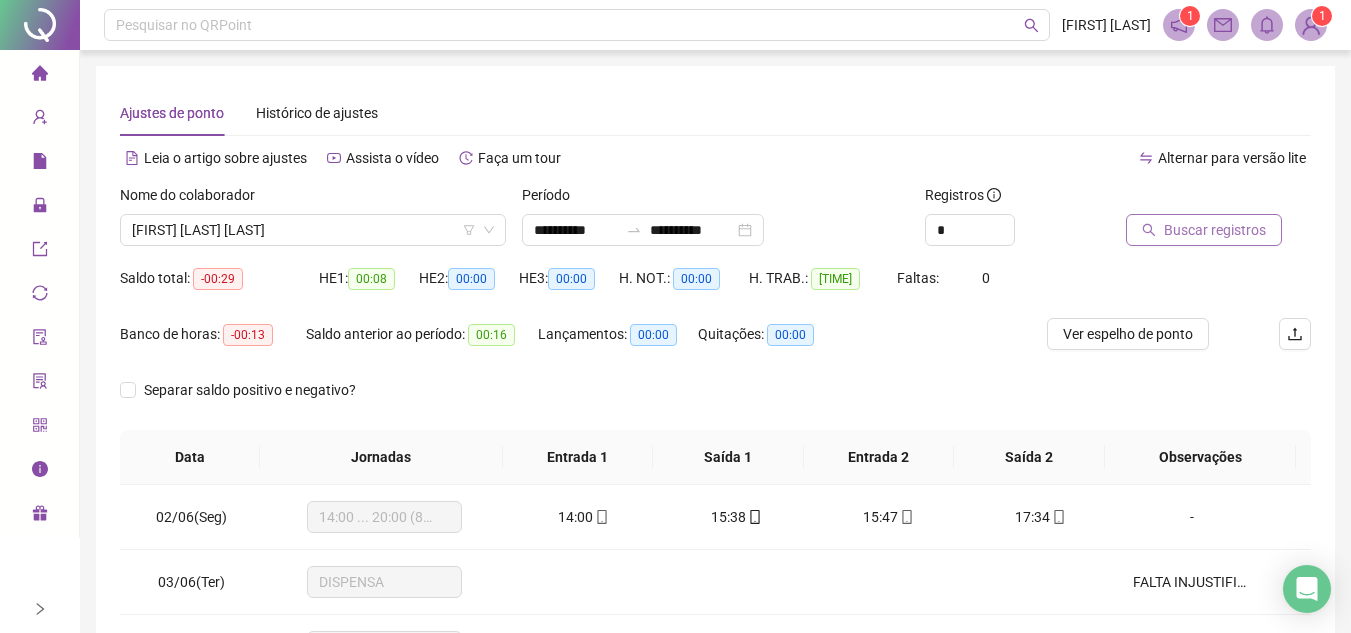 click on "Buscar registros" at bounding box center [1215, 230] 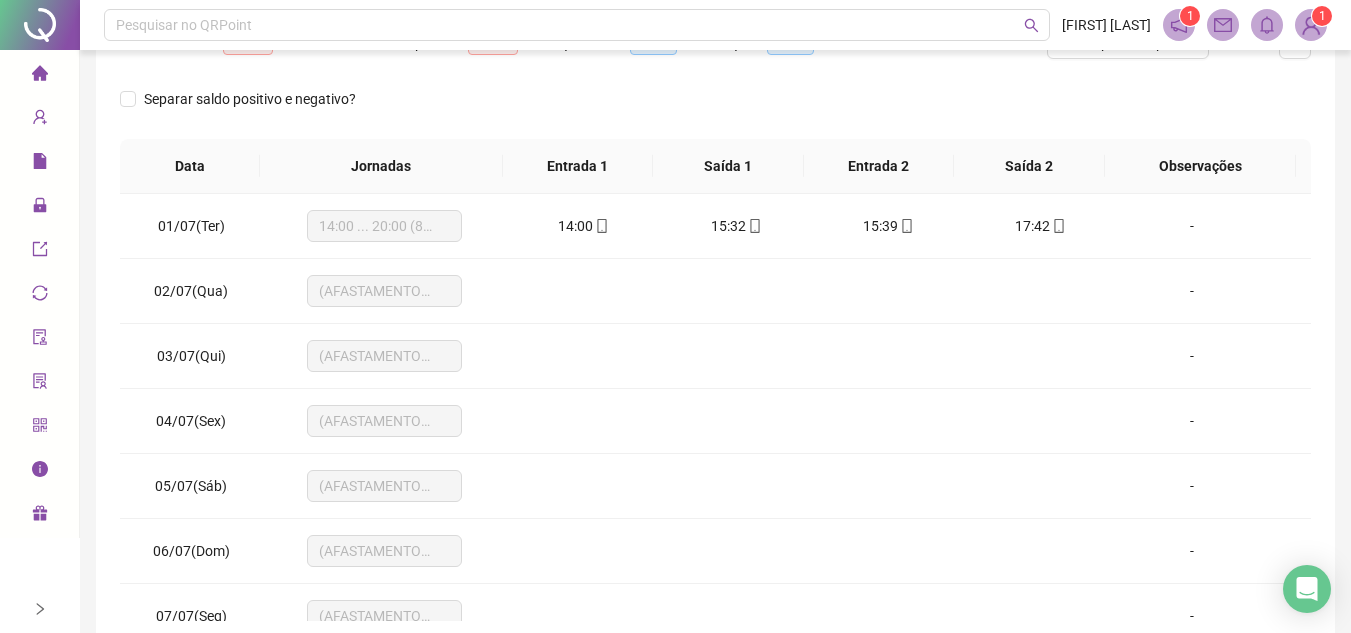 scroll, scrollTop: 300, scrollLeft: 0, axis: vertical 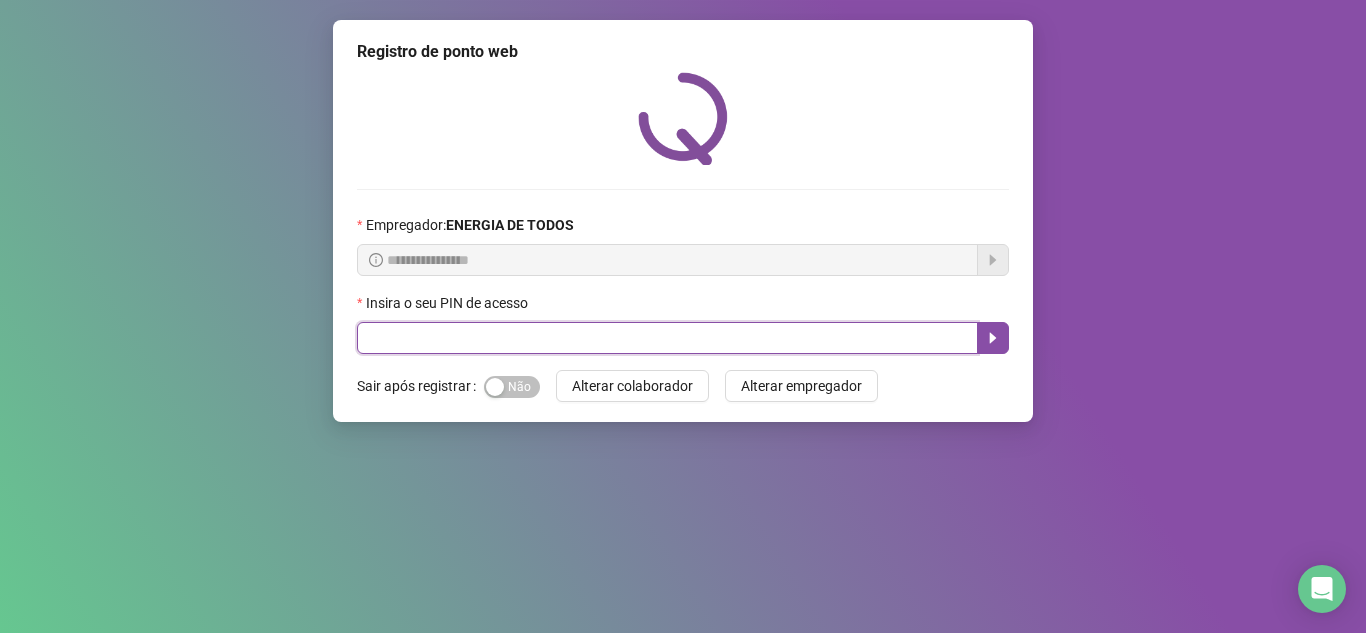 click at bounding box center [667, 338] 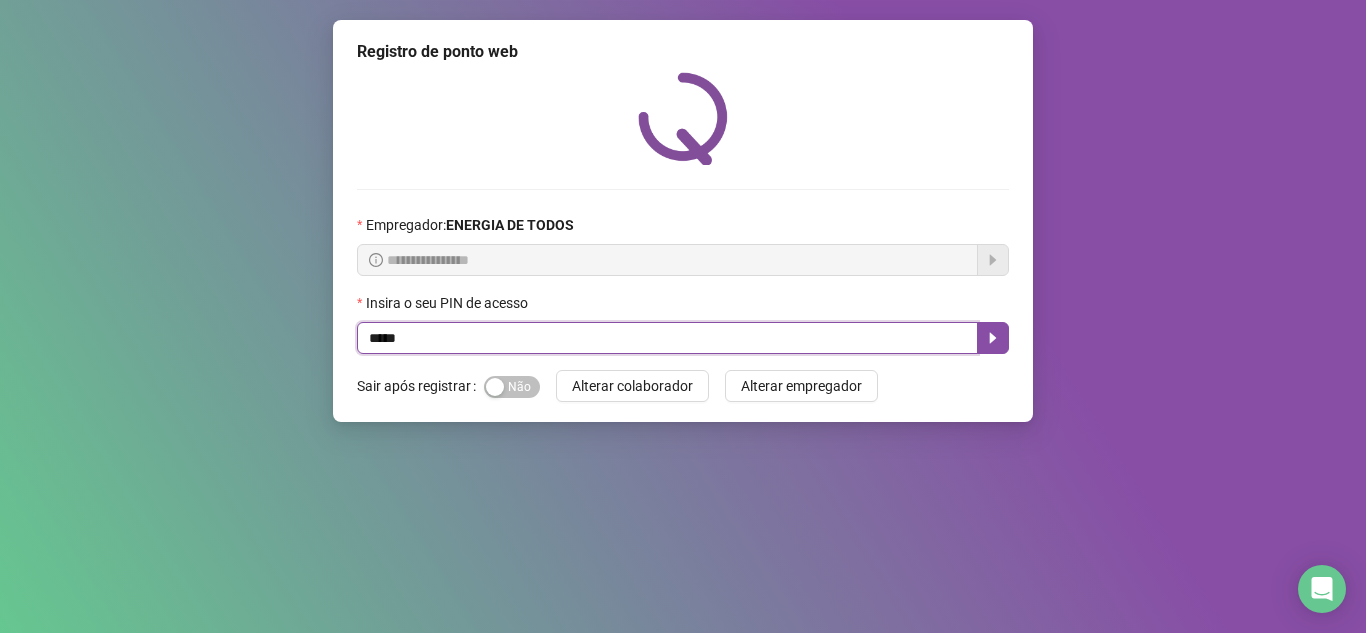 type on "*****" 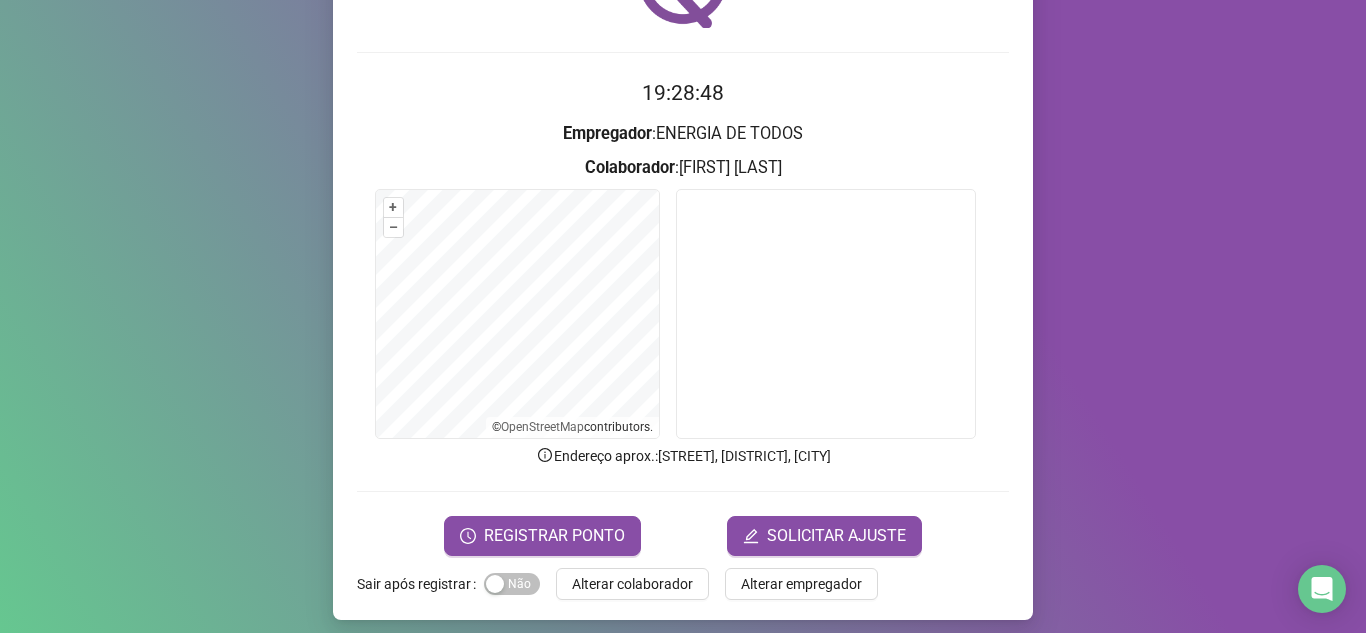 scroll, scrollTop: 148, scrollLeft: 0, axis: vertical 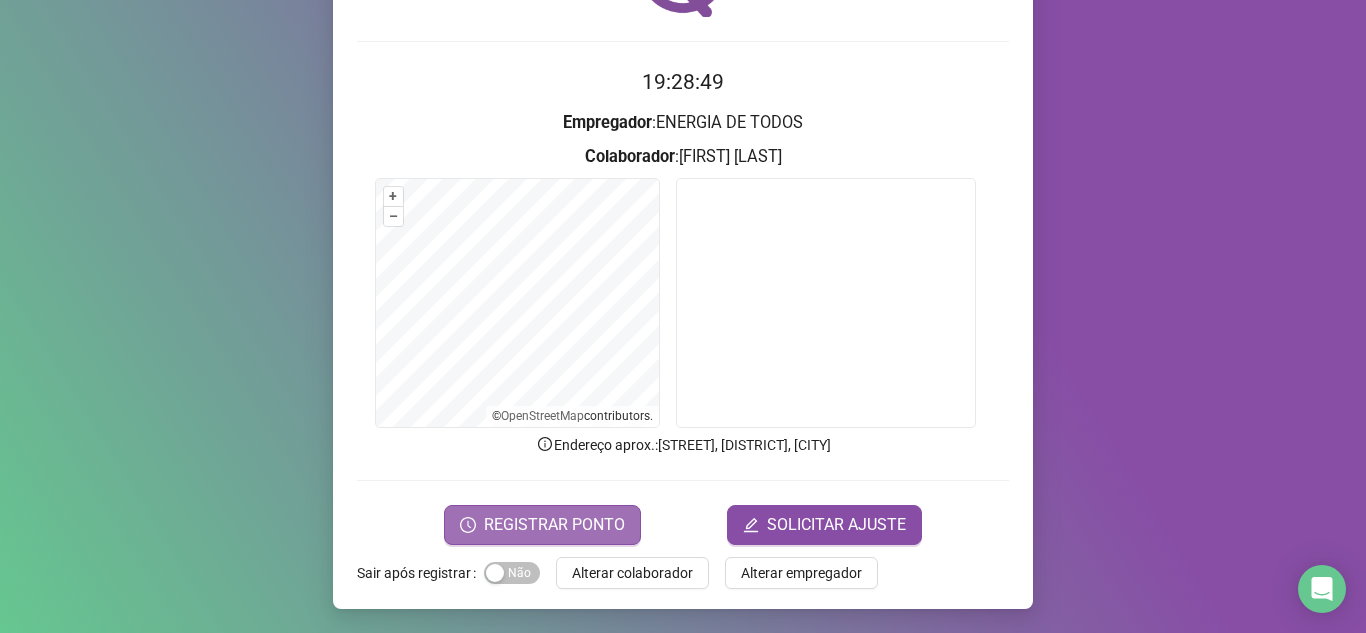 click on "REGISTRAR PONTO" at bounding box center (554, 525) 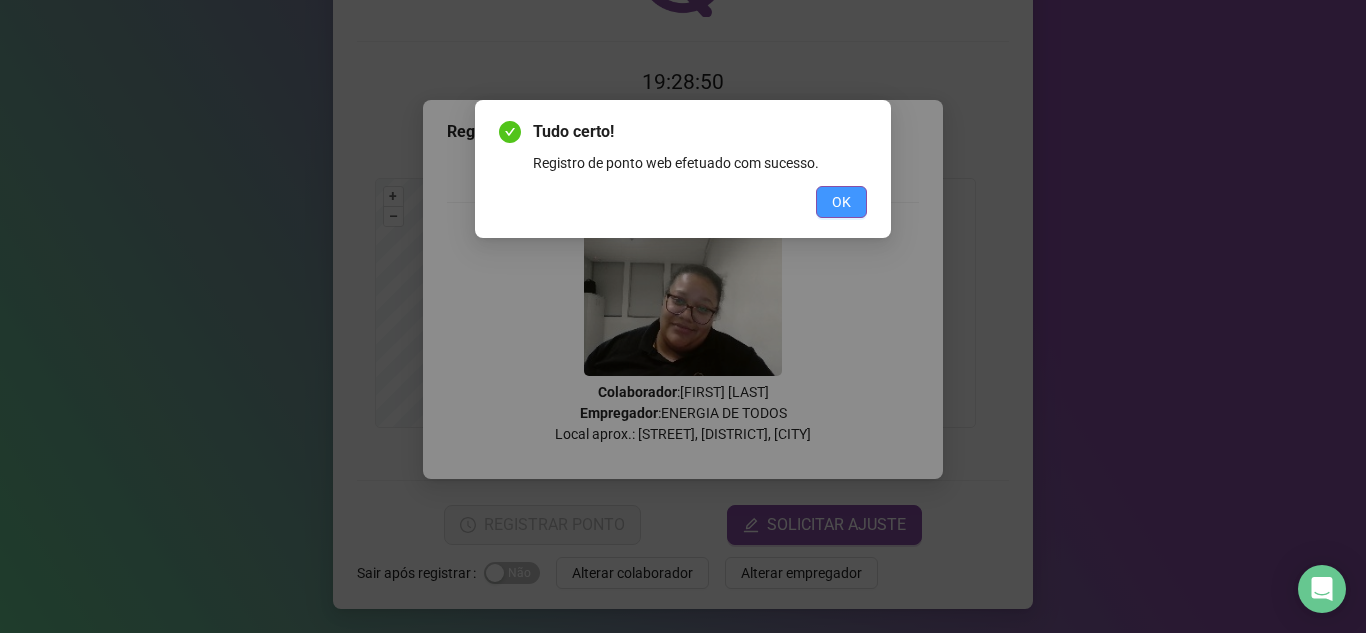 click on "OK" at bounding box center [841, 202] 